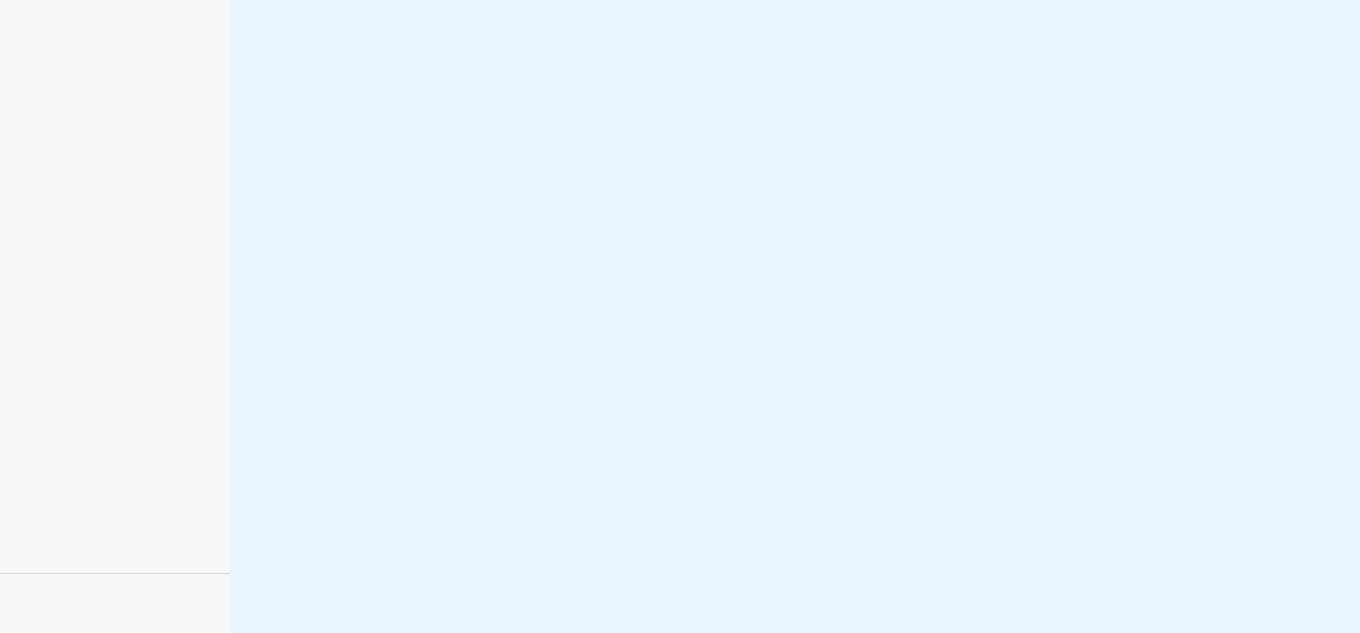 scroll, scrollTop: 0, scrollLeft: 0, axis: both 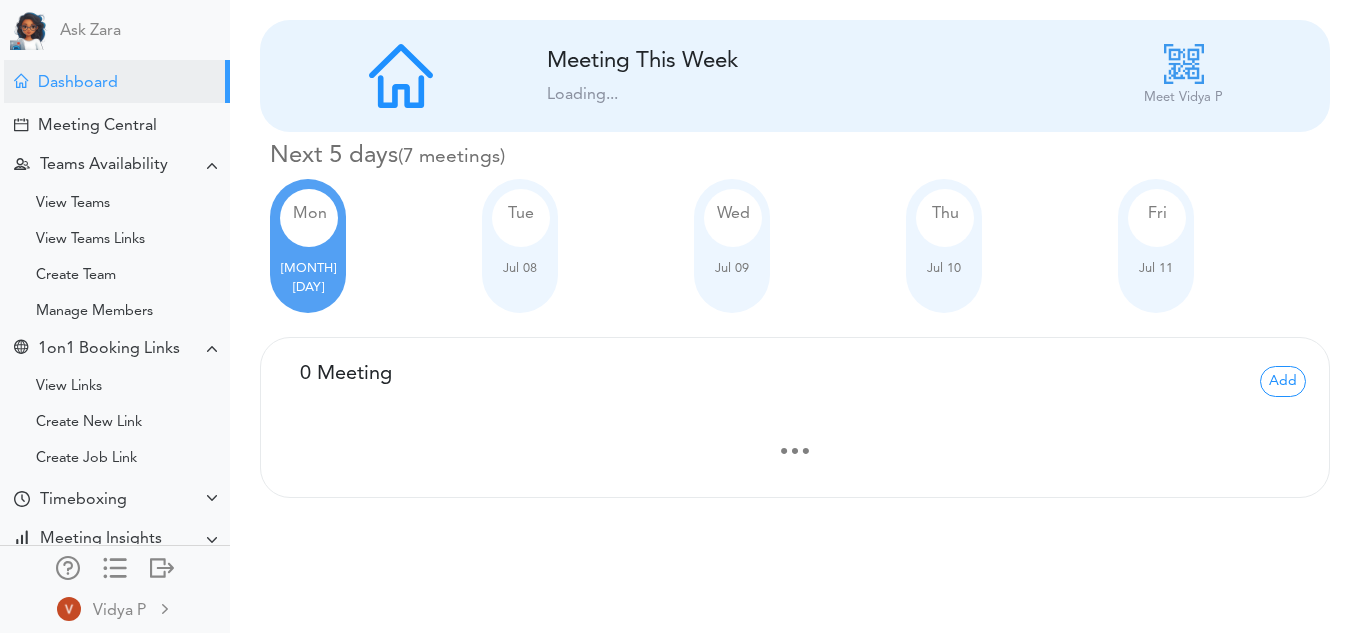 click on "Tue
Jul 08" at bounding box center [520, 246] 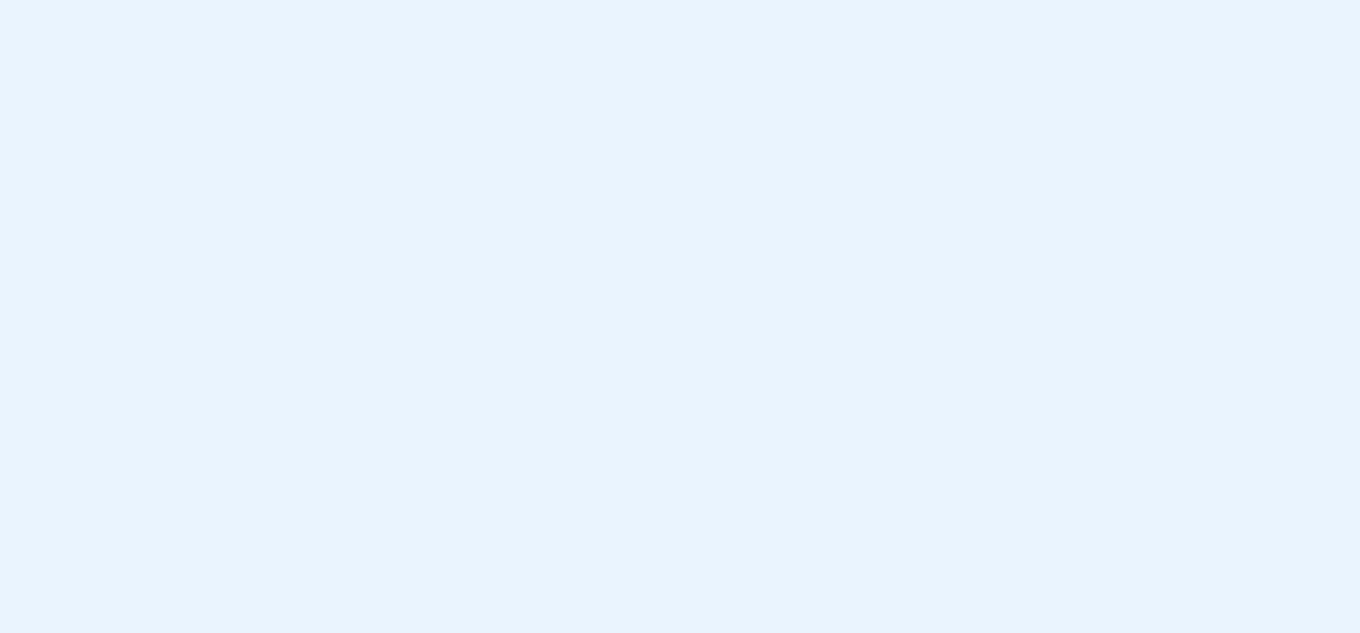 scroll, scrollTop: 0, scrollLeft: 0, axis: both 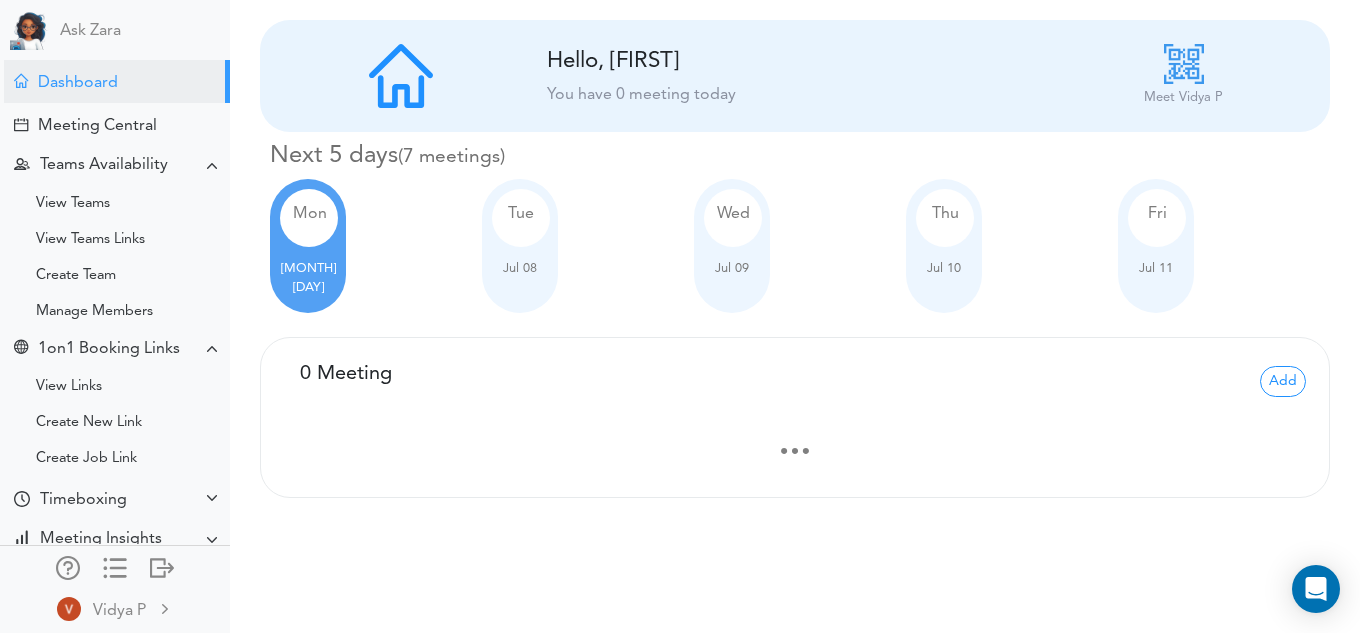 click on "Tue" at bounding box center (521, 218) 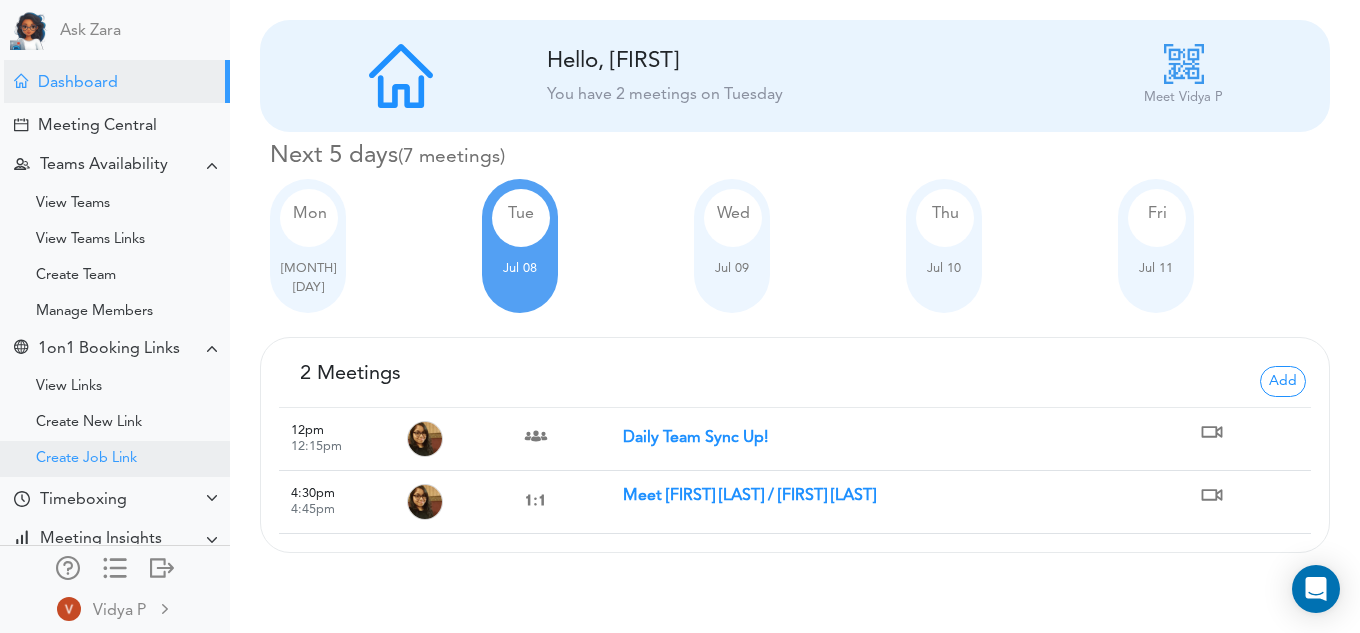 scroll, scrollTop: 109, scrollLeft: 0, axis: vertical 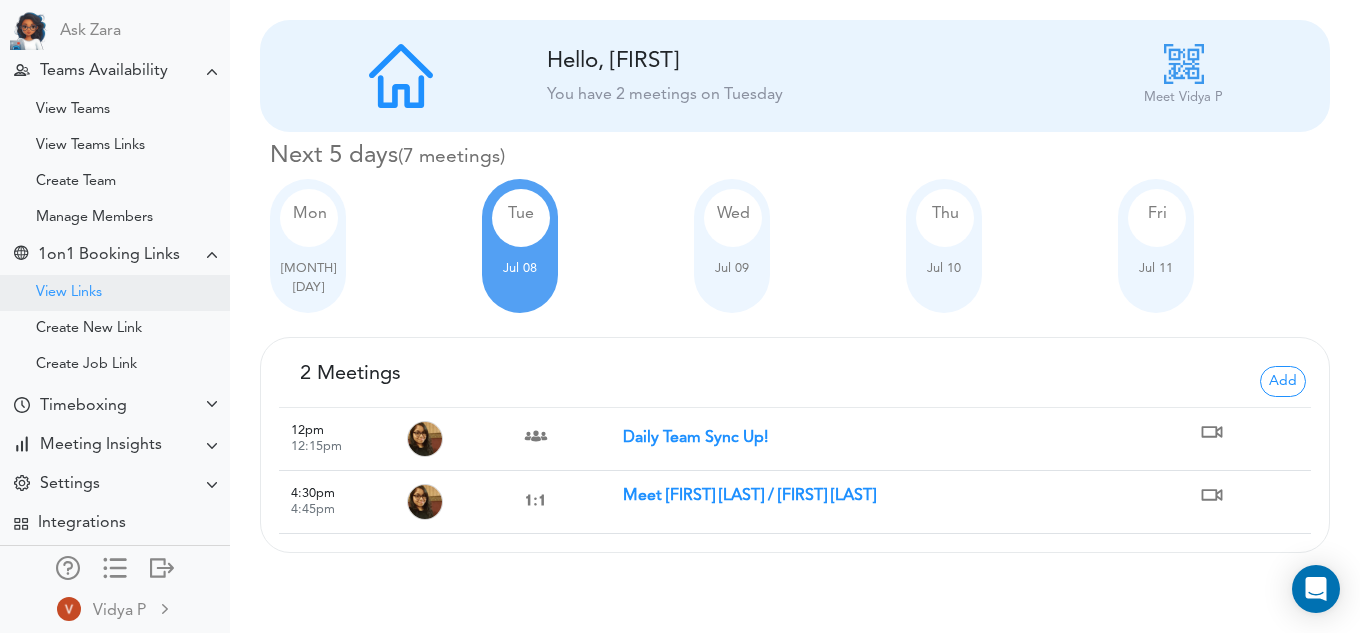 click on "View Links" at bounding box center (69, 293) 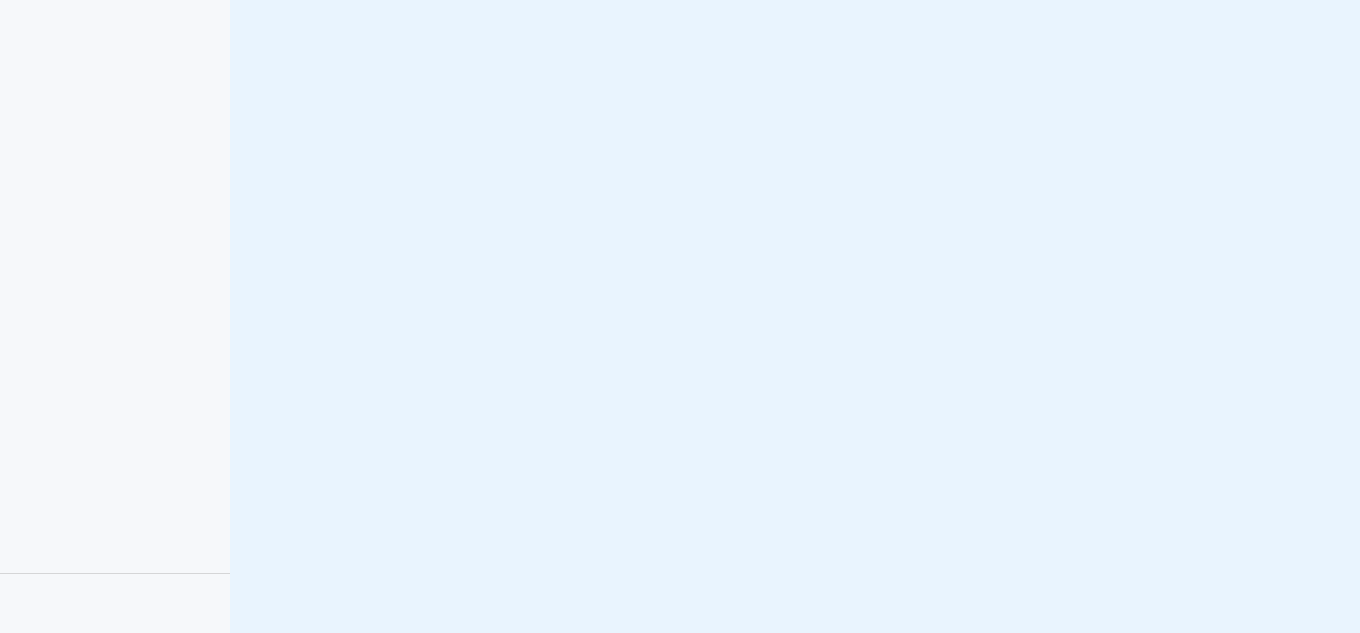 scroll, scrollTop: 0, scrollLeft: 0, axis: both 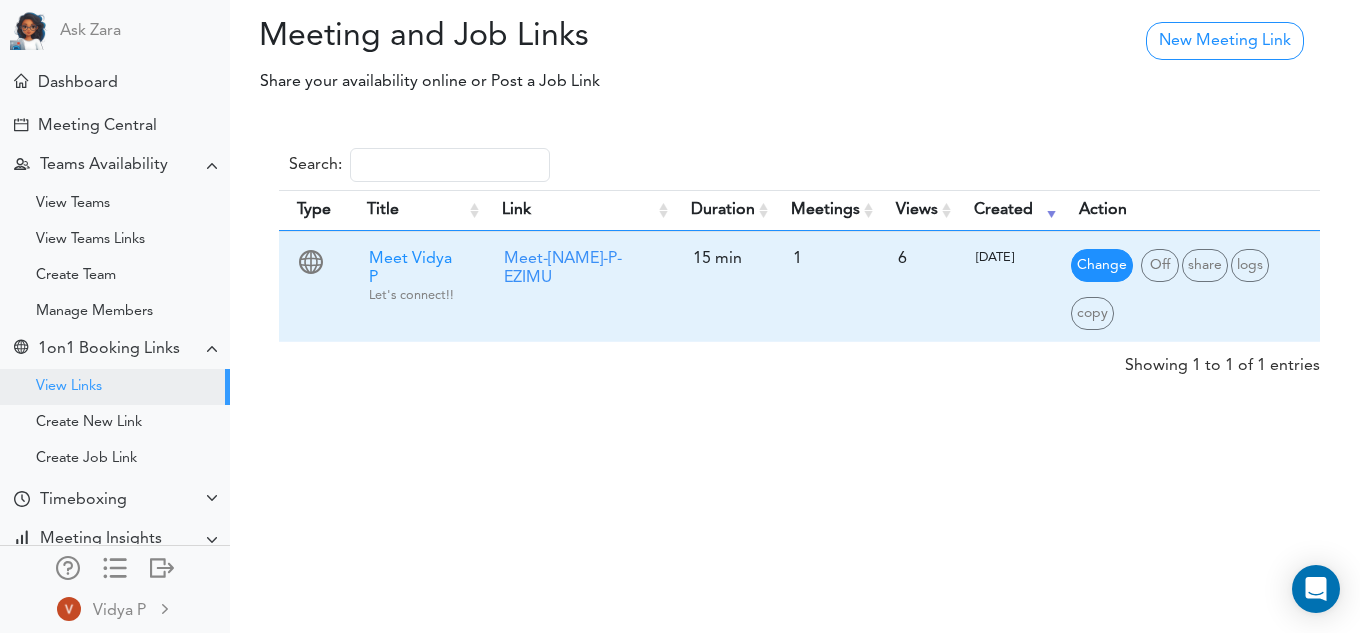 click on "Change" at bounding box center [1102, 265] 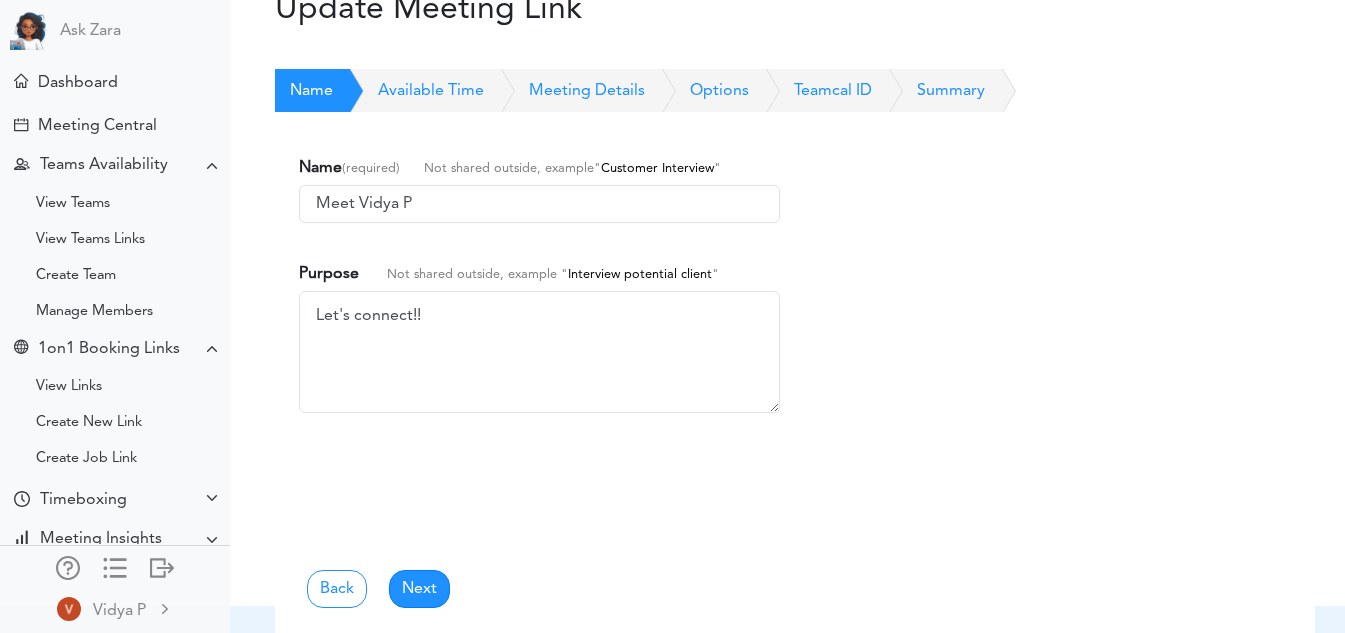 scroll, scrollTop: 28, scrollLeft: 0, axis: vertical 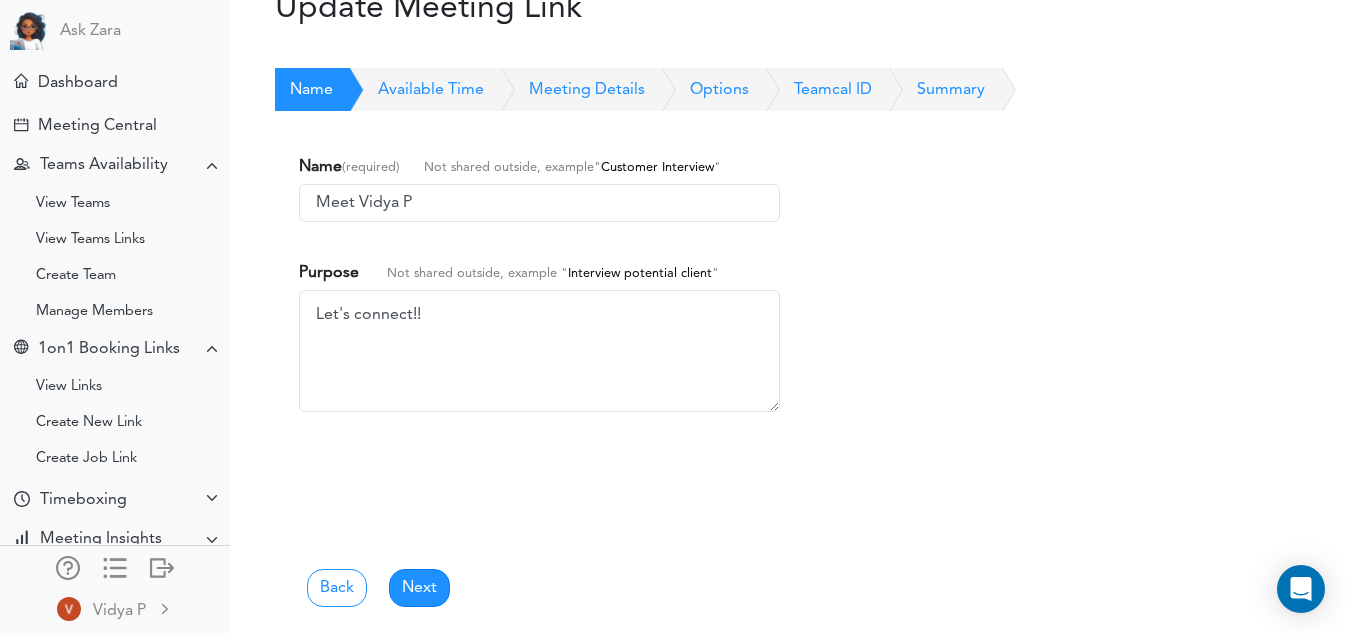 click on "Available Time" at bounding box center (408, 90) 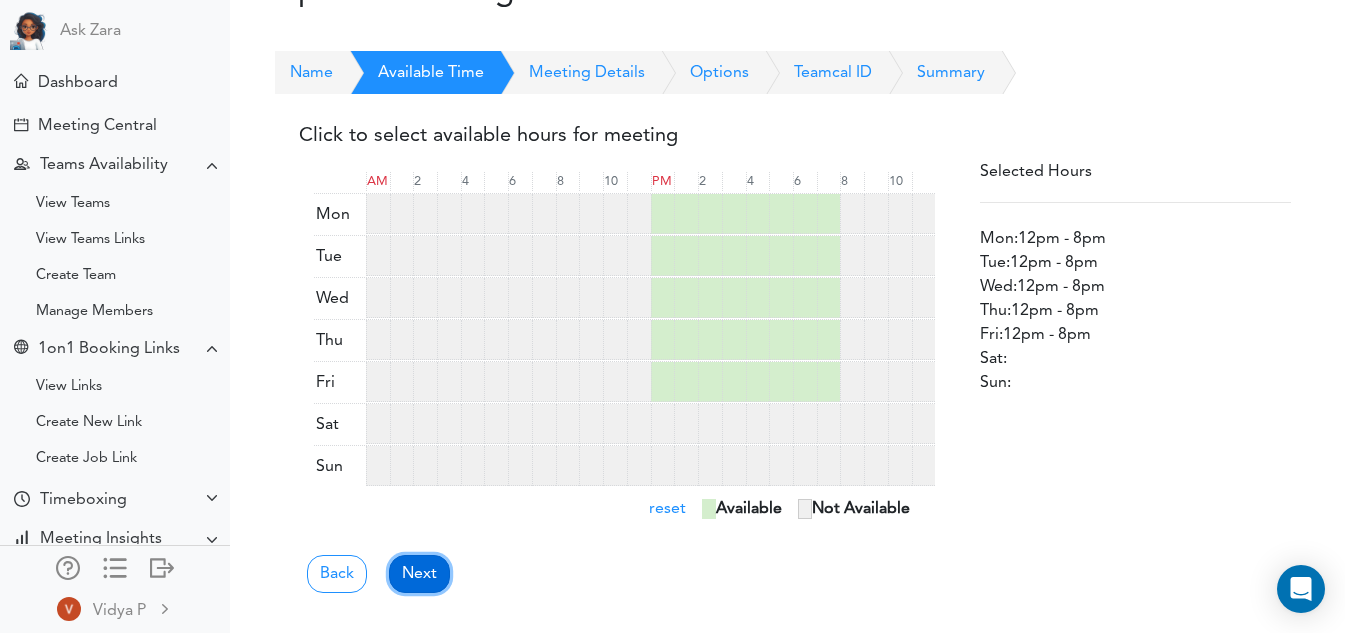 click on "Next" at bounding box center [419, 574] 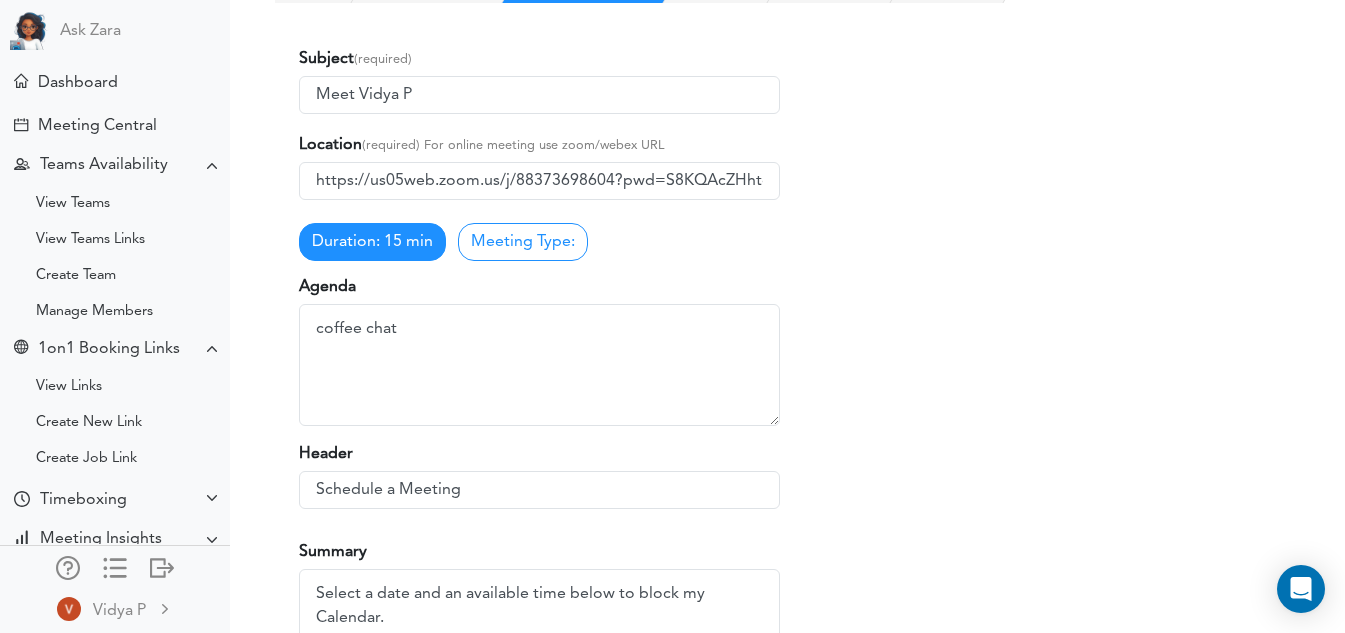 scroll, scrollTop: 137, scrollLeft: 0, axis: vertical 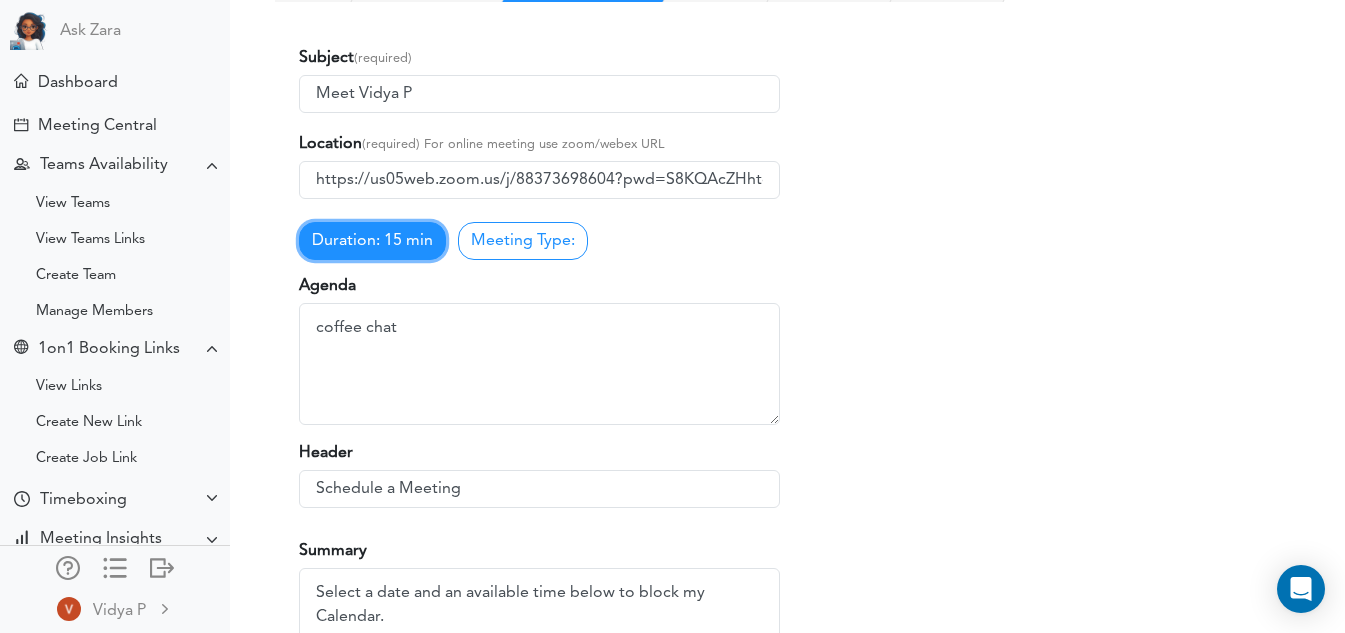 click on "Duration:
15 min" at bounding box center [372, 241] 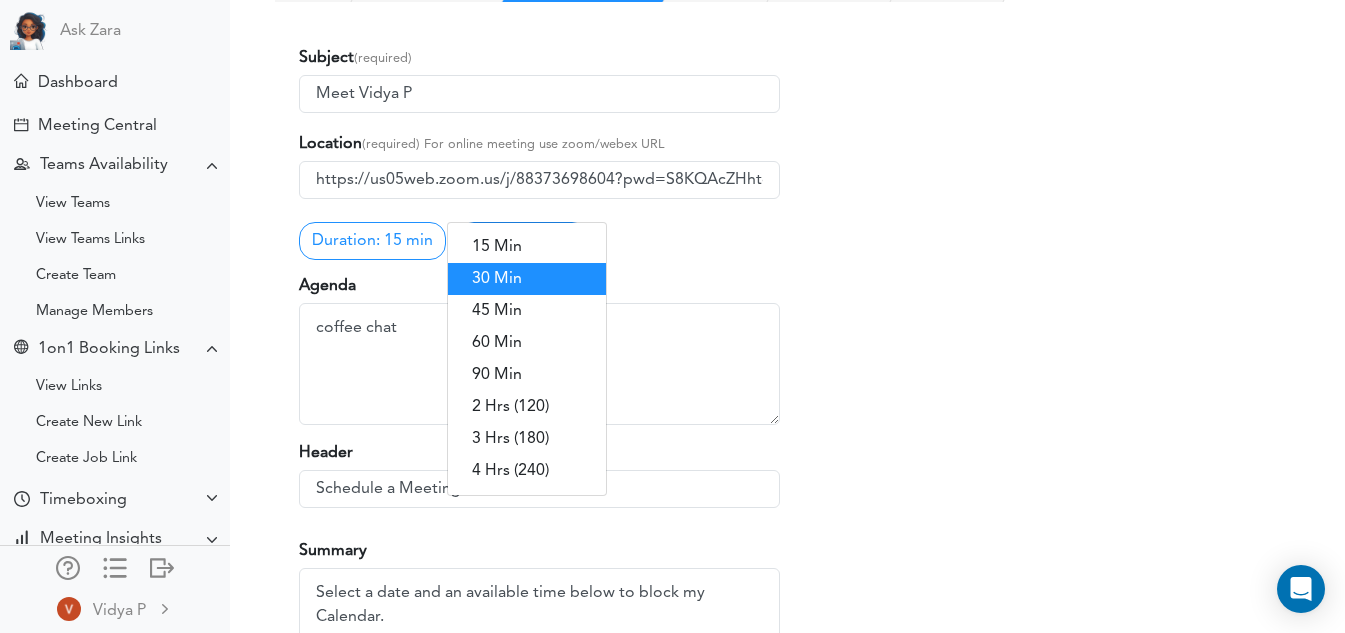 click on "30
Min" at bounding box center (527, 279) 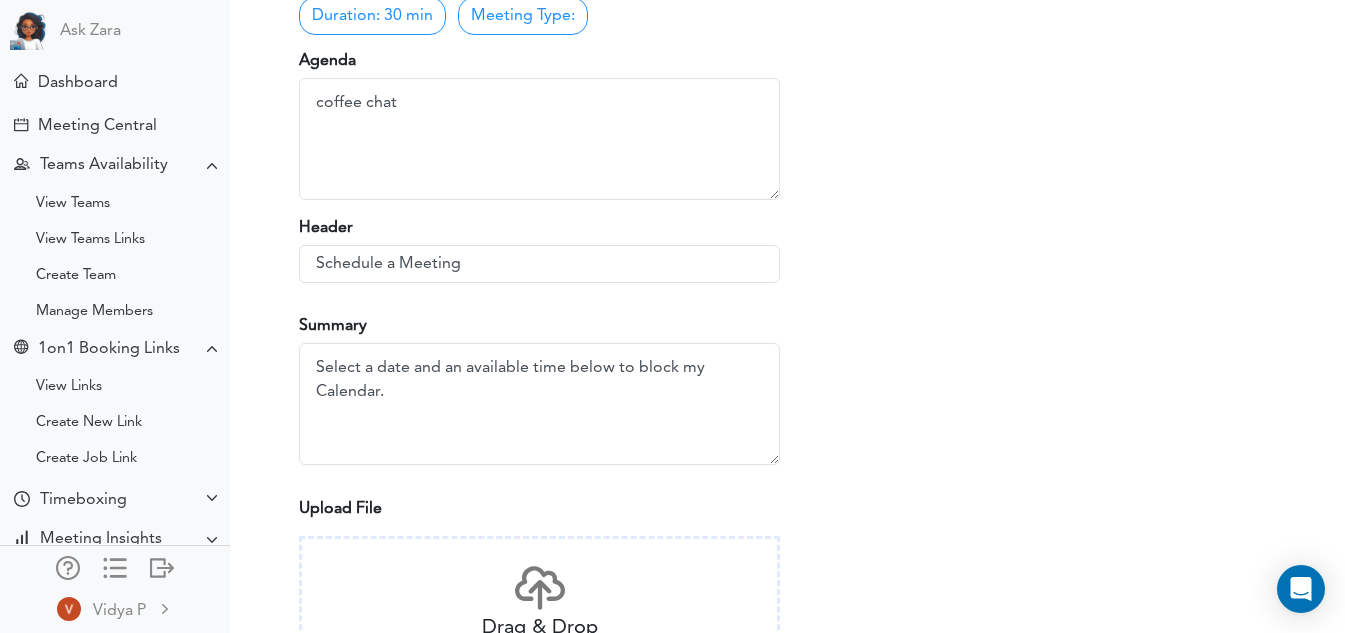 scroll, scrollTop: 603, scrollLeft: 0, axis: vertical 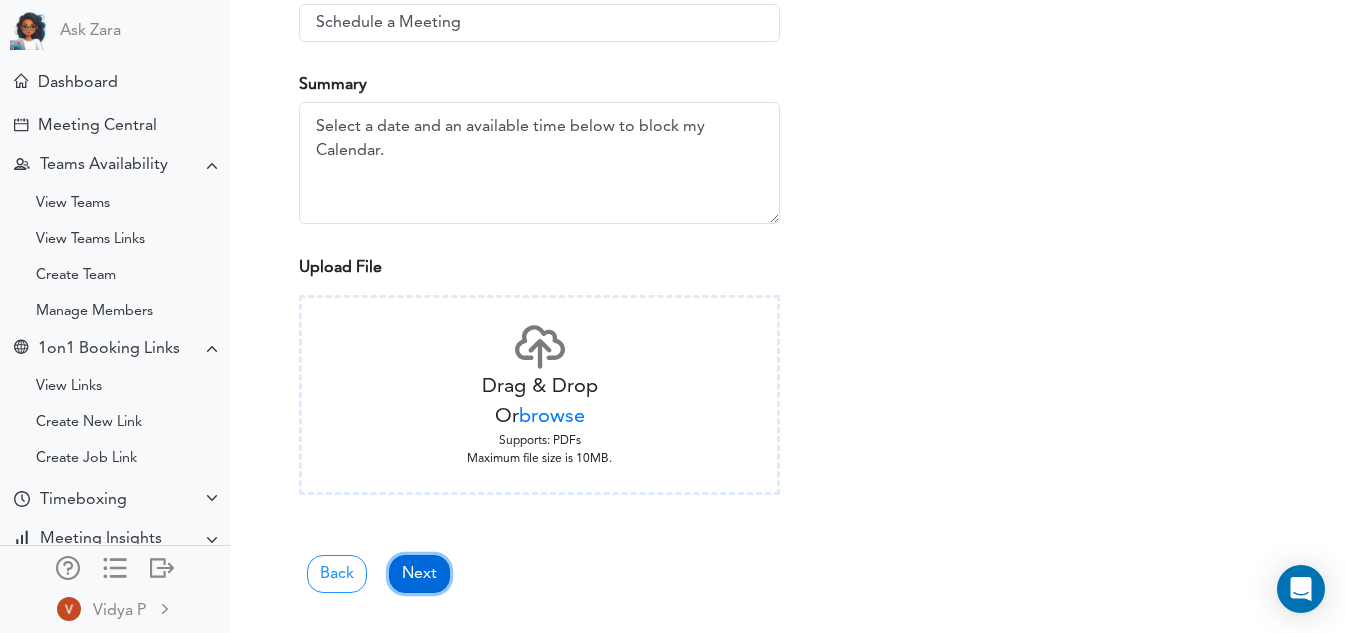 click on "Next" at bounding box center [419, 574] 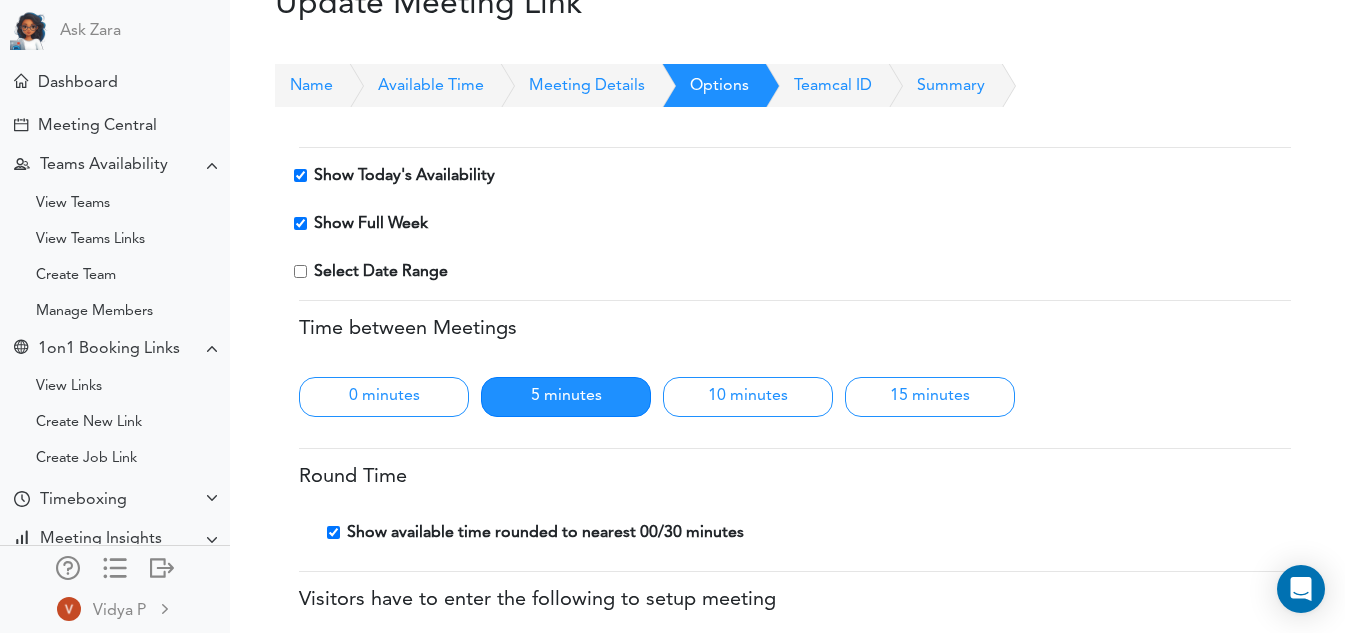 scroll, scrollTop: 0, scrollLeft: 0, axis: both 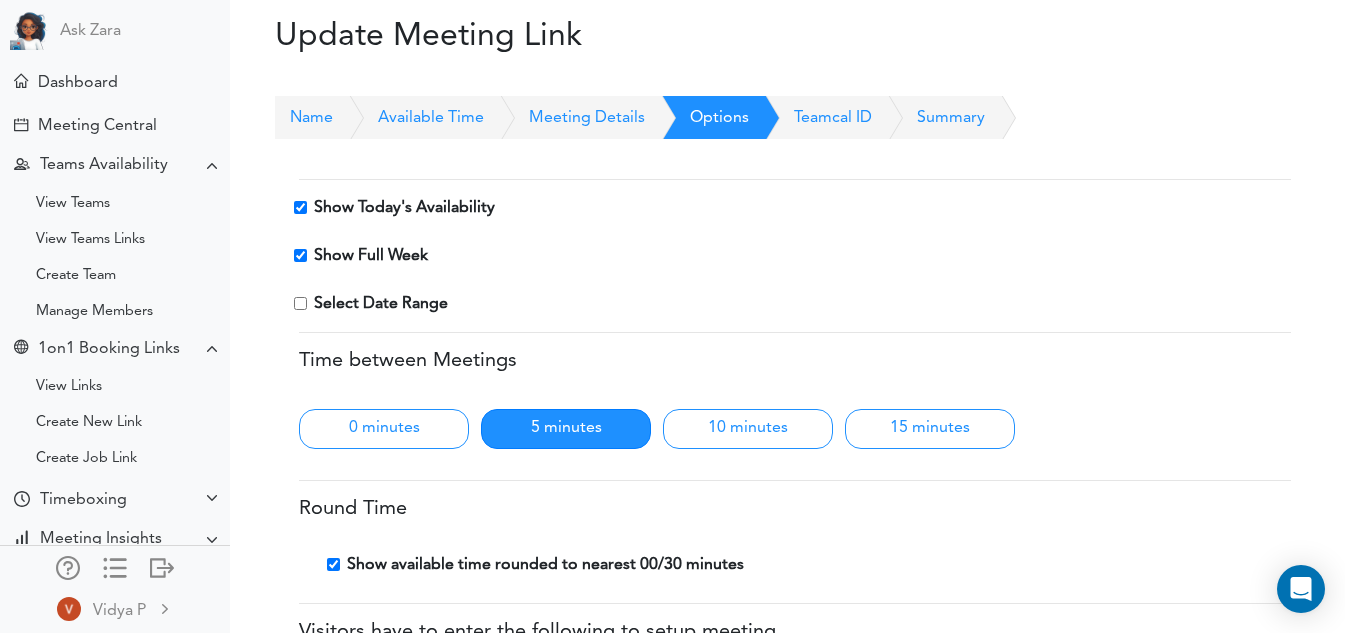 click on "Teamcal ID" at bounding box center [810, 118] 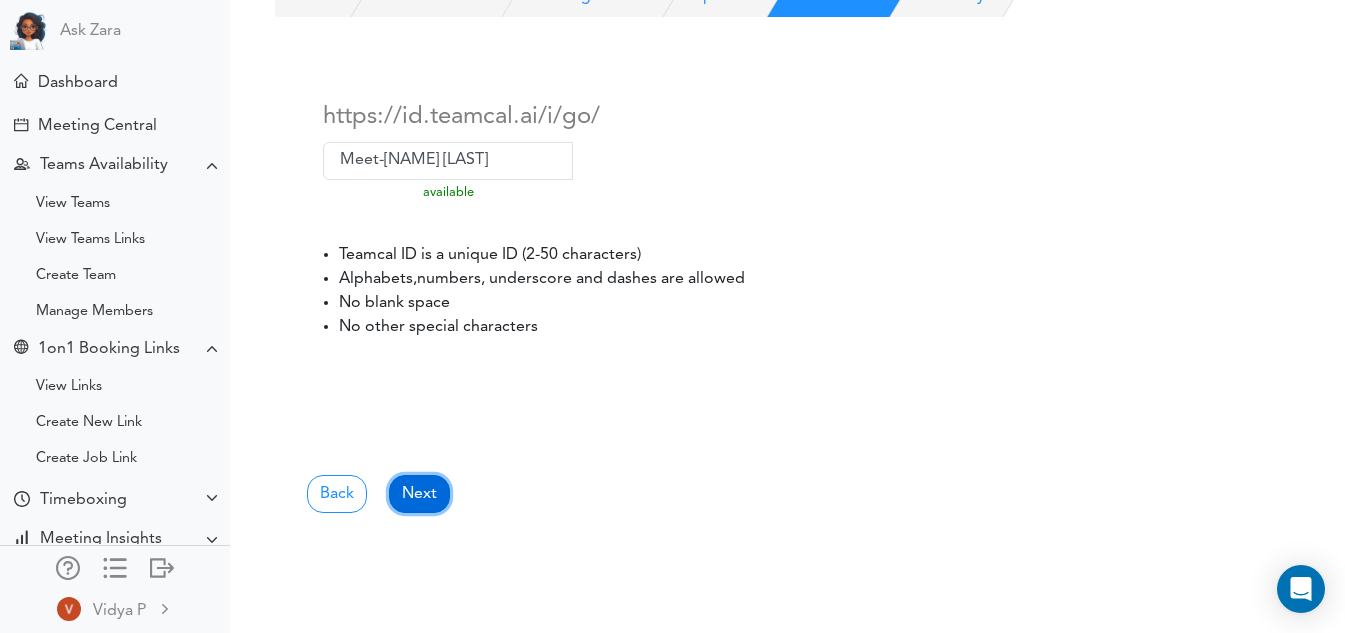 click on "Next" at bounding box center (419, 494) 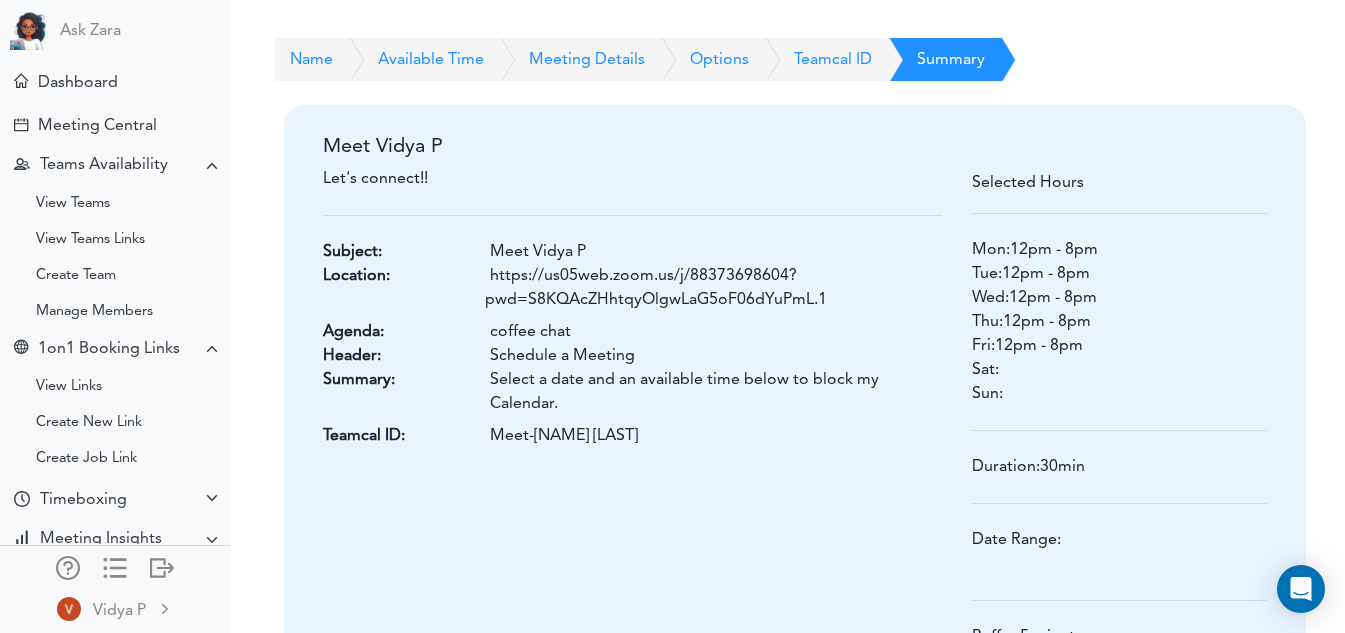 scroll, scrollTop: 57, scrollLeft: 0, axis: vertical 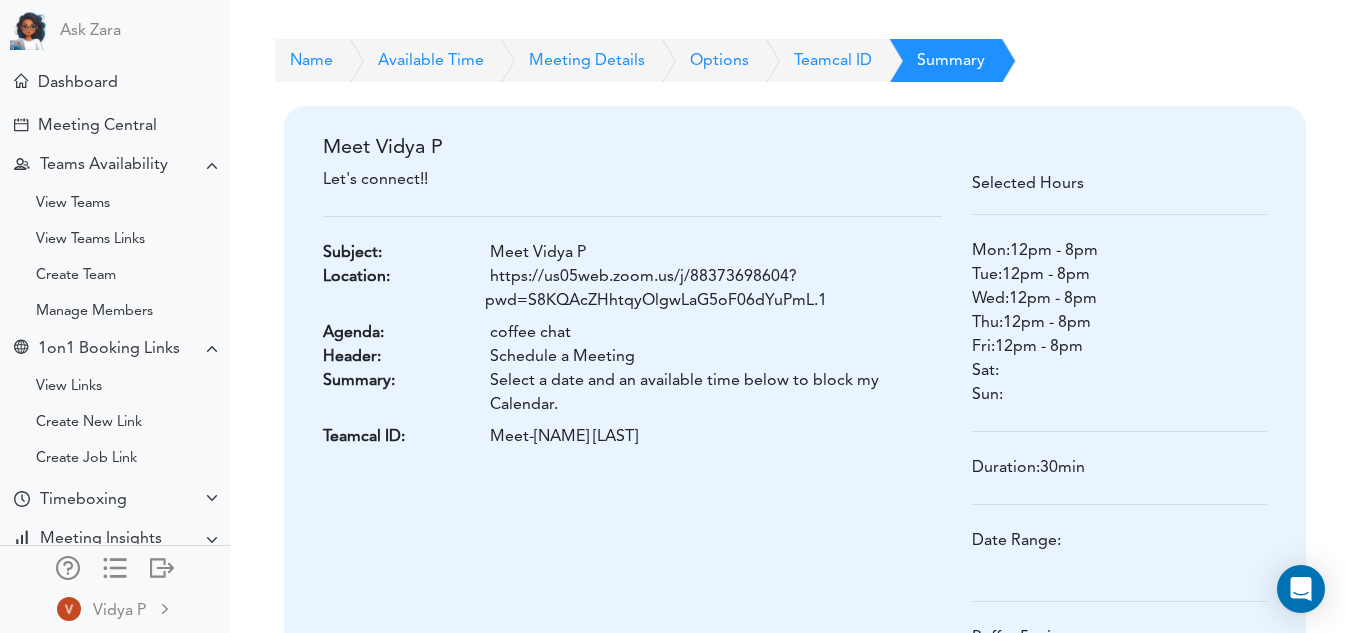 click on "Meet-Vidya-P-EZIMU" at bounding box center [713, 333] 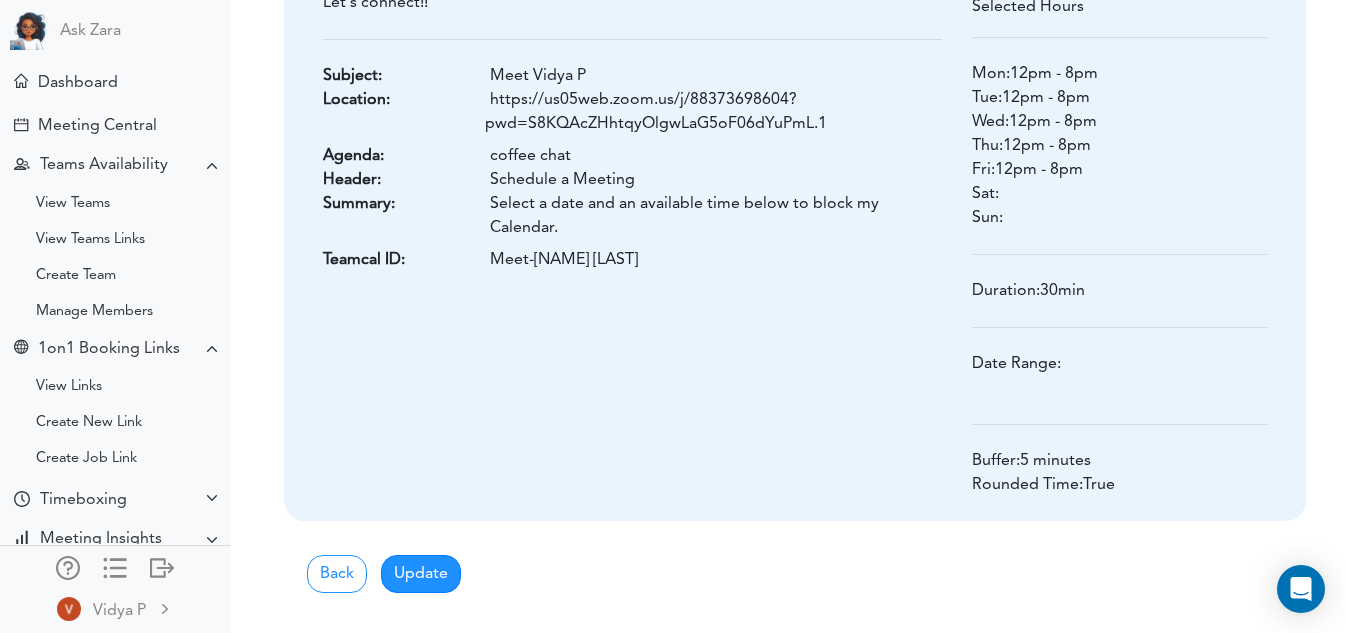 click on "Meet Vidya P
Let's connect!!
Subject:
Meet Vidya P
Location:
https://us05web.zoom.us/j/88373698604?pwd=S8KQAcZHhtqyOlgwLaG5oF06dYuPmL.1
coffee chat" at bounding box center (632, 225) 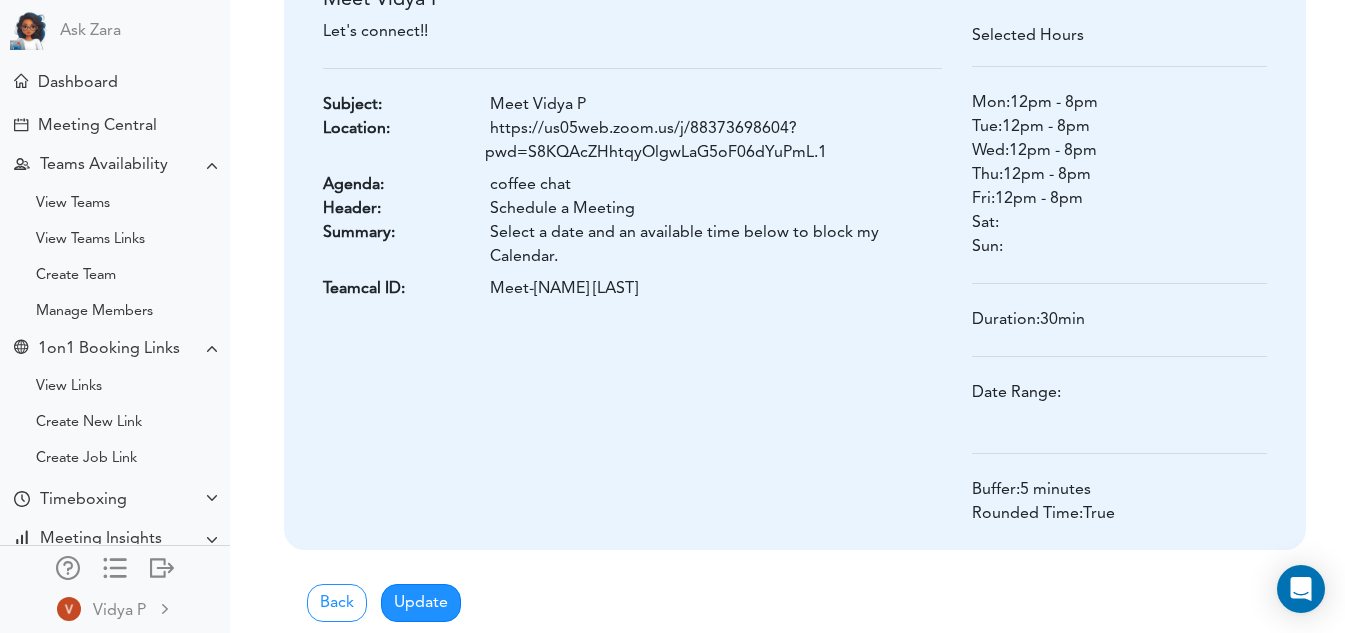 scroll, scrollTop: 234, scrollLeft: 0, axis: vertical 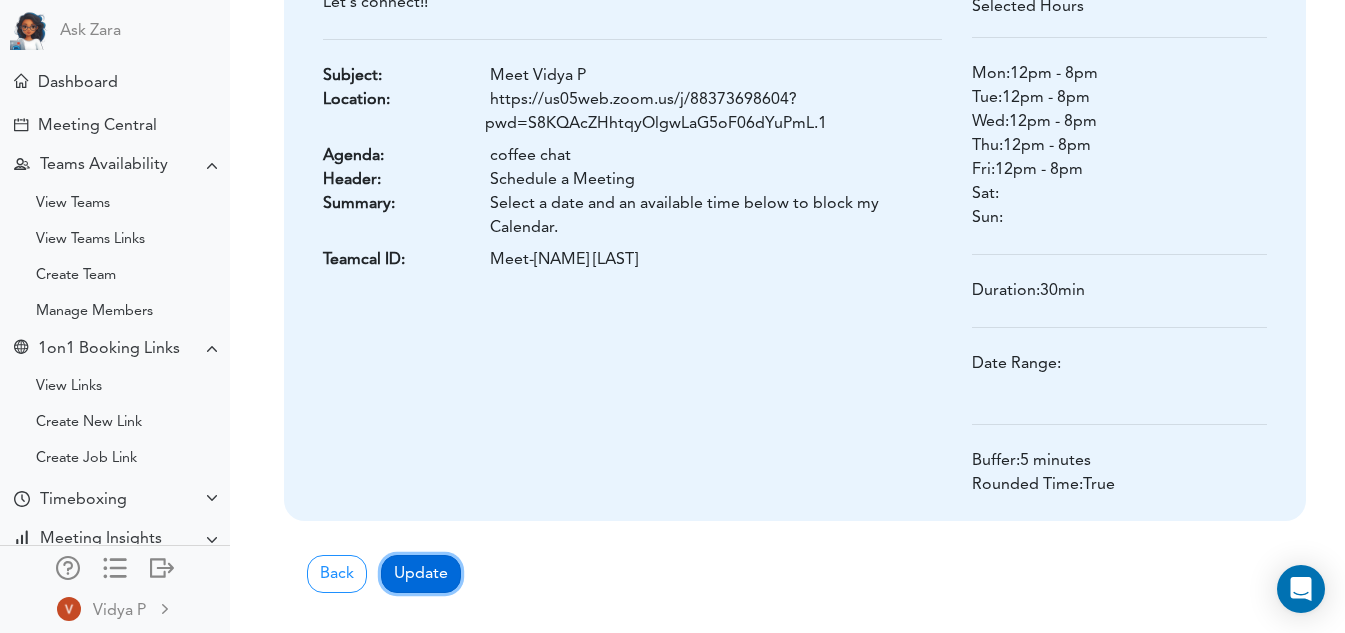 click on "Update" at bounding box center [421, 574] 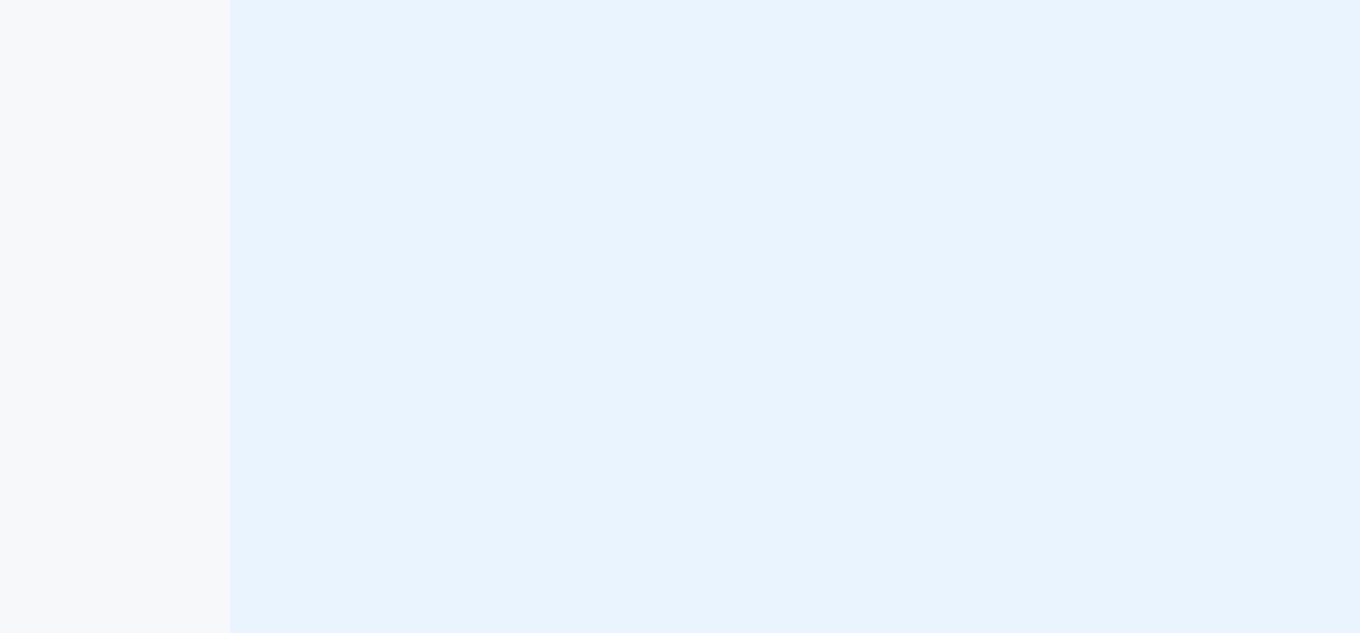 scroll, scrollTop: 0, scrollLeft: 0, axis: both 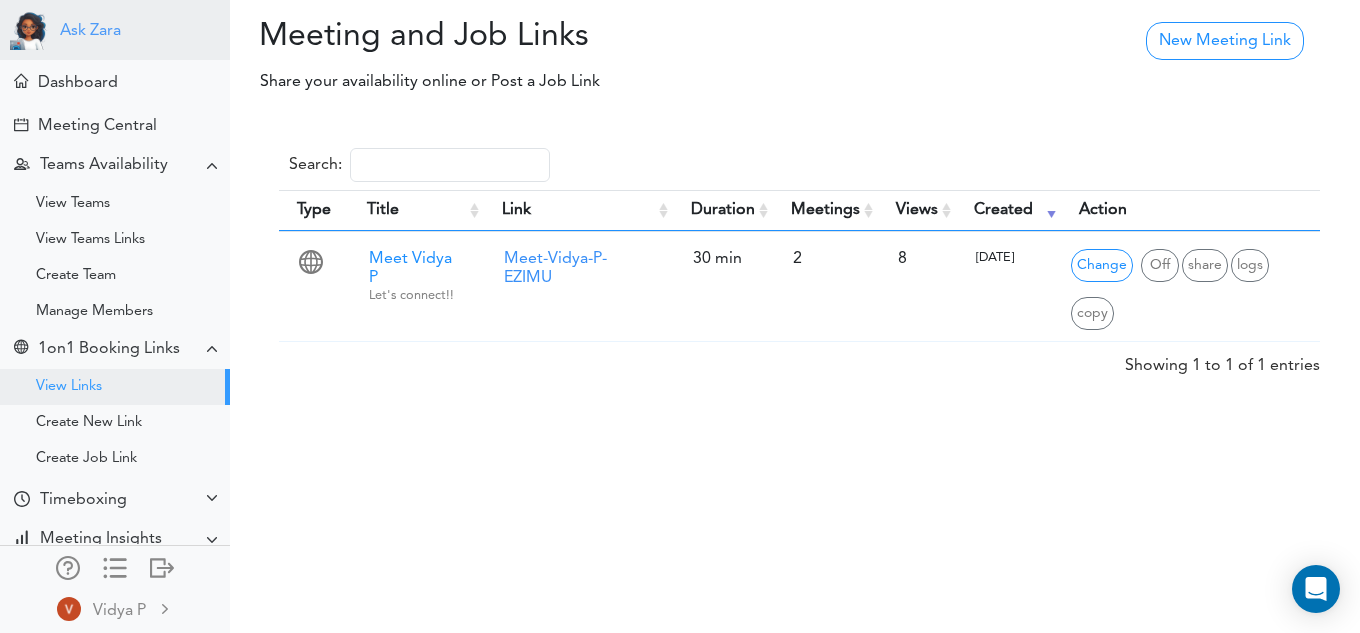 click on "Ask Zara" at bounding box center [90, 31] 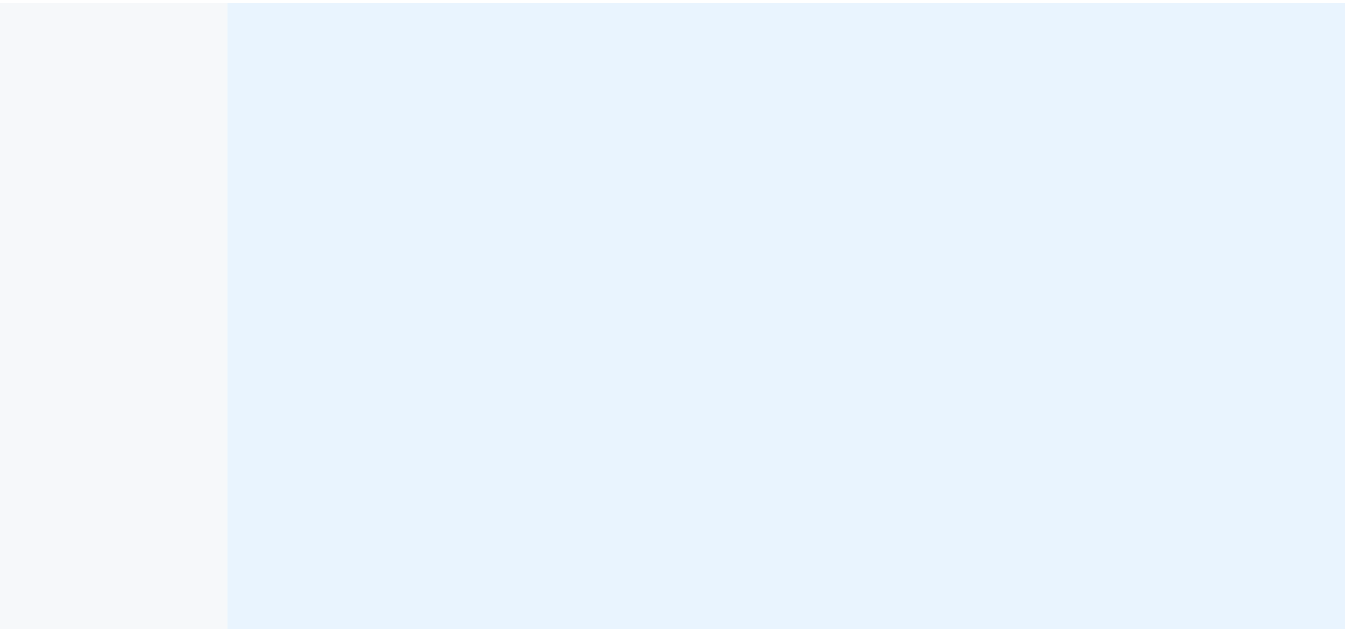 scroll, scrollTop: 0, scrollLeft: 0, axis: both 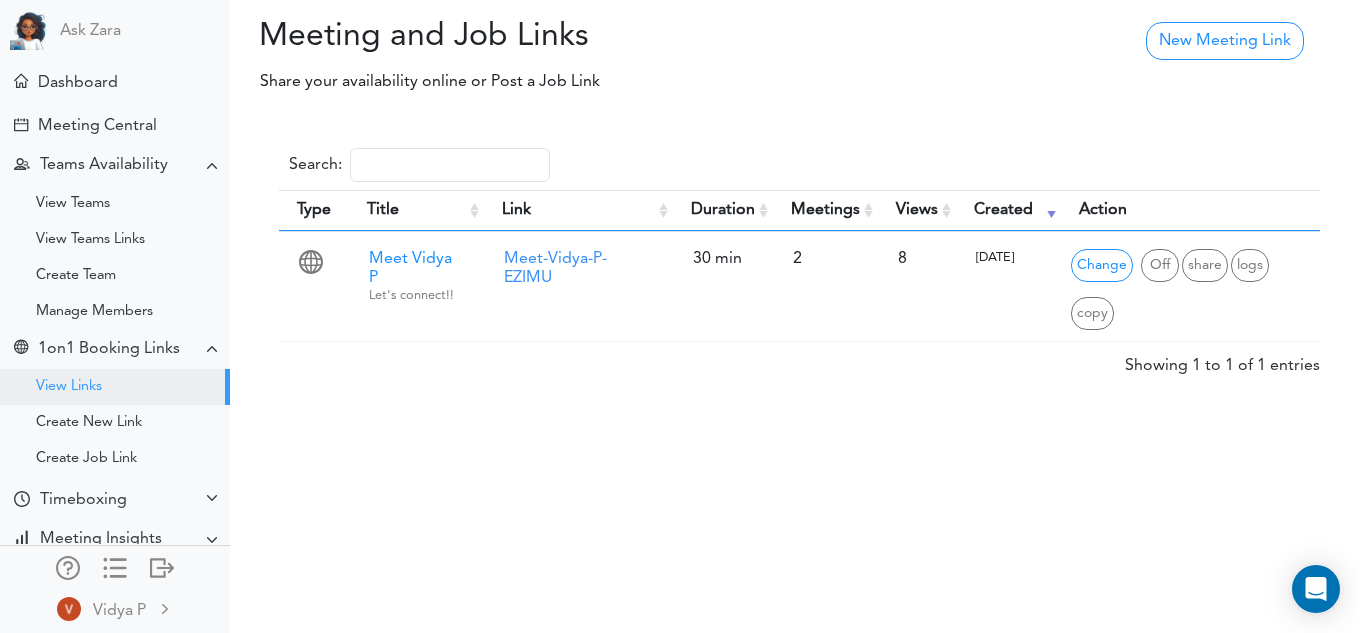 click on "Search:
Type Title Link Duration Meetings Views Created Action
Meet [NAME] [LAST]
Let's connect!!
Meet-[NAME]-[LAST]-EZIMU
30 min
2
8
[DATE]
Change
Off share logs × Cancel" at bounding box center [799, 263] 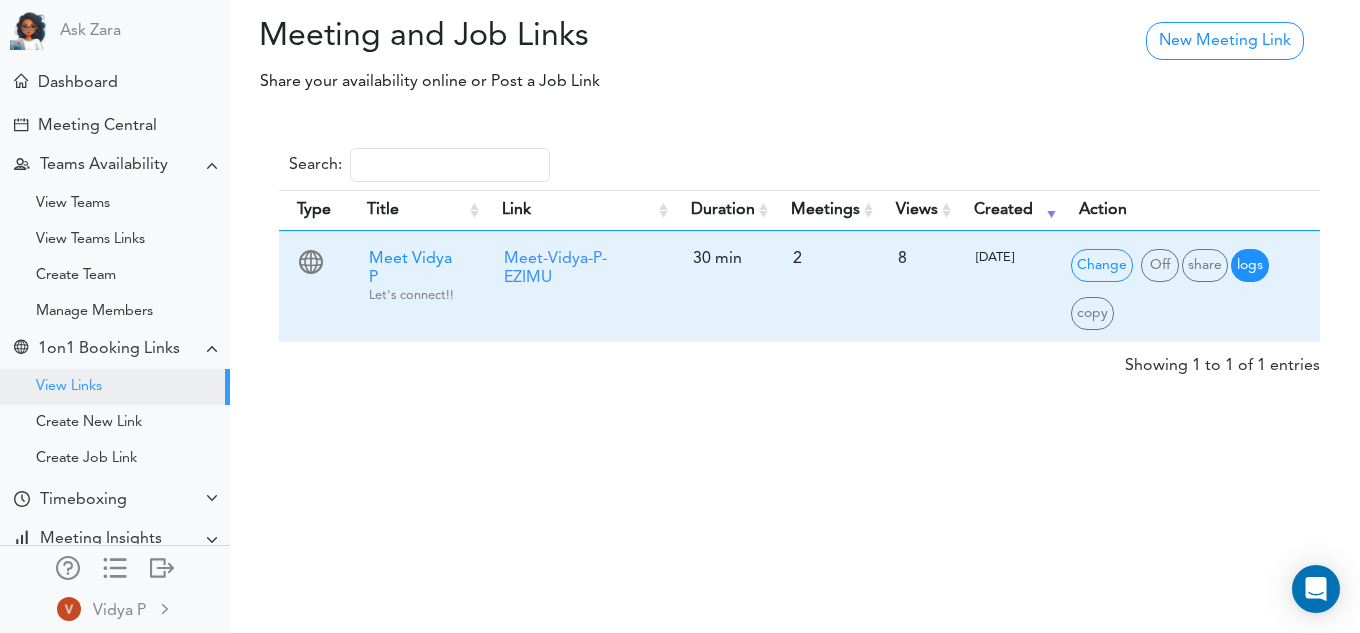 click on "logs" at bounding box center [1250, 265] 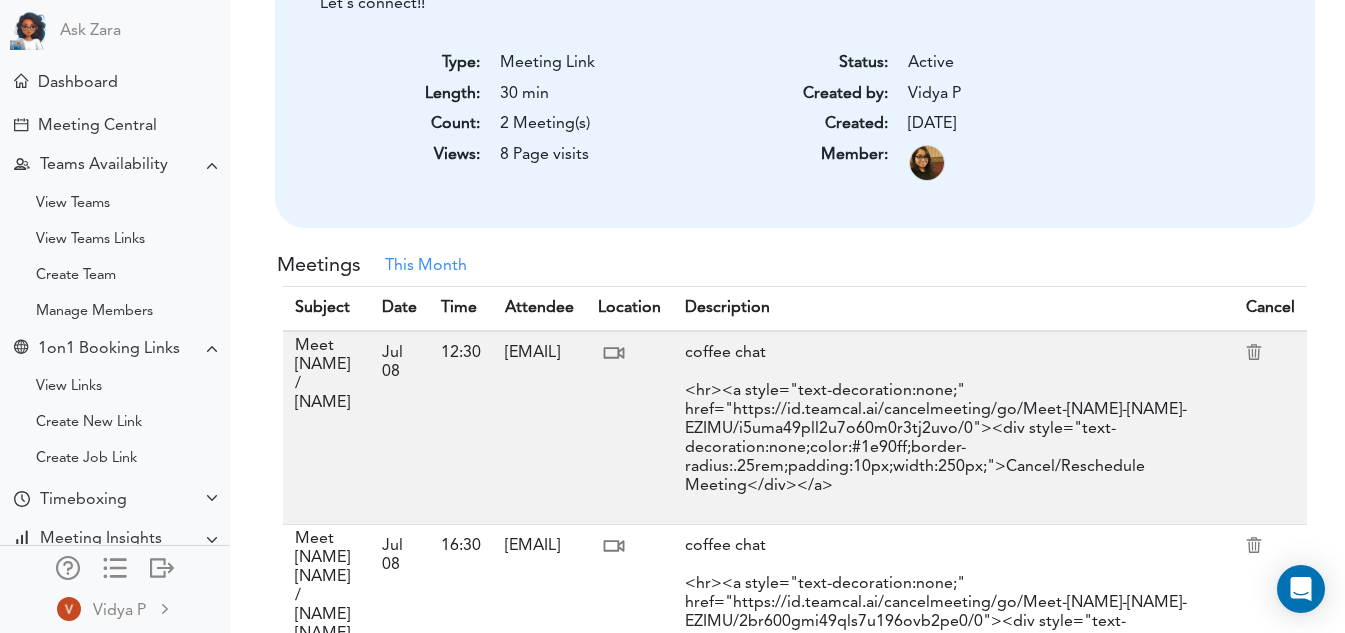 scroll, scrollTop: 160, scrollLeft: 0, axis: vertical 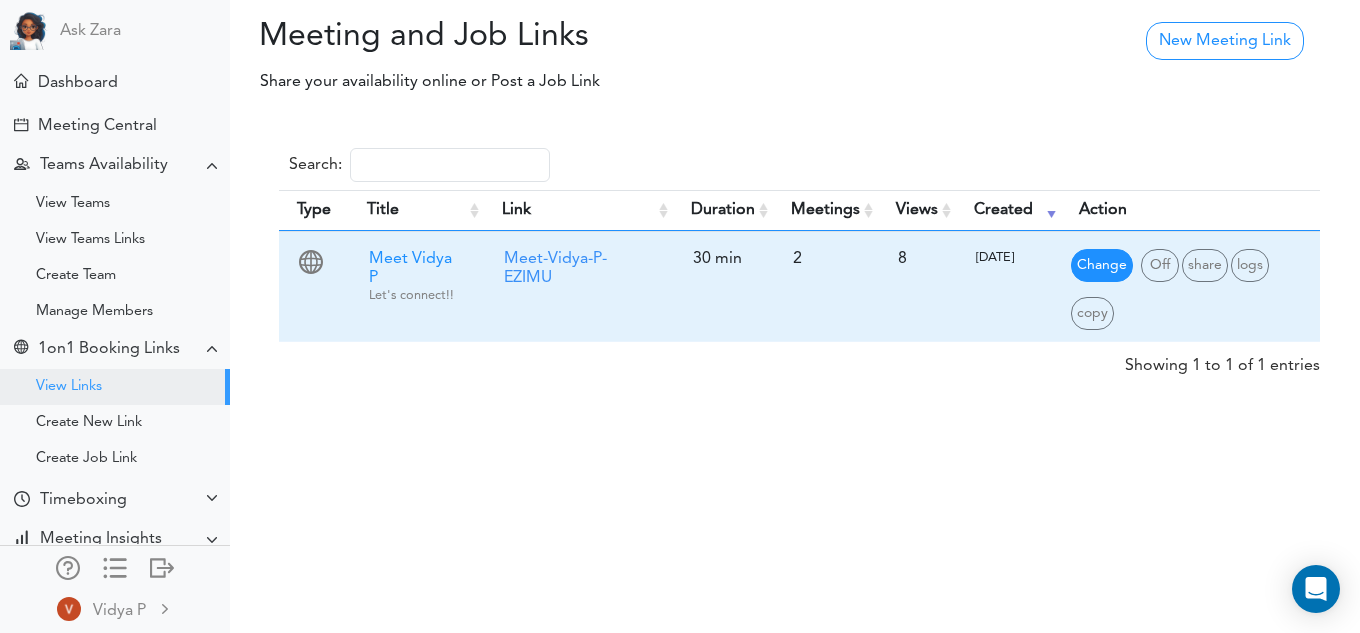 click on "Change" at bounding box center [1102, 265] 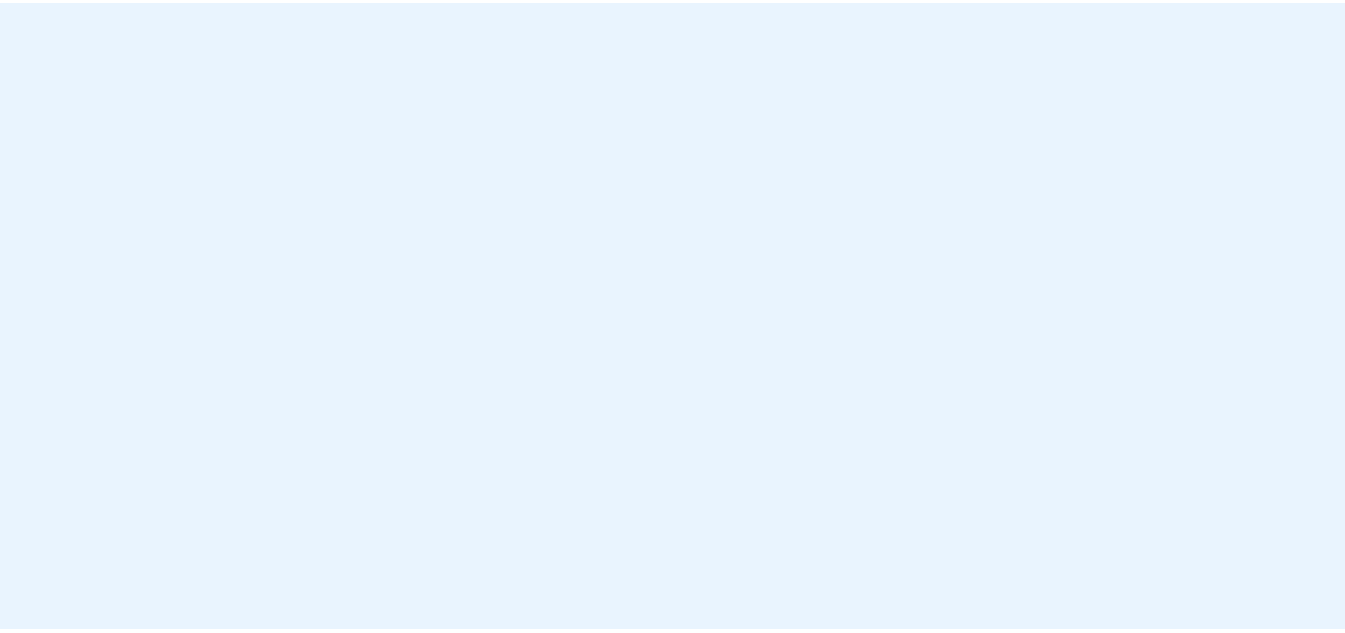 scroll, scrollTop: 0, scrollLeft: 0, axis: both 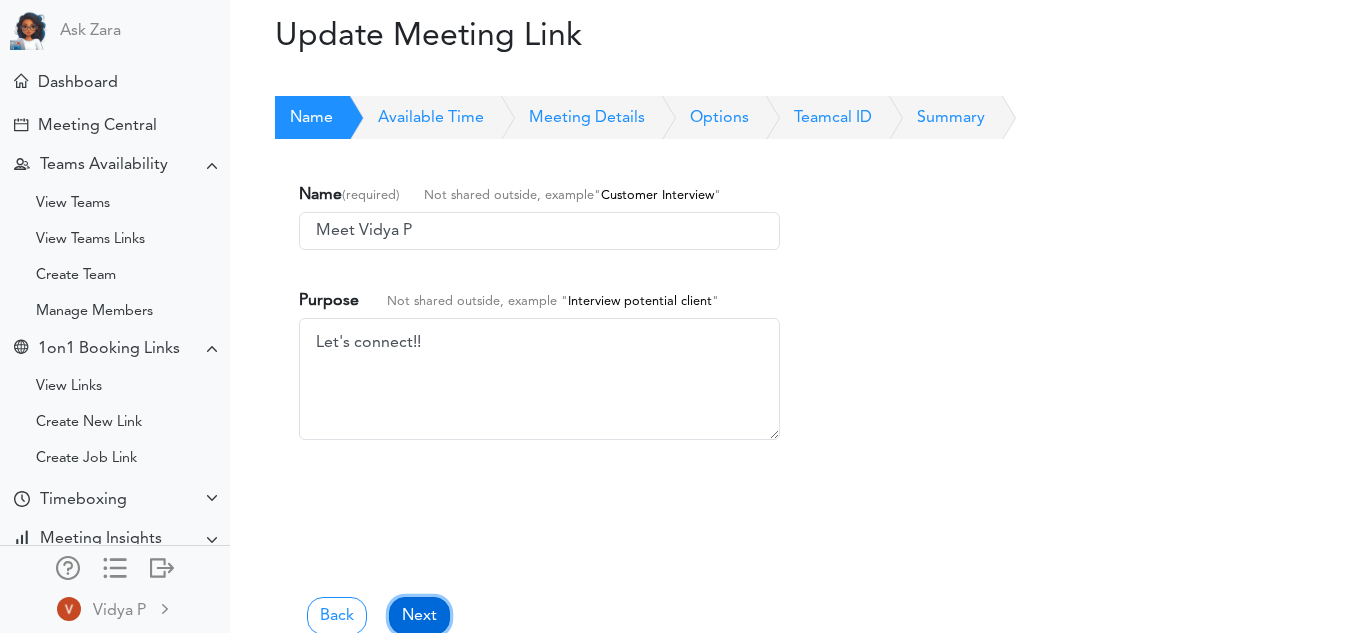 click on "Next" at bounding box center [419, 616] 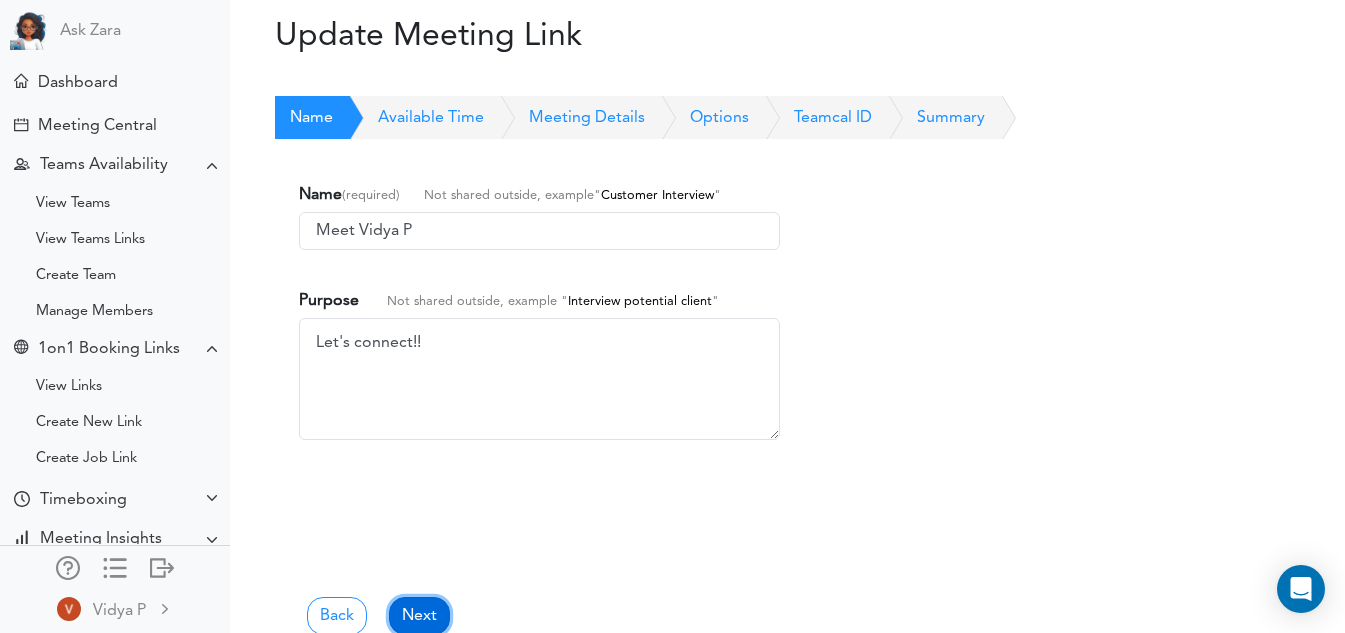 click on "Next" at bounding box center (419, 616) 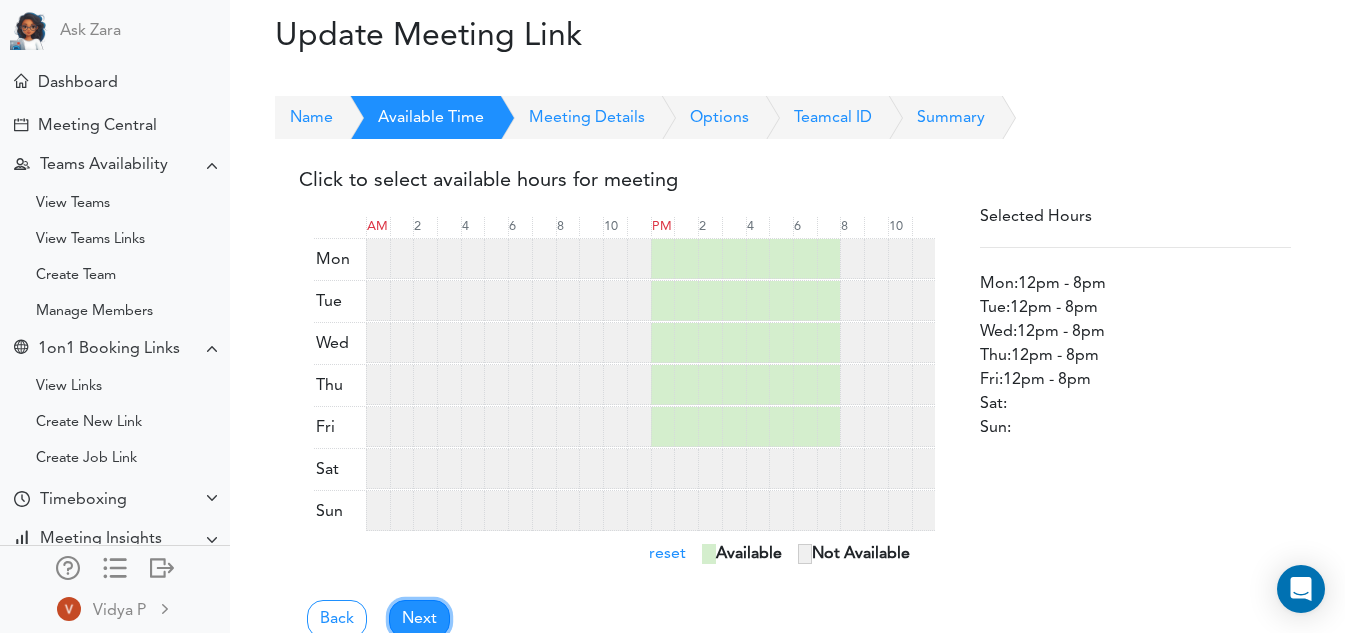 click on "Next" at bounding box center [419, 619] 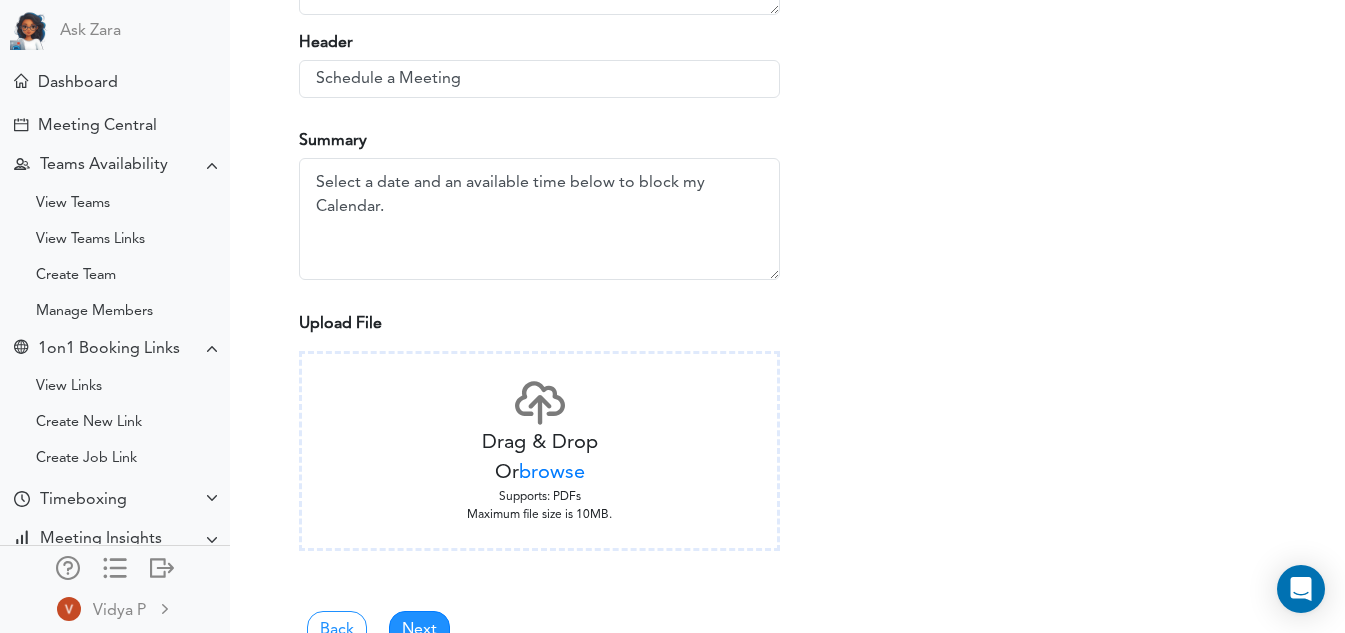 scroll, scrollTop: 603, scrollLeft: 0, axis: vertical 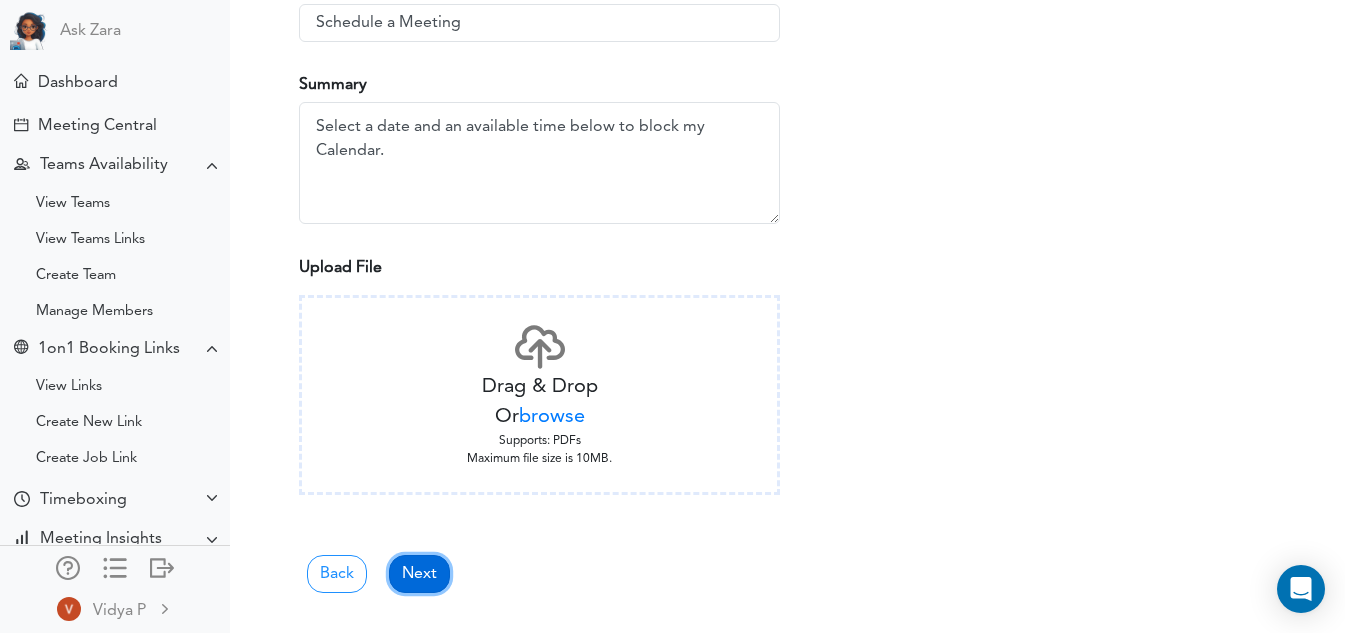 click on "Next" at bounding box center [419, 574] 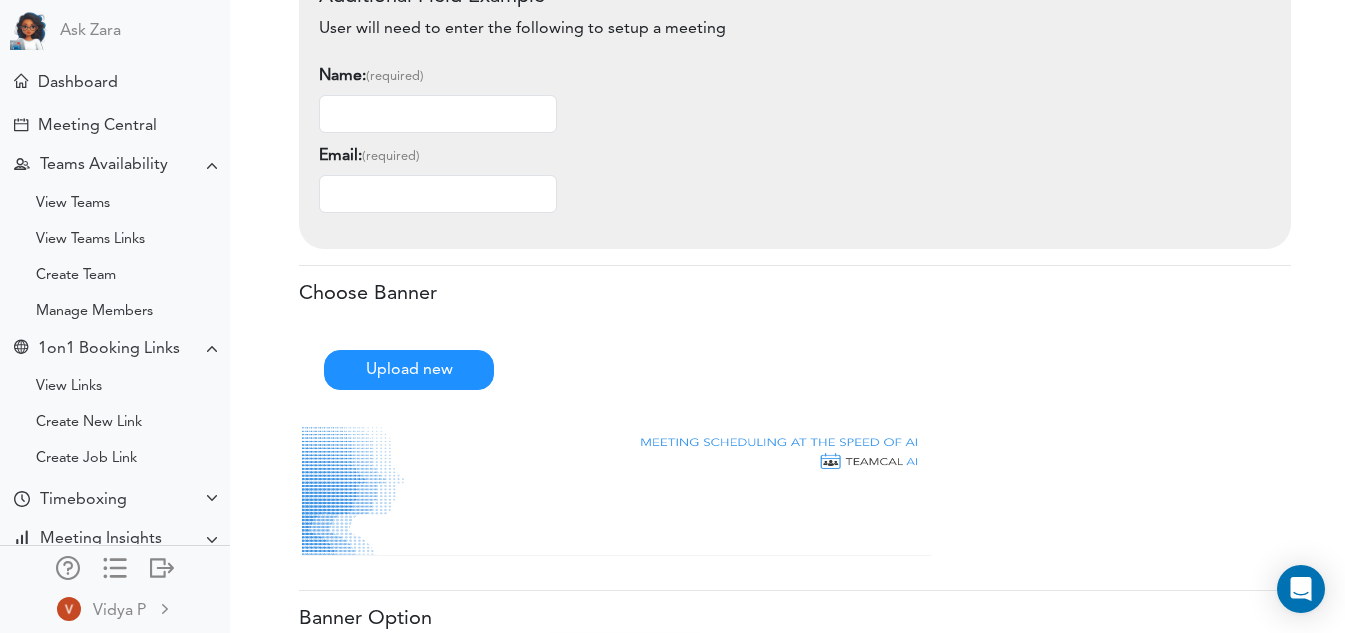 scroll, scrollTop: 970, scrollLeft: 0, axis: vertical 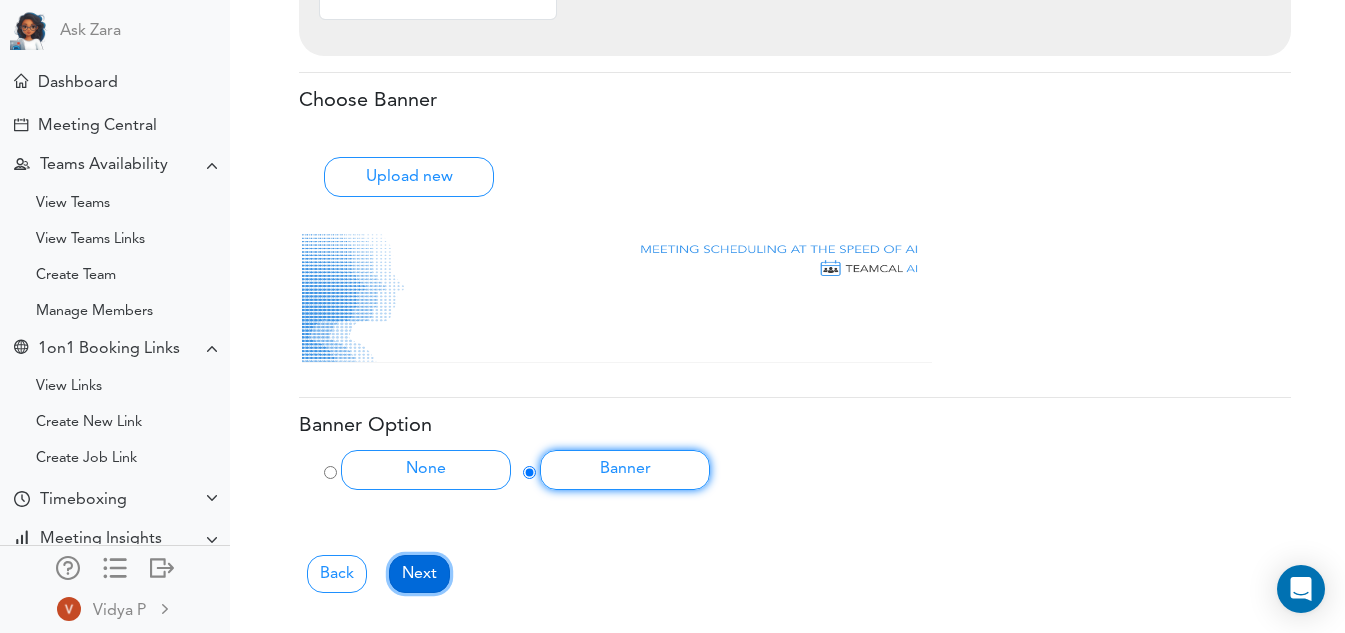 click on "Next" at bounding box center (419, 574) 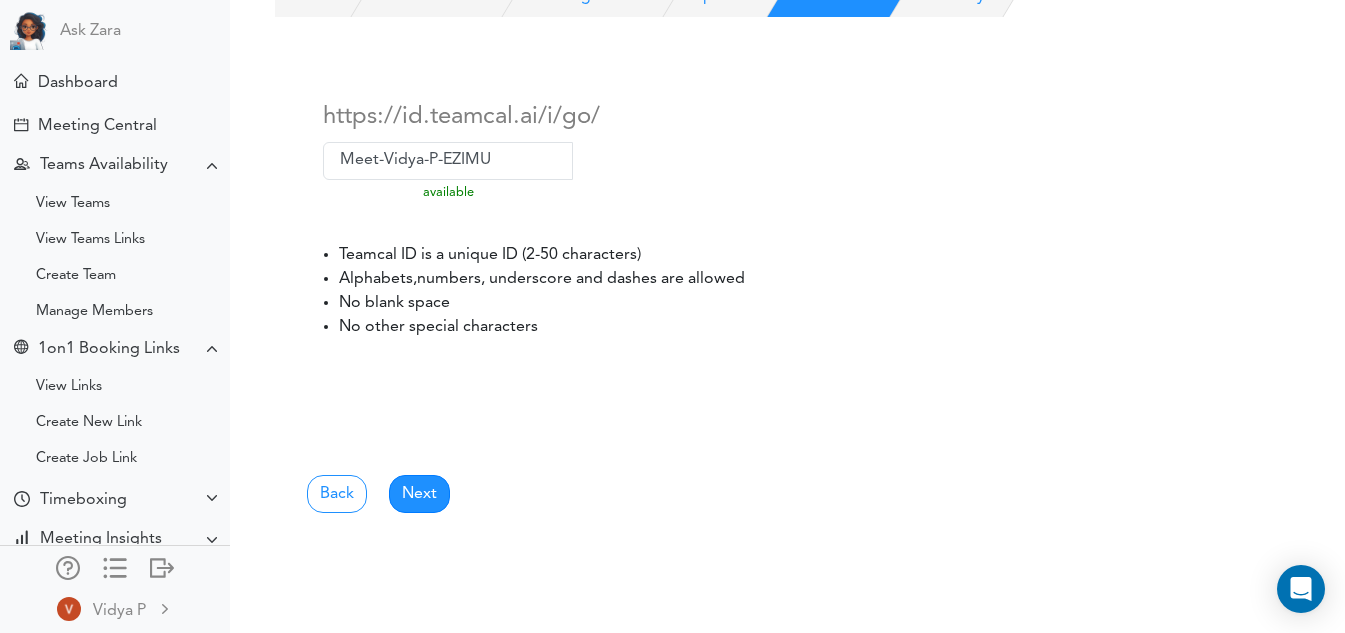 scroll, scrollTop: 0, scrollLeft: 0, axis: both 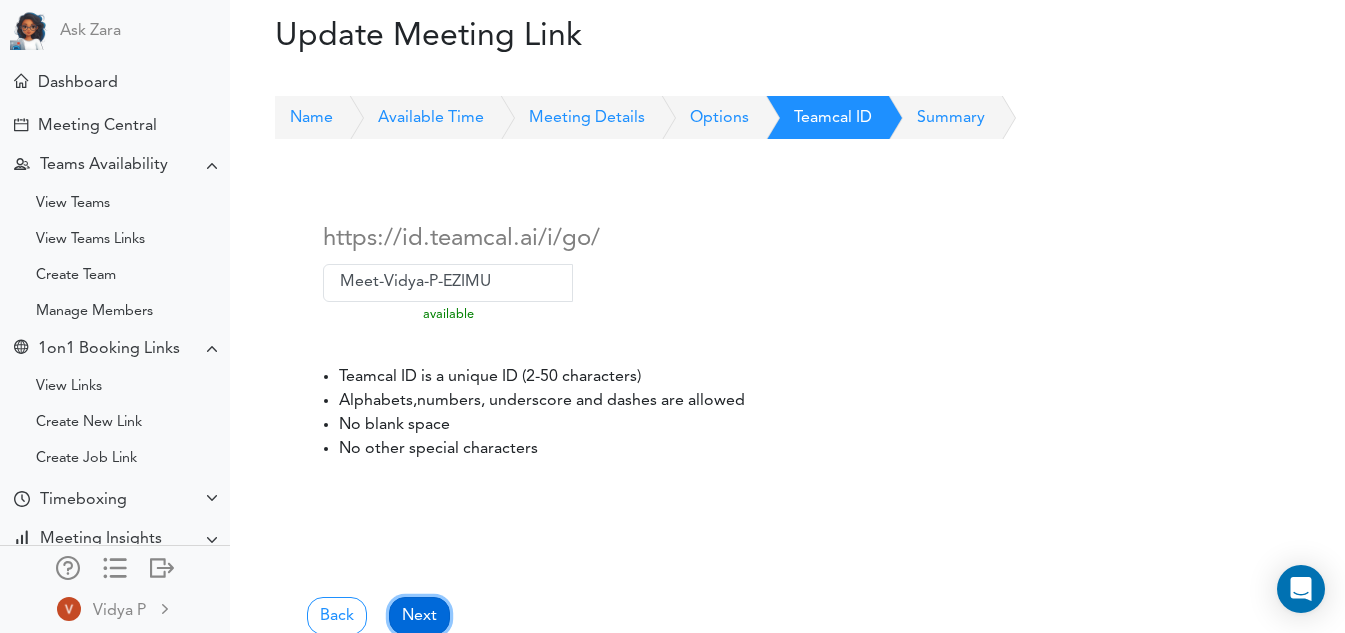 click on "Next" at bounding box center [419, 616] 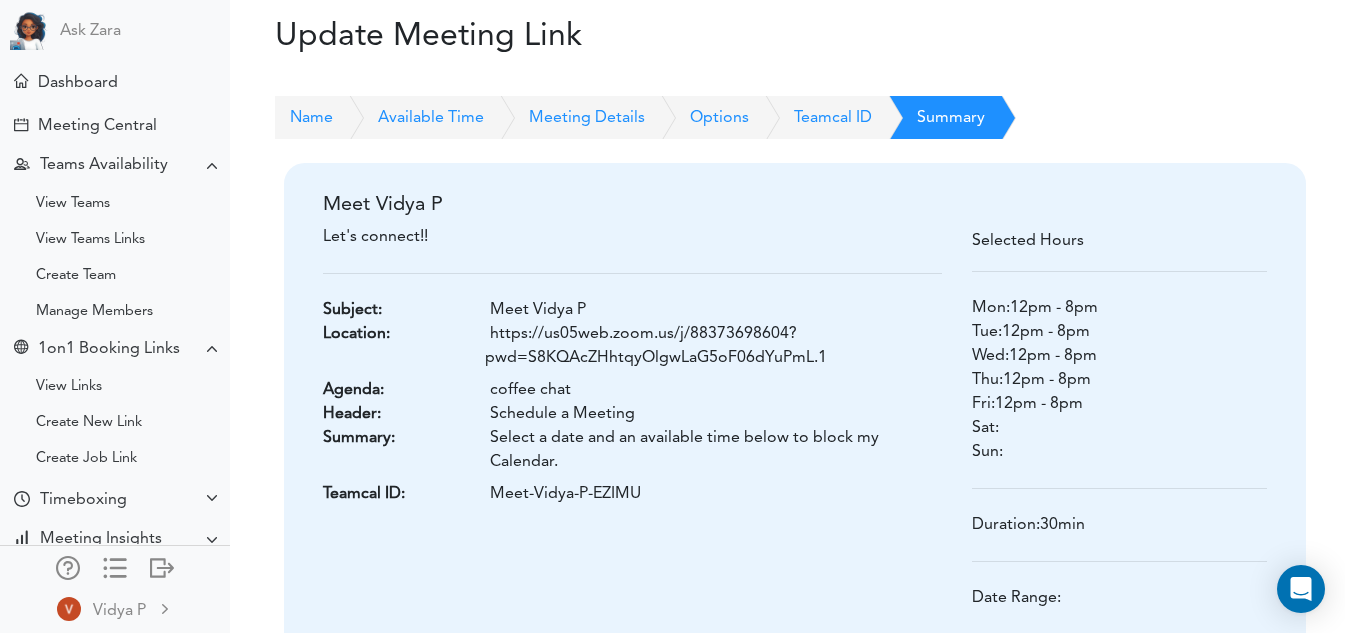 scroll, scrollTop: 234, scrollLeft: 0, axis: vertical 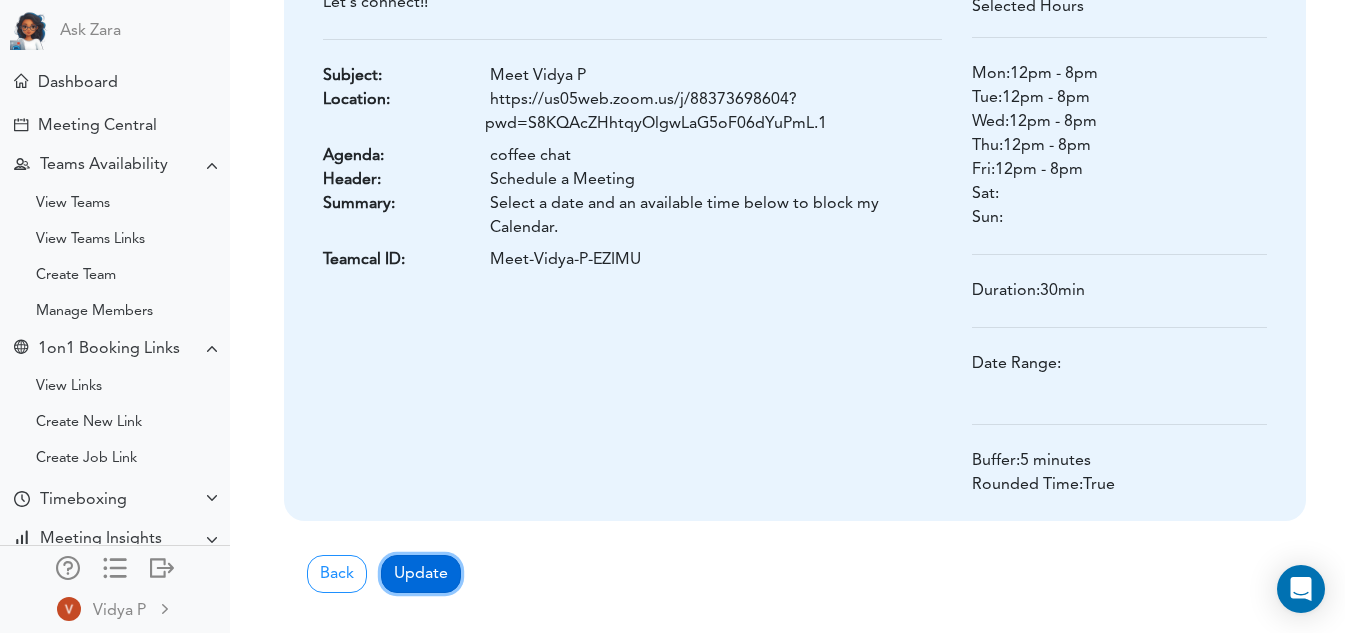 click on "Update" at bounding box center [421, 574] 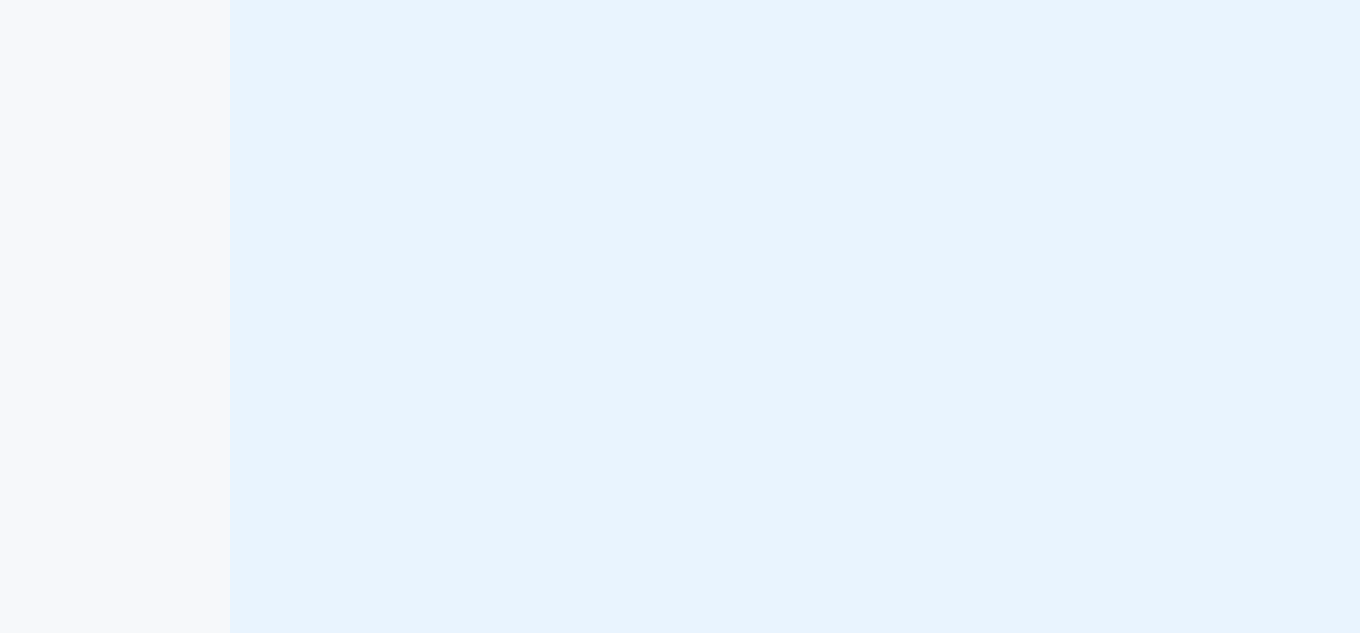 scroll, scrollTop: 0, scrollLeft: 0, axis: both 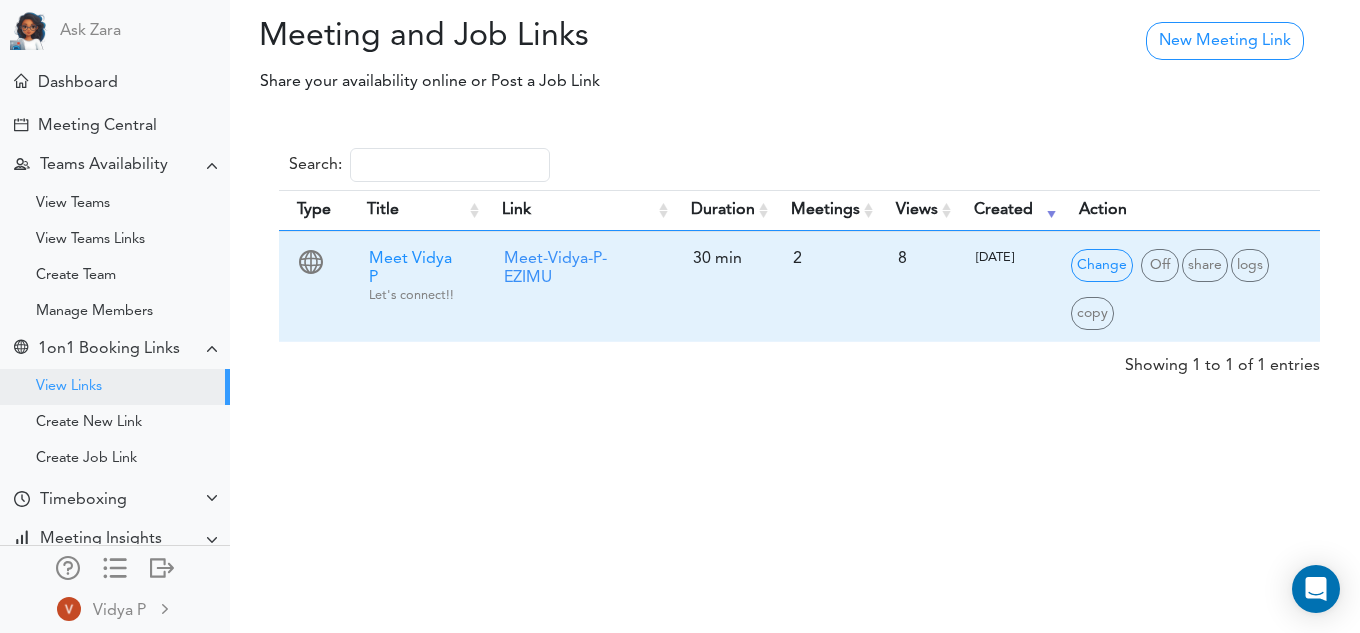 click on "[DATE]" at bounding box center [1008, 258] 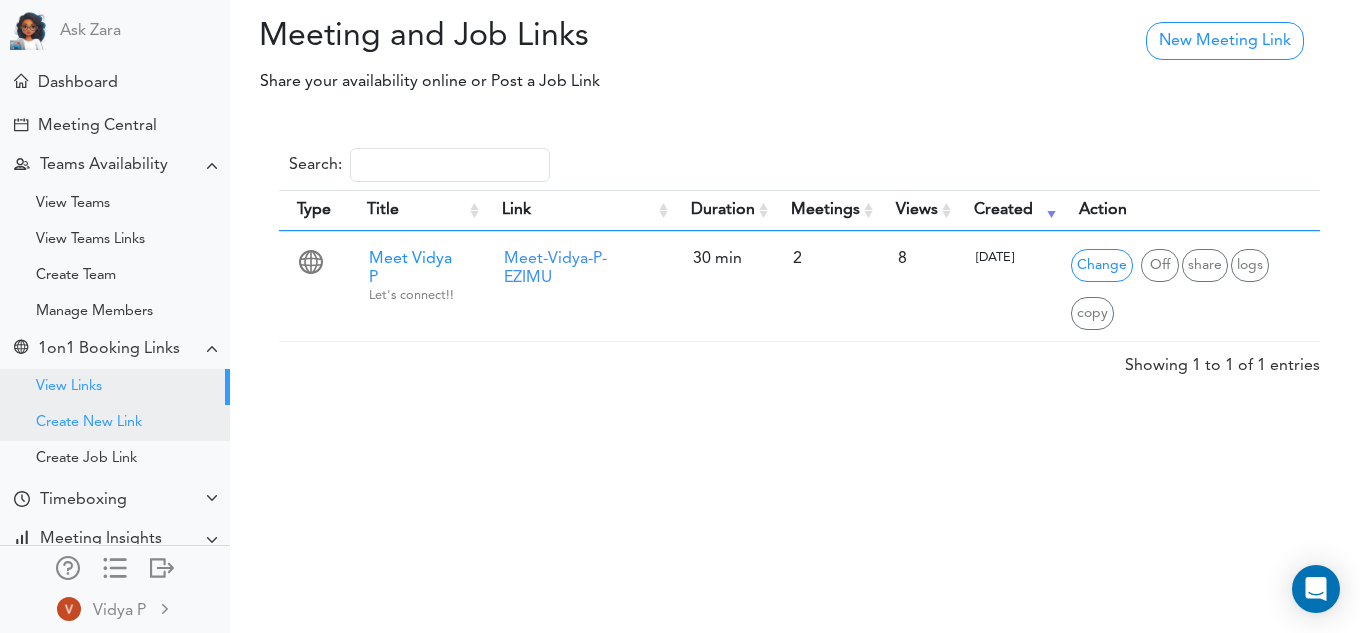click on "Create New Link" at bounding box center (89, 423) 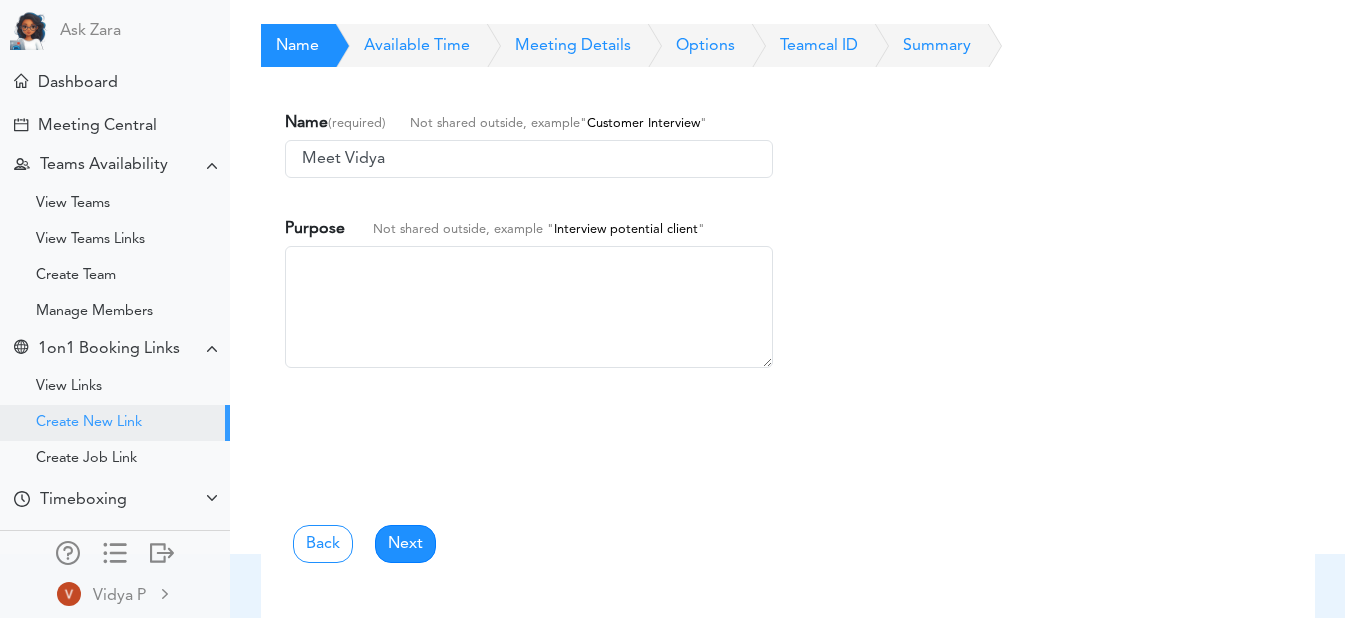 scroll, scrollTop: 66, scrollLeft: 0, axis: vertical 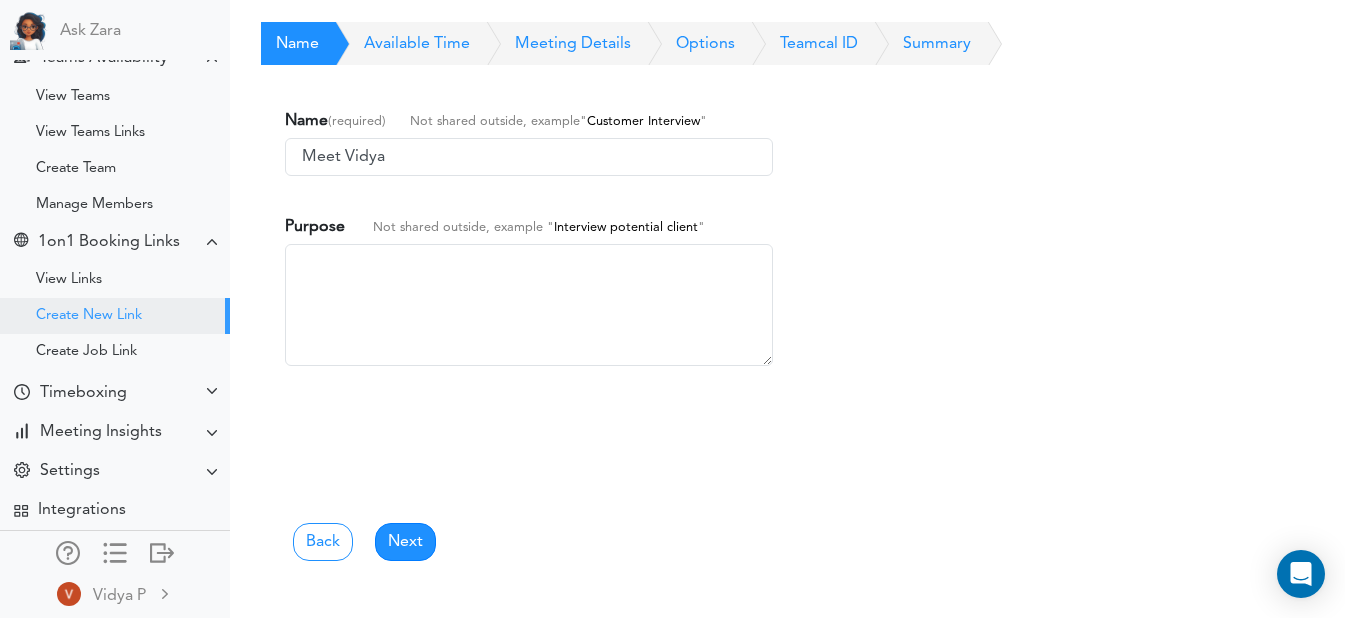 drag, startPoint x: 432, startPoint y: 162, endPoint x: 296, endPoint y: 161, distance: 136.00368 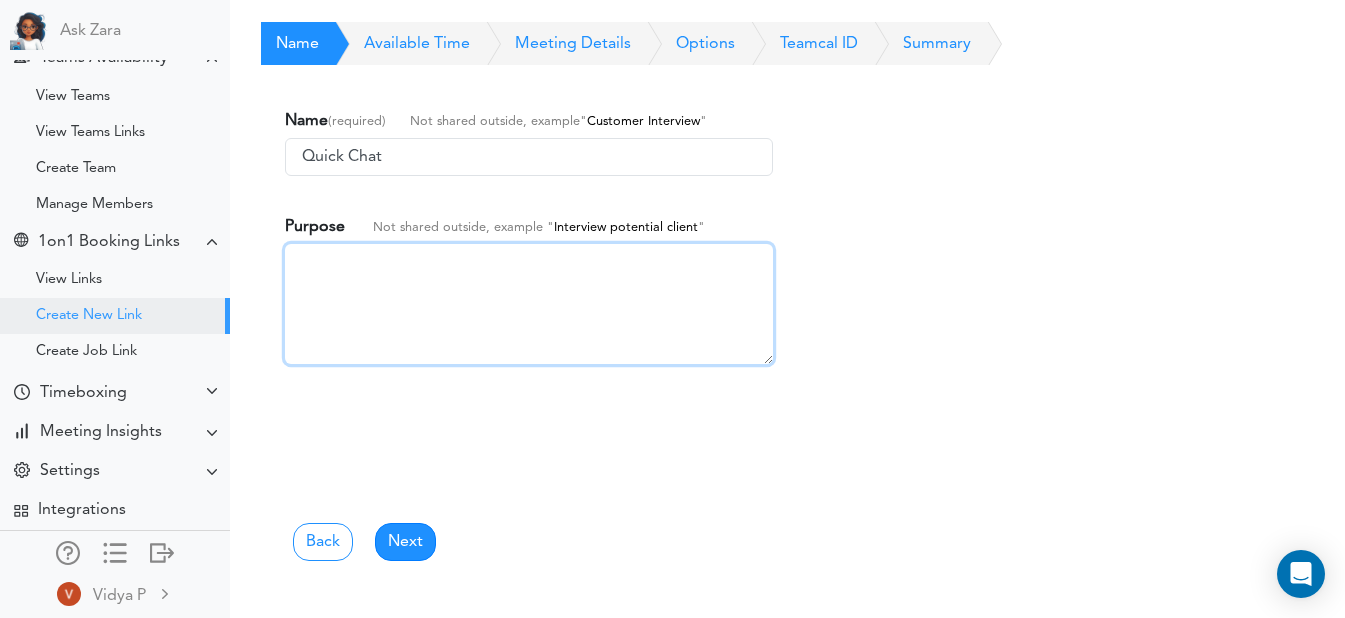 click at bounding box center [529, 304] 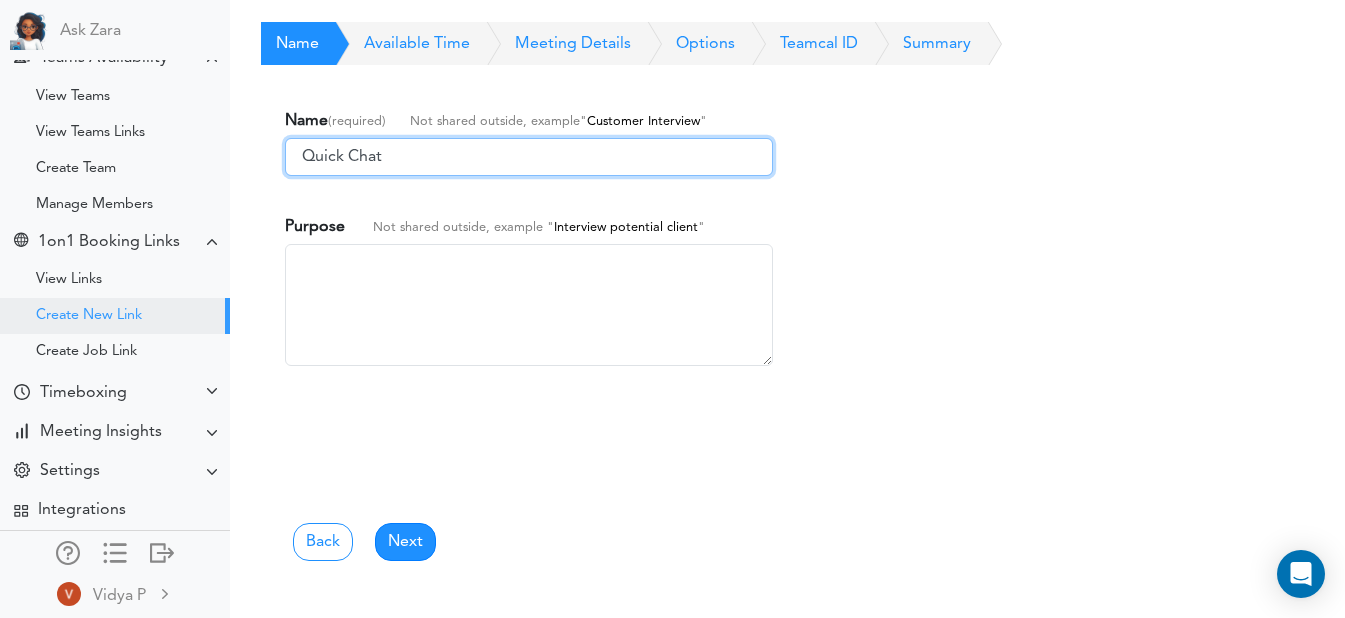 drag, startPoint x: 412, startPoint y: 150, endPoint x: 283, endPoint y: 166, distance: 129.98846 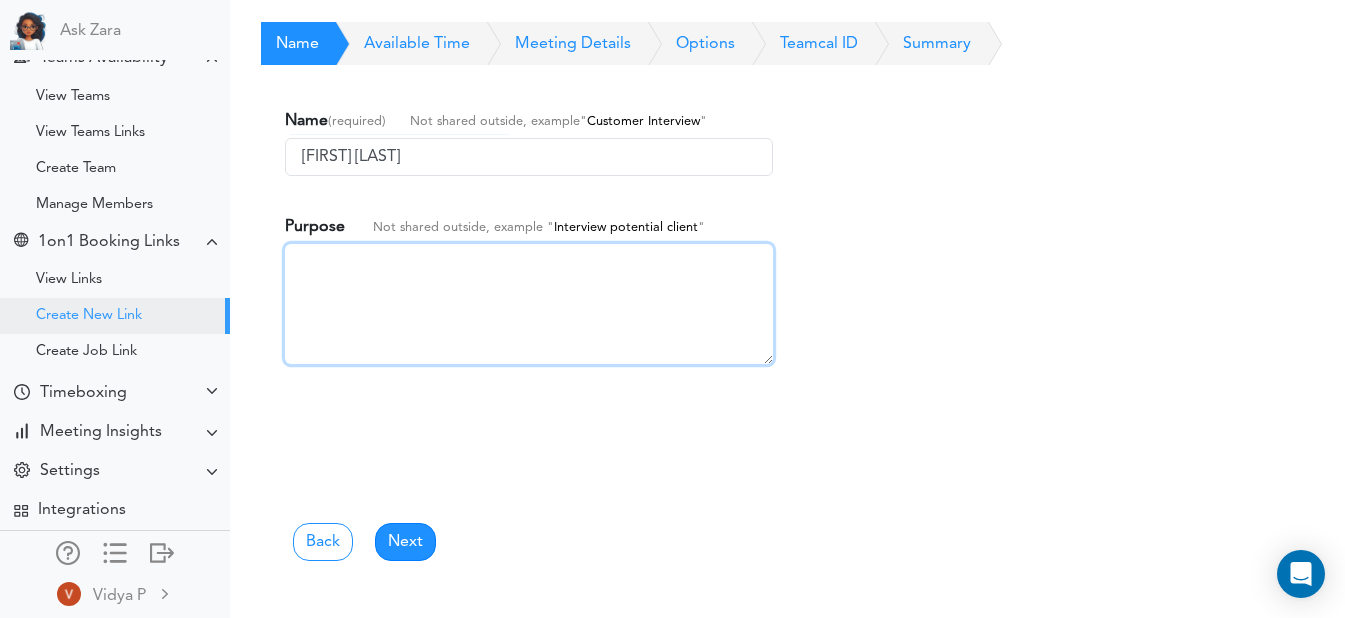 click at bounding box center (529, 304) 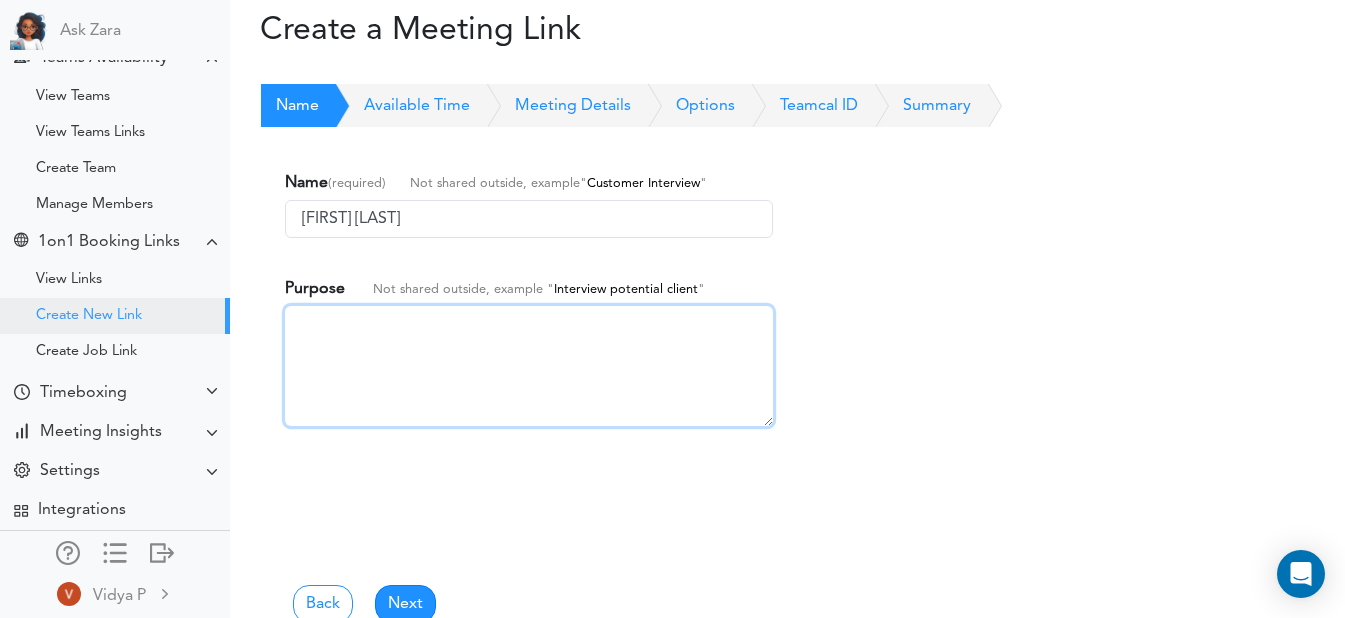 scroll, scrollTop: 3, scrollLeft: 0, axis: vertical 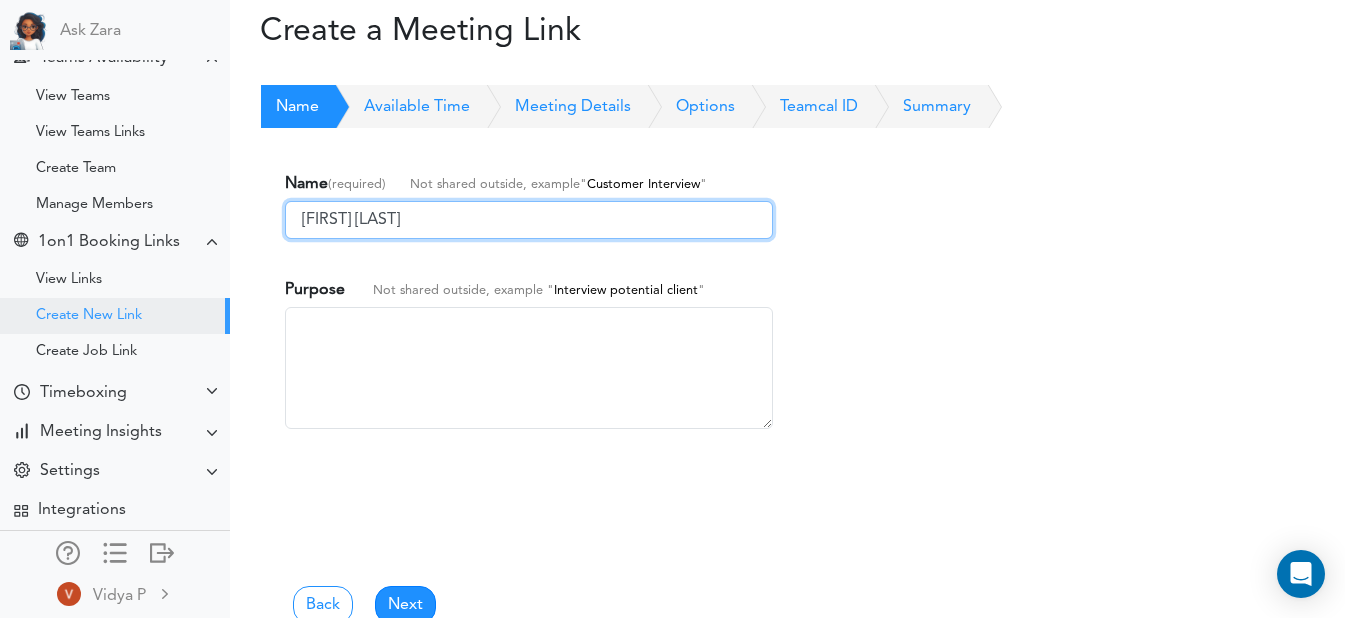 drag, startPoint x: 433, startPoint y: 213, endPoint x: 296, endPoint y: 219, distance: 137.13132 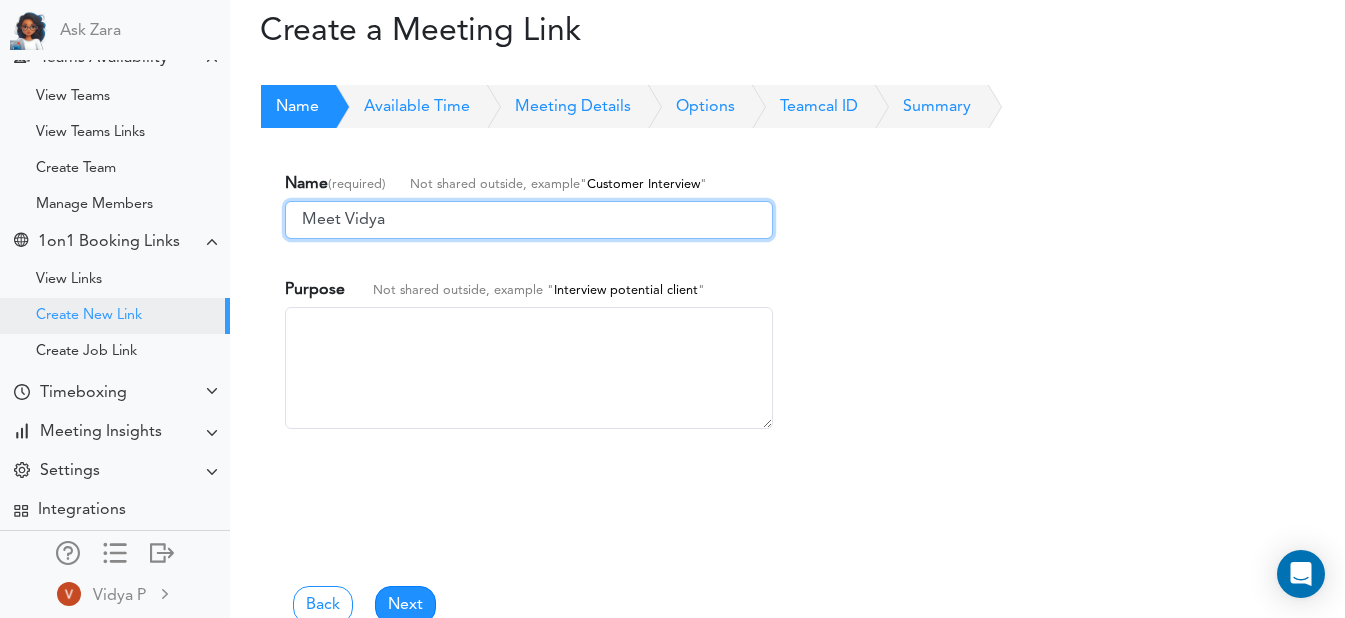 click on "Meet Vidya" at bounding box center (529, 220) 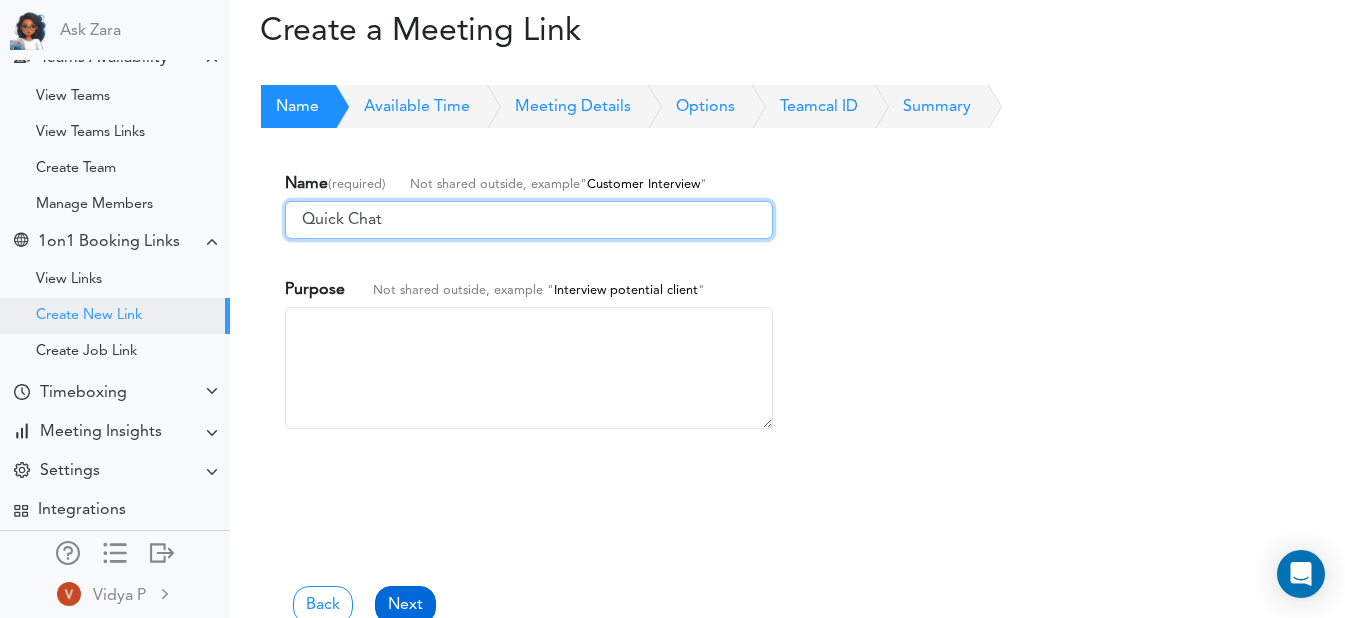 type on "Quick Chat" 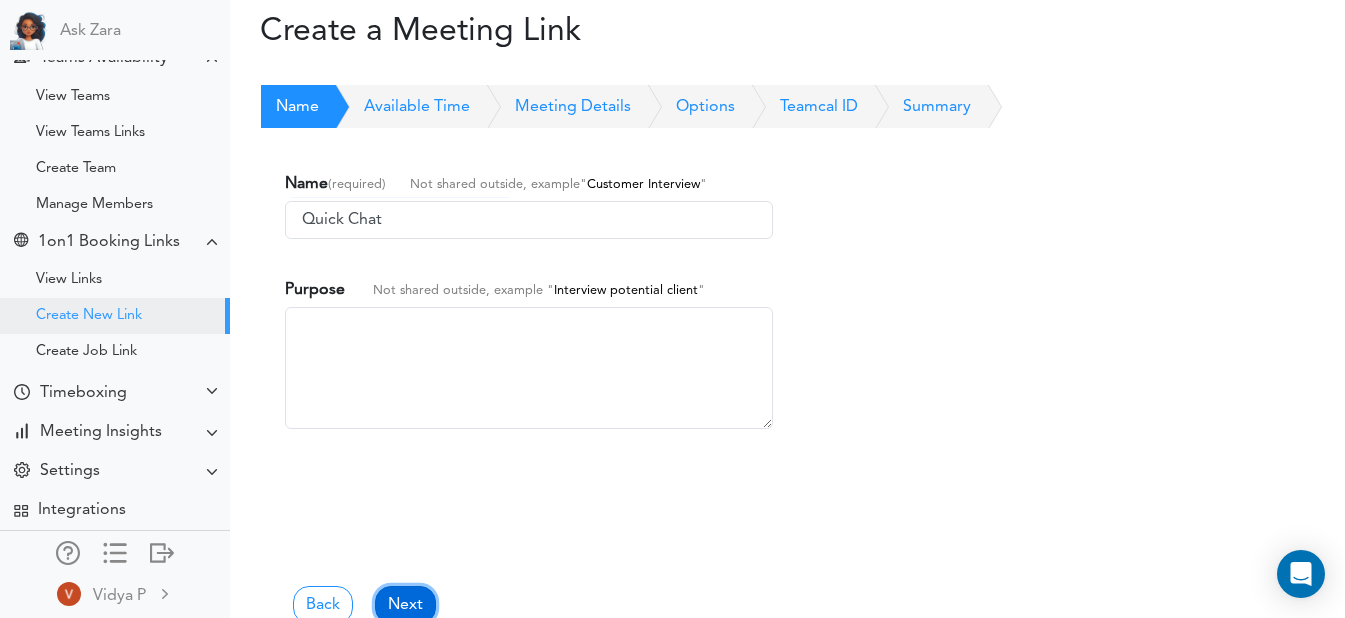 click on "Next" at bounding box center [405, 605] 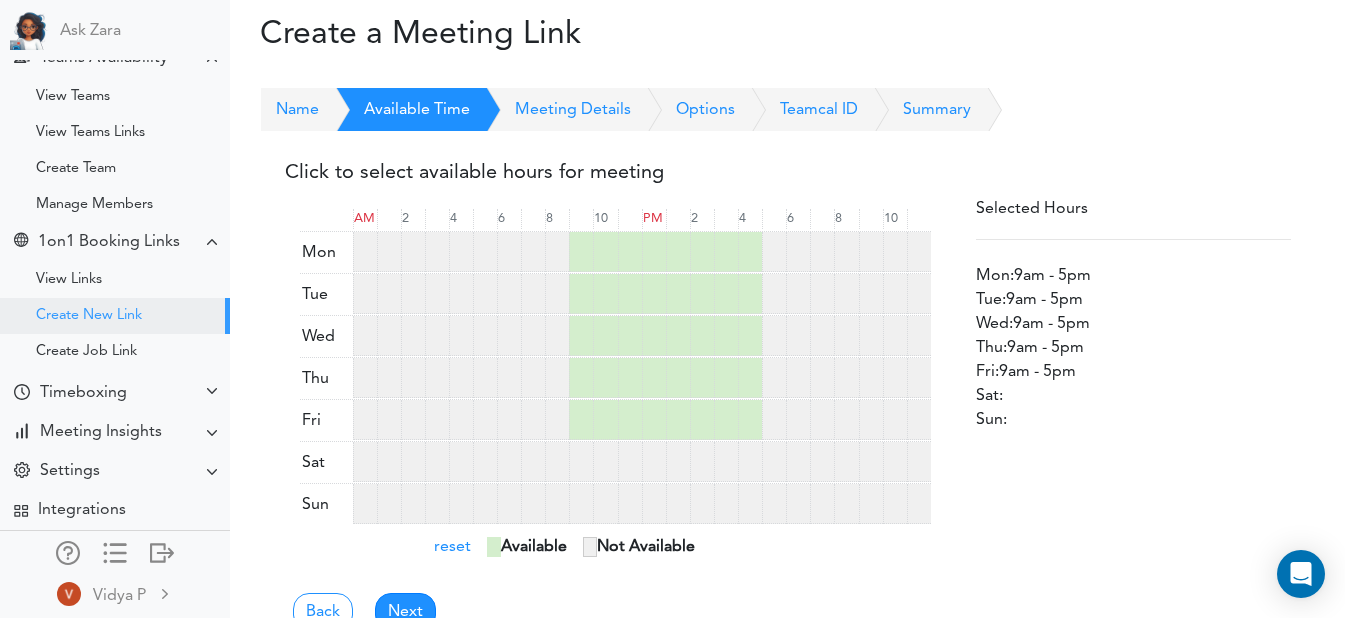 scroll, scrollTop: 53, scrollLeft: 0, axis: vertical 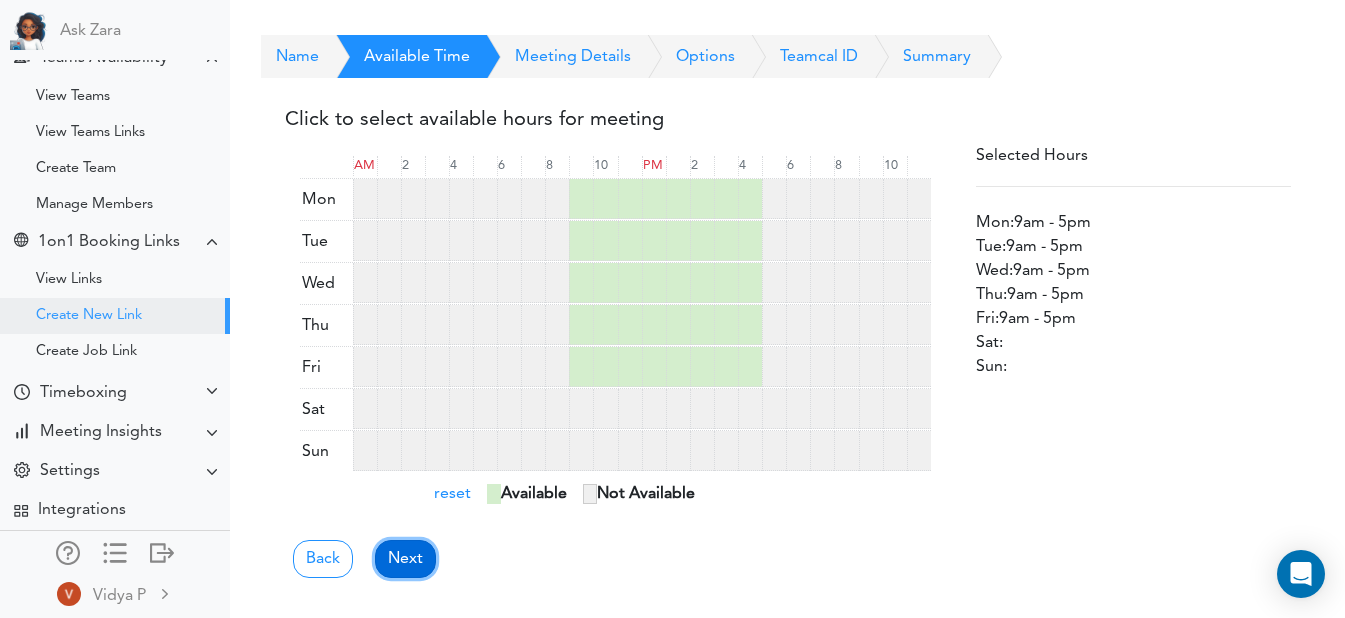 click on "Next" at bounding box center (405, 559) 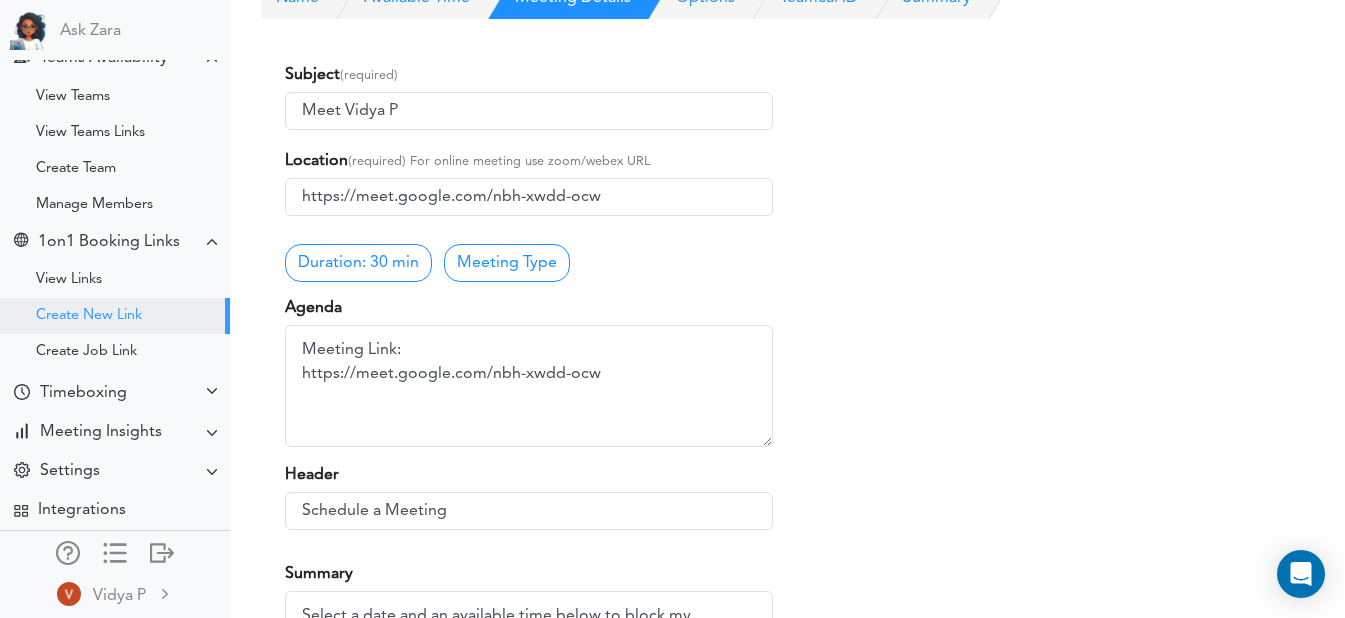 scroll, scrollTop: 124, scrollLeft: 0, axis: vertical 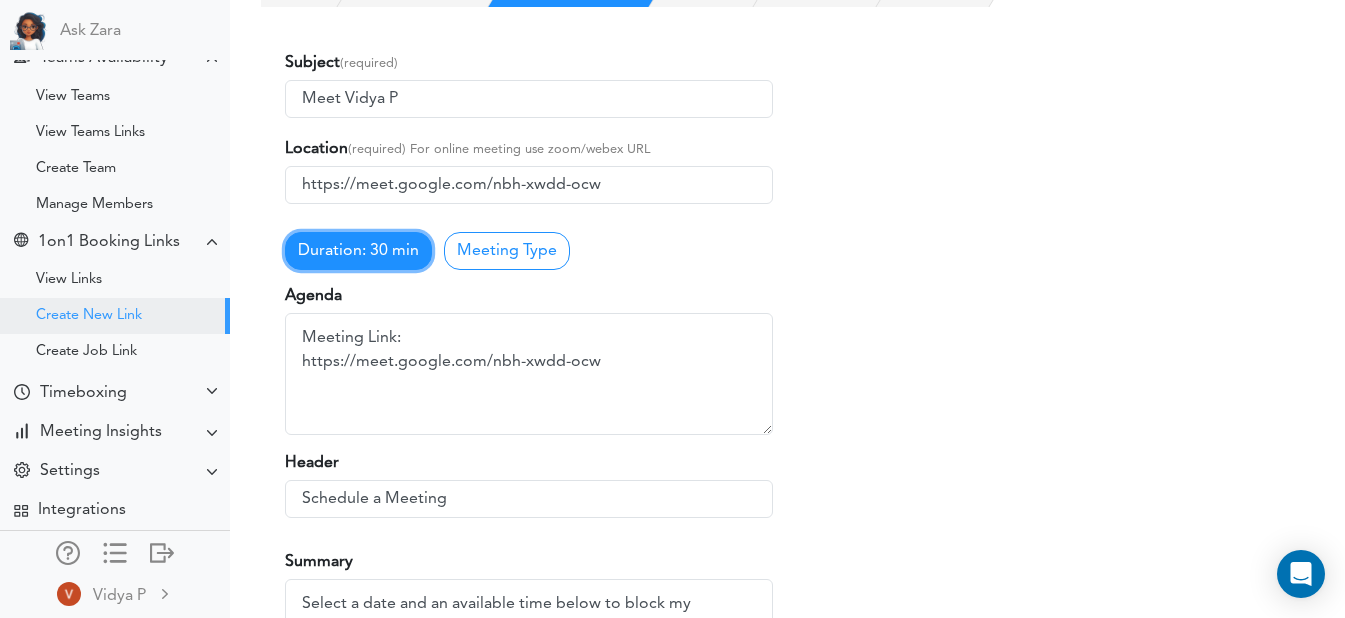 click on "Duration: 30 min" at bounding box center (358, 251) 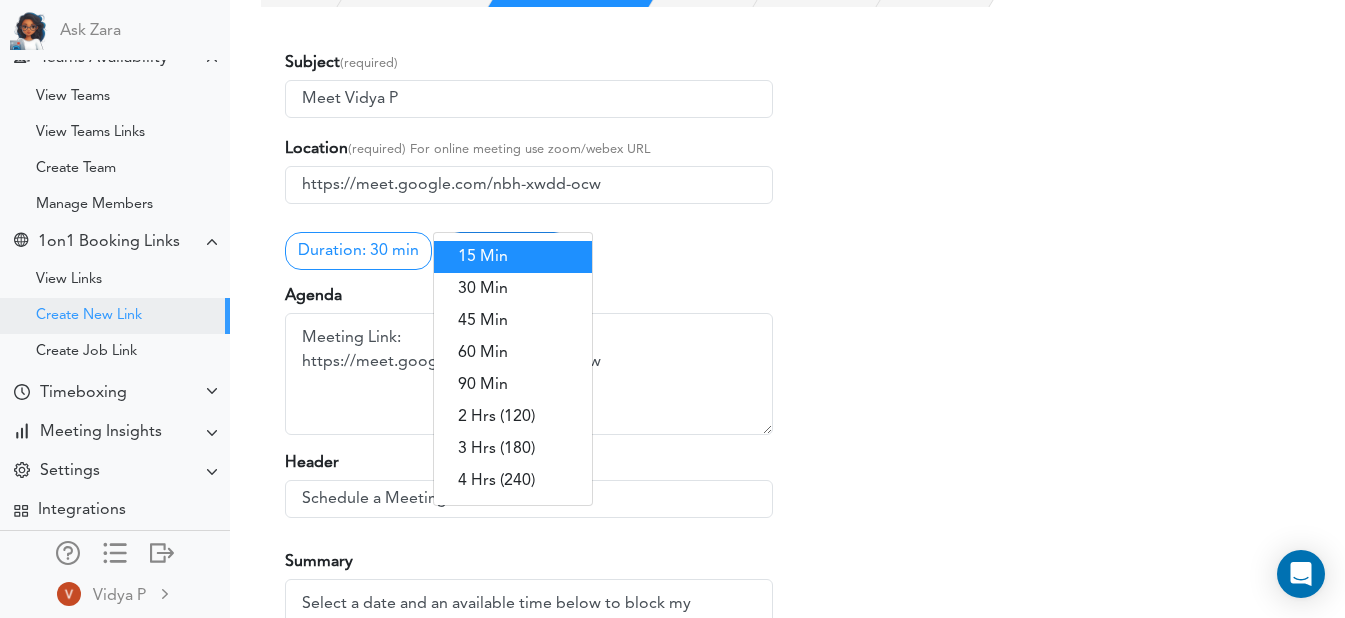 click on "15
Min" at bounding box center (513, 257) 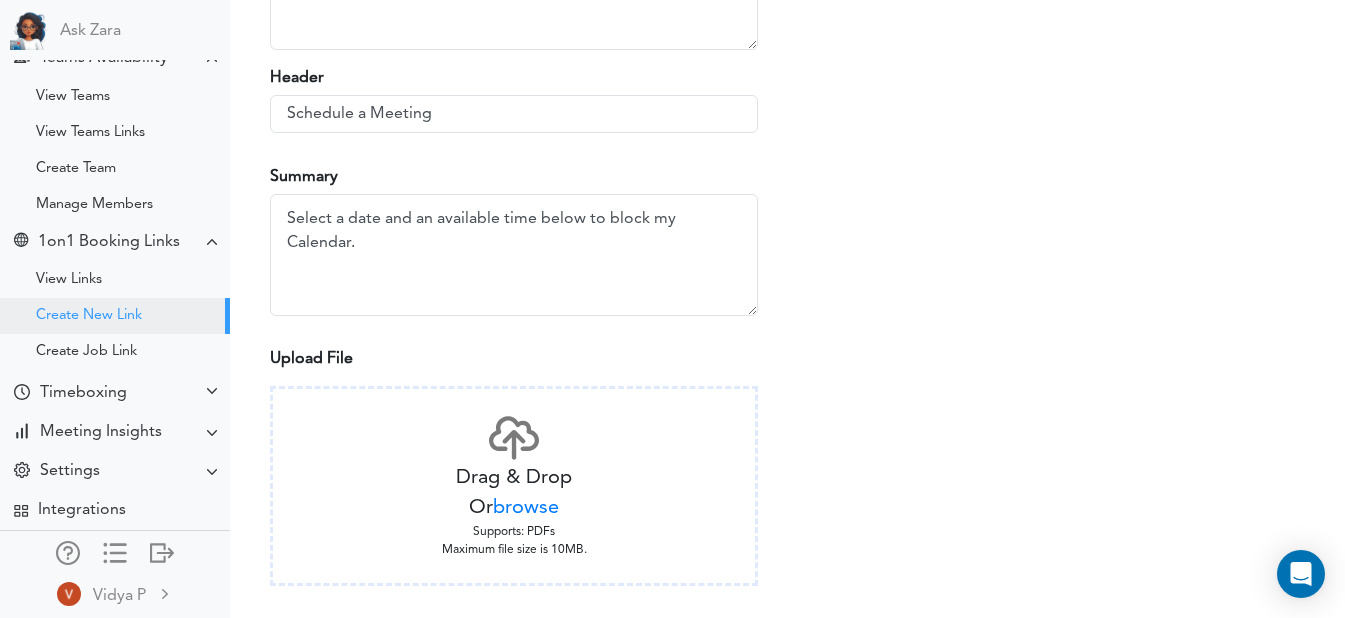 scroll, scrollTop: 615, scrollLeft: 15, axis: both 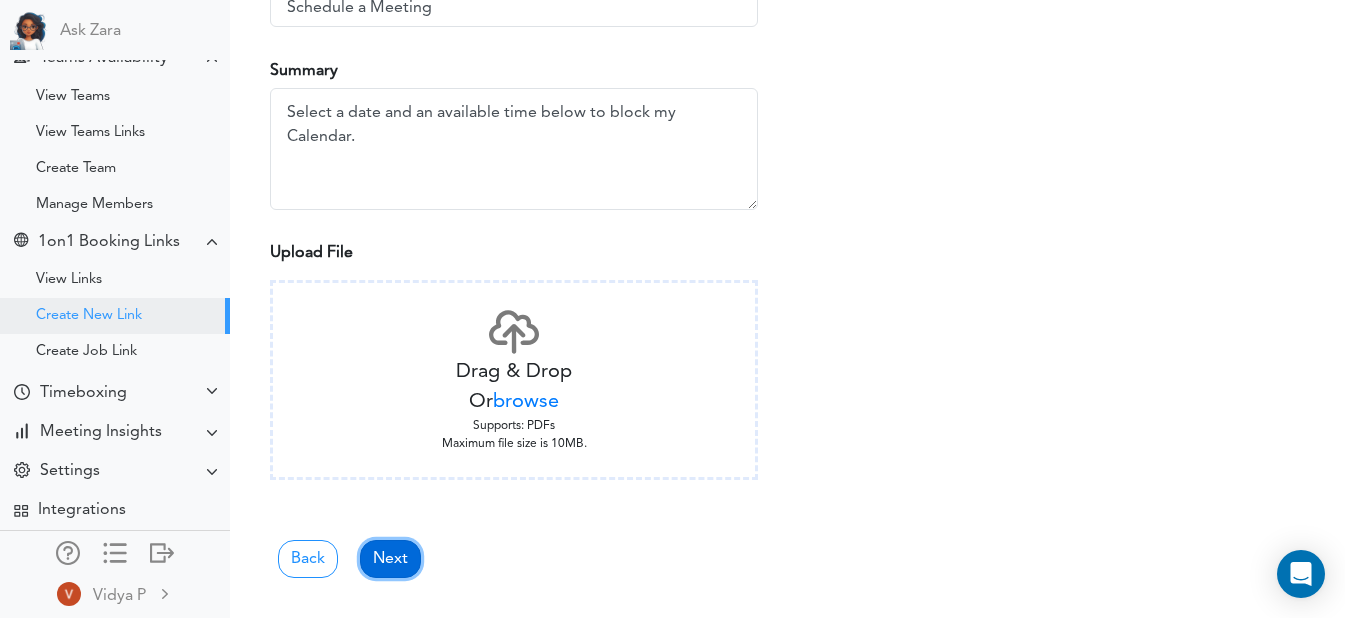 click on "Next" at bounding box center (390, 559) 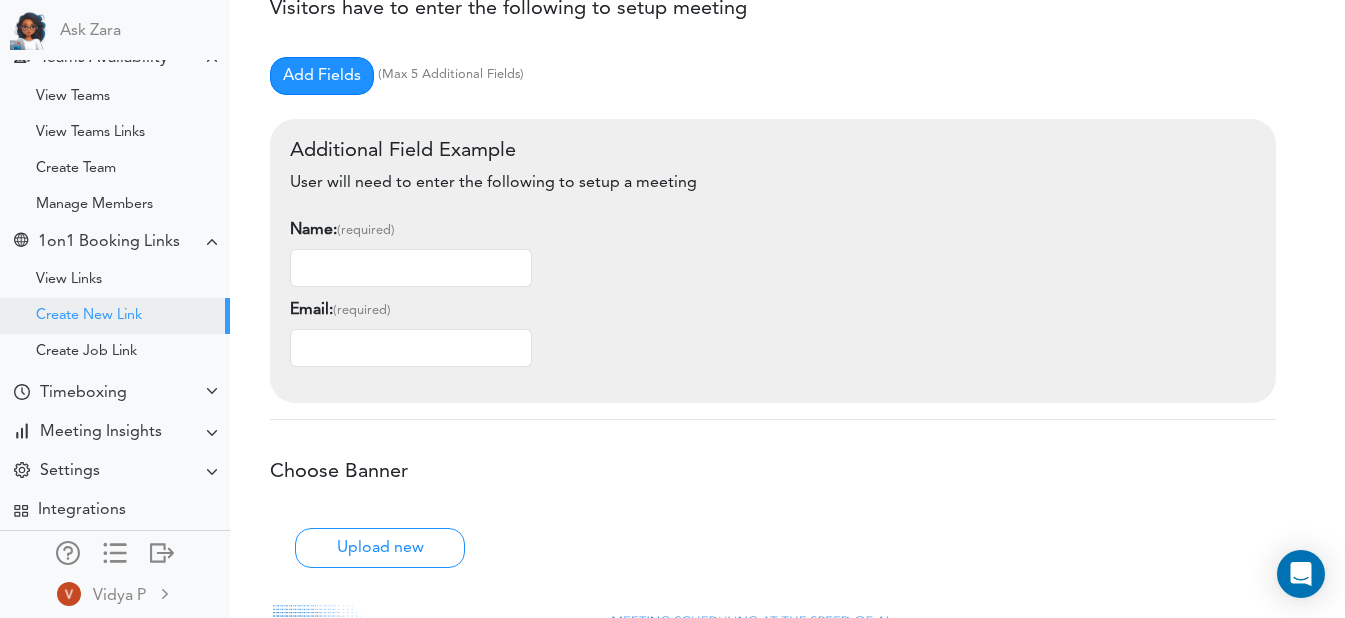 scroll, scrollTop: 0, scrollLeft: 0, axis: both 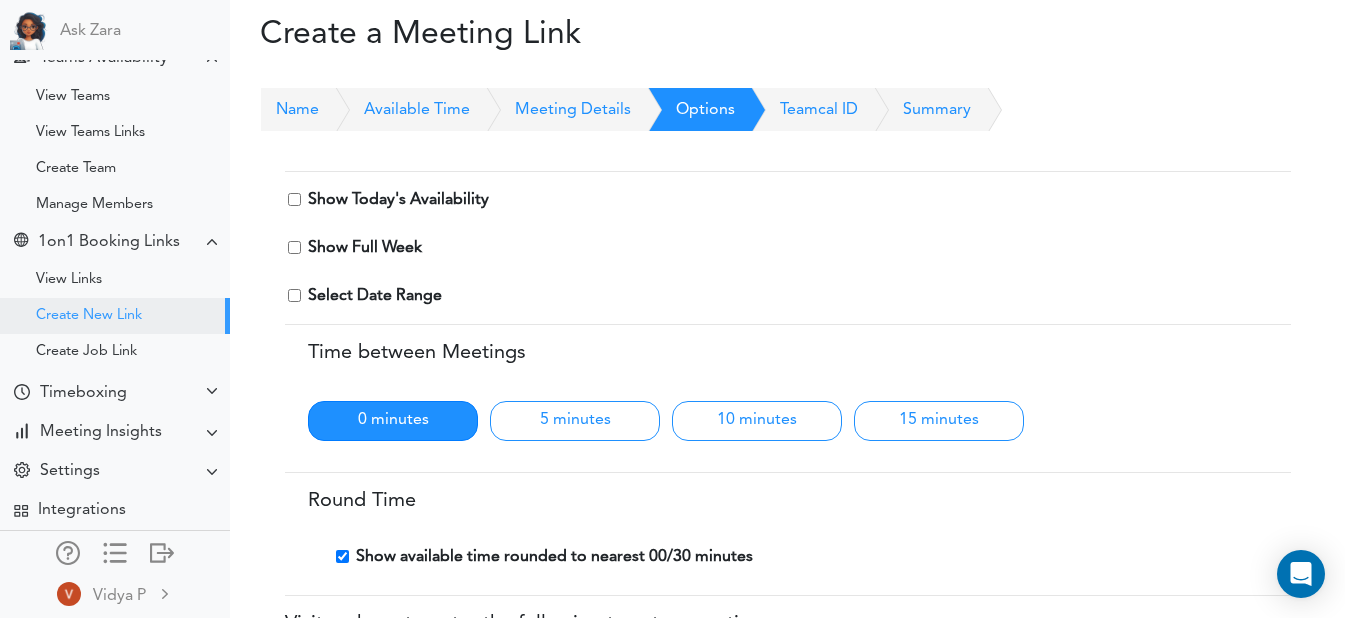 click at bounding box center [294, 199] 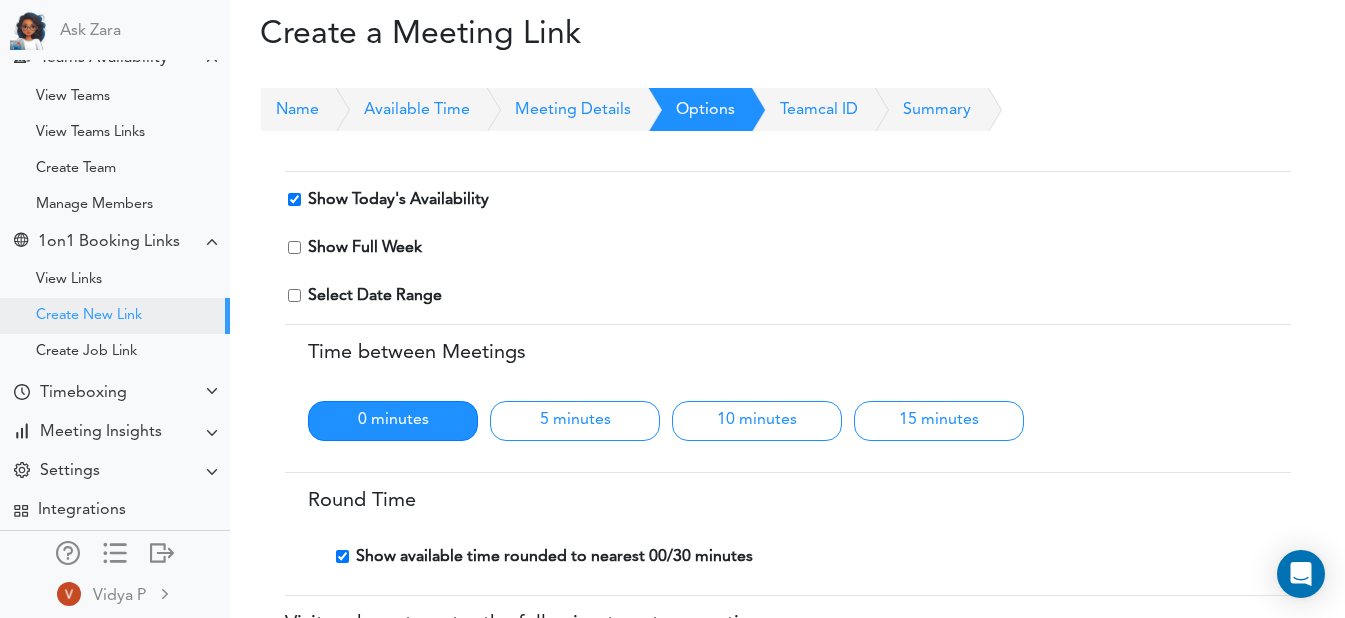 click at bounding box center (294, 247) 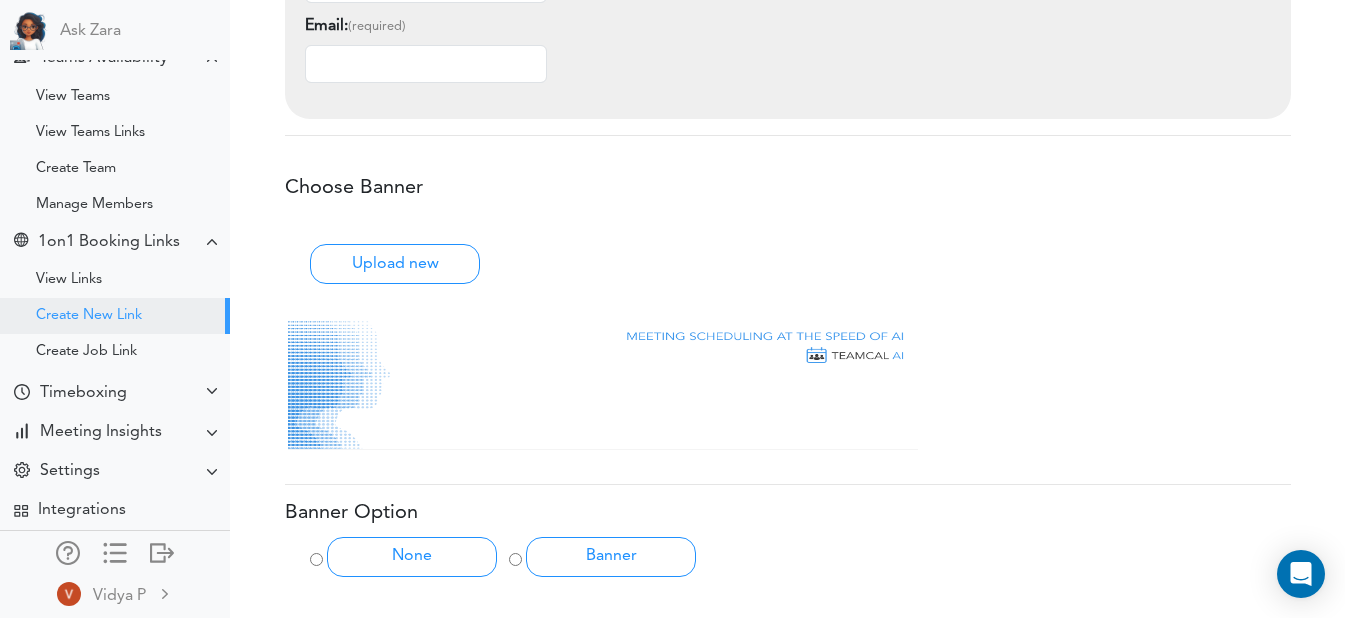 scroll, scrollTop: 1001, scrollLeft: 0, axis: vertical 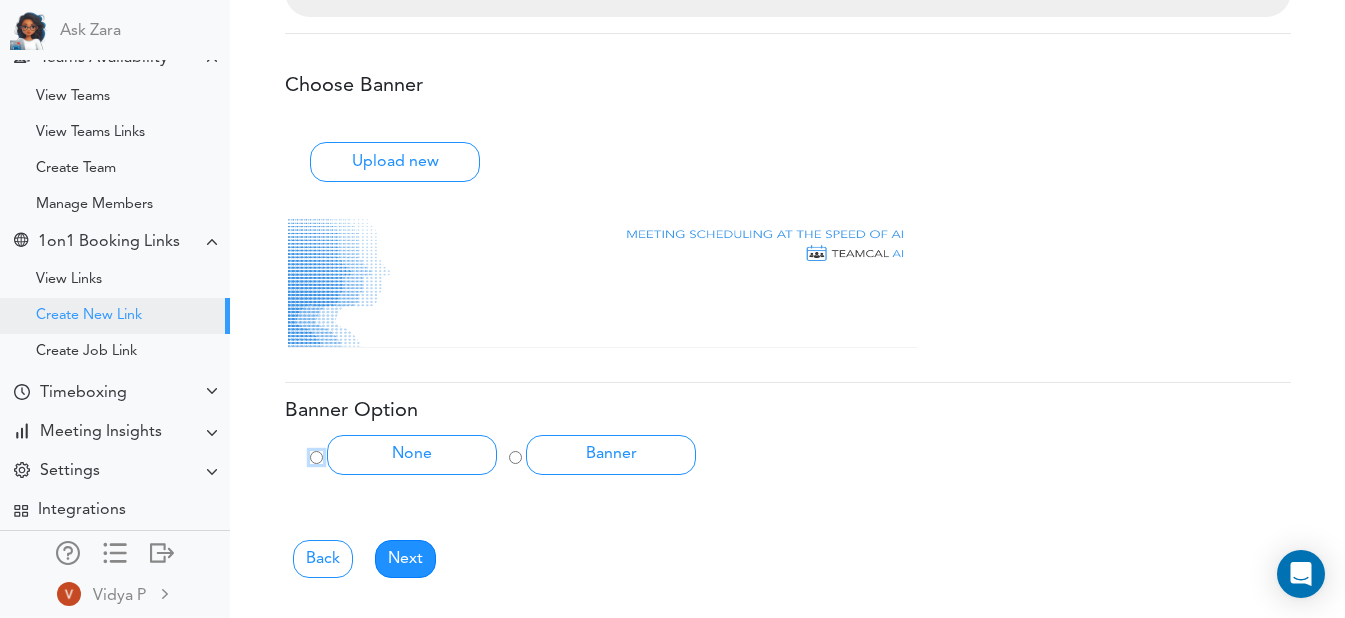 click on "None" at bounding box center (316, 457) 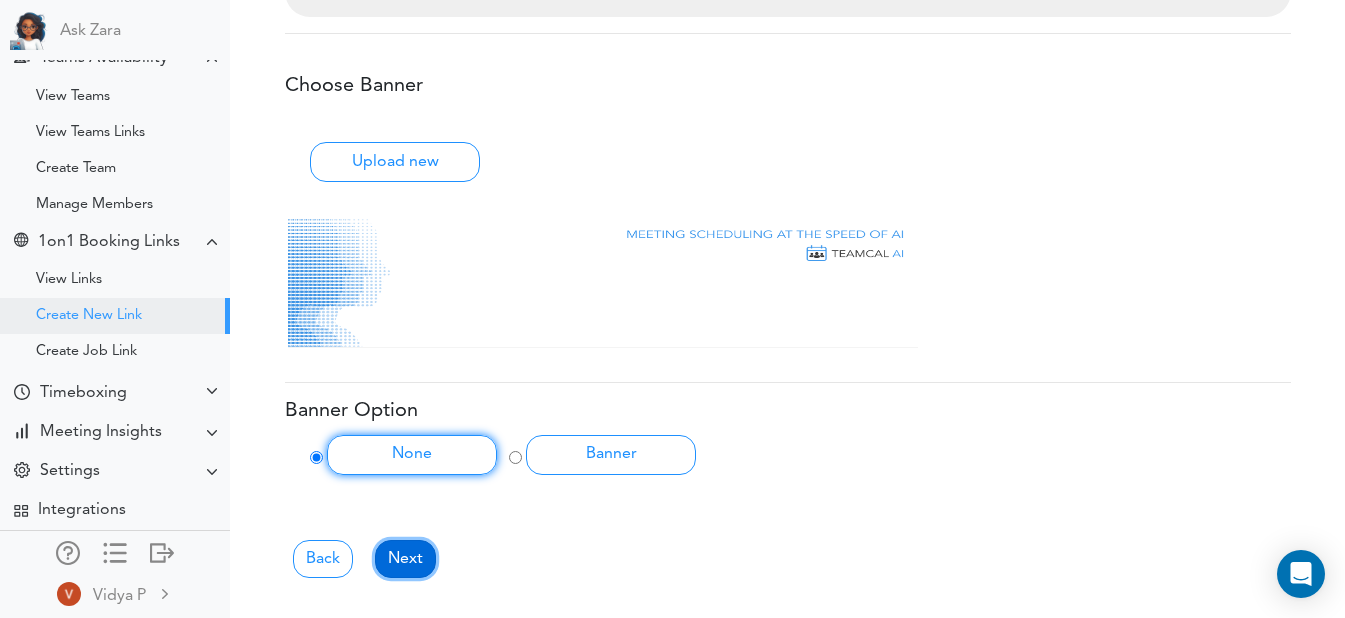 click on "Next" at bounding box center (405, 559) 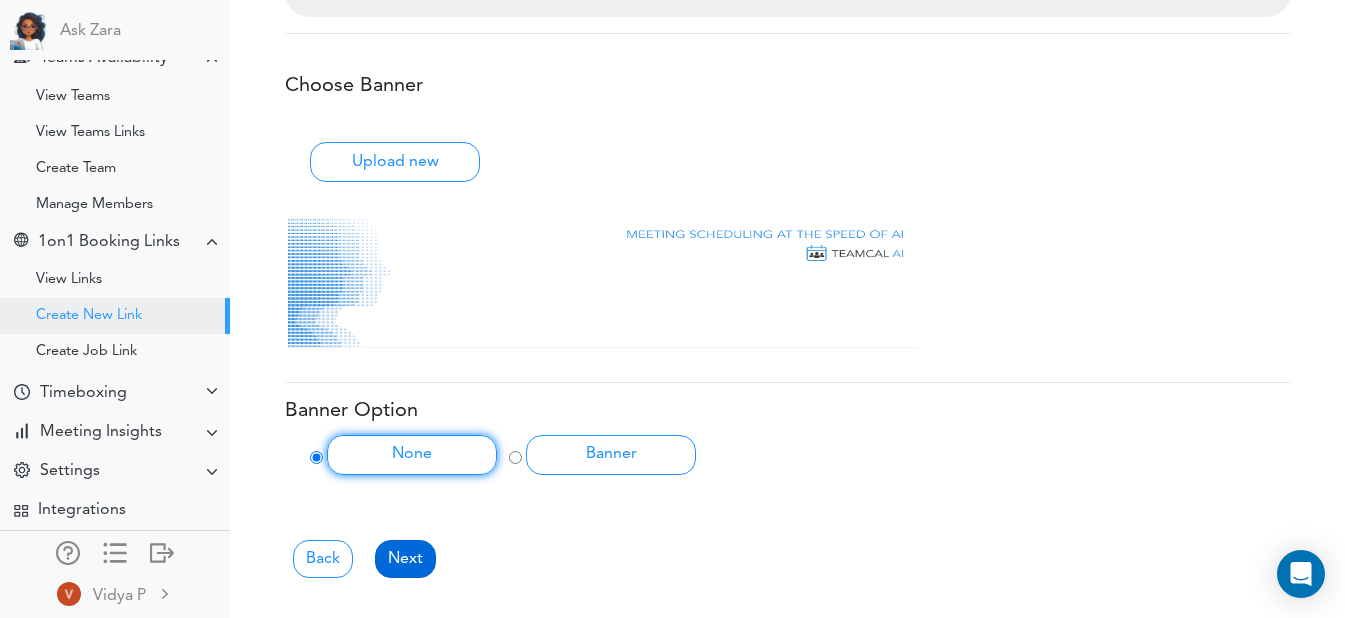 scroll, scrollTop: 0, scrollLeft: 0, axis: both 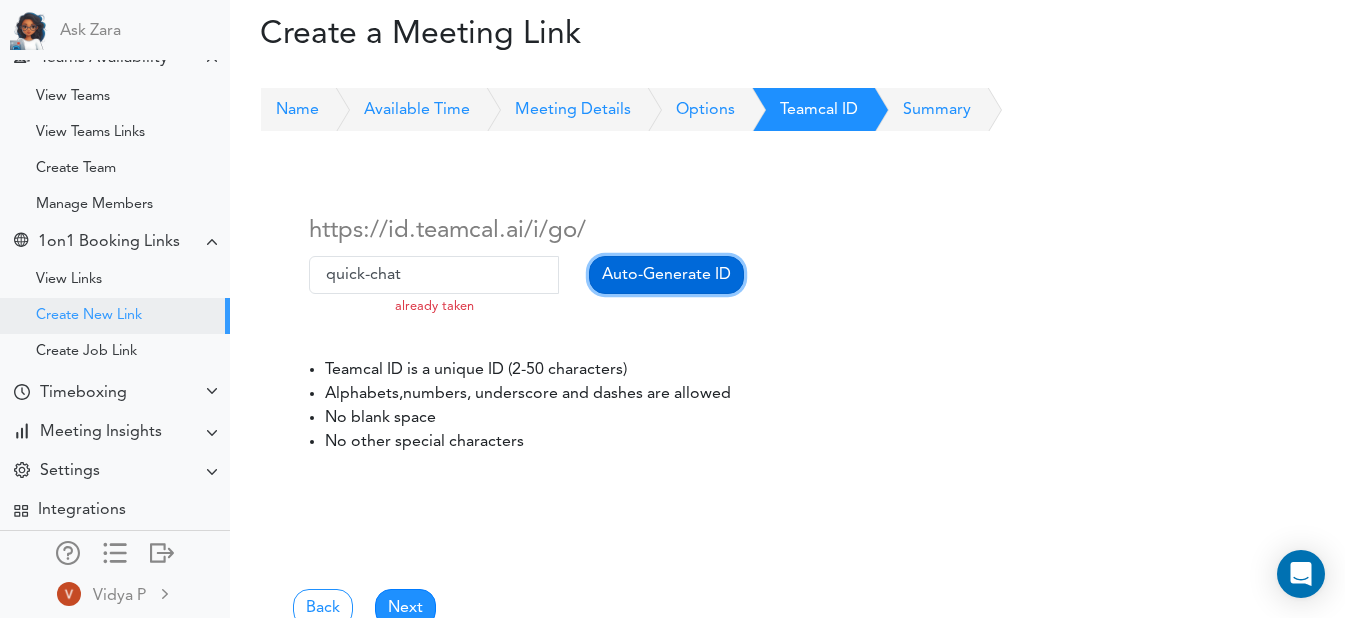click on "Auto-Generate ID" at bounding box center (666, 275) 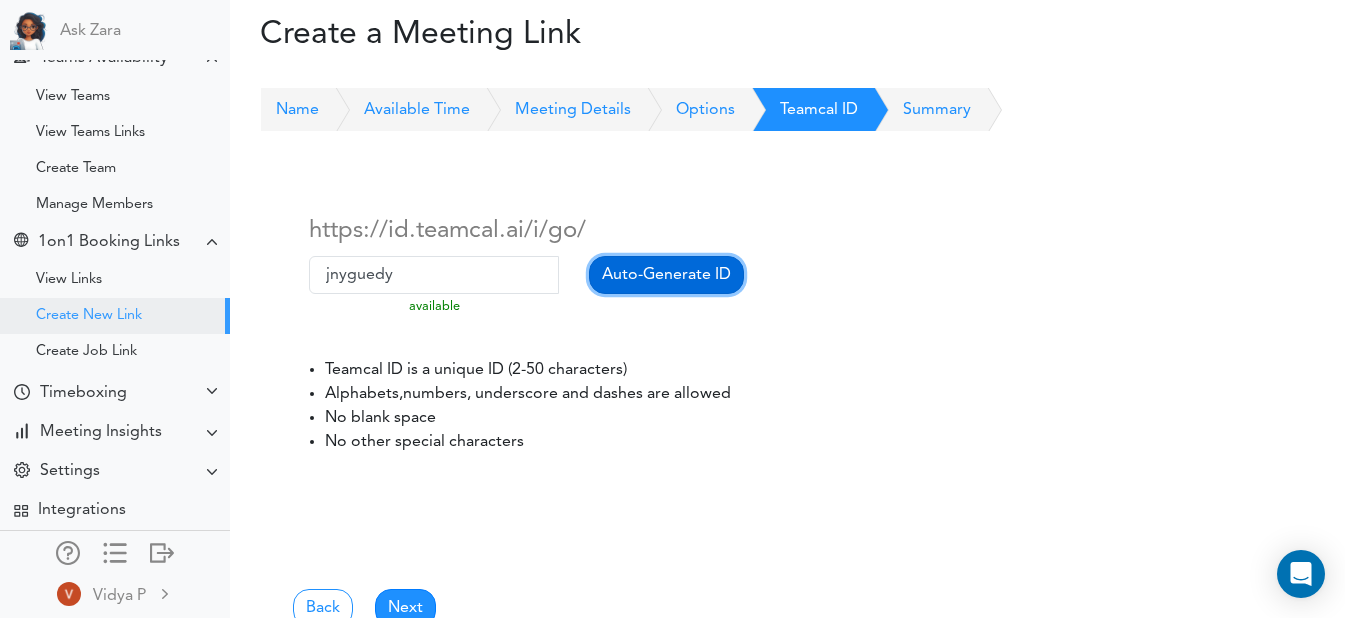 click on "Auto-Generate ID" at bounding box center [666, 275] 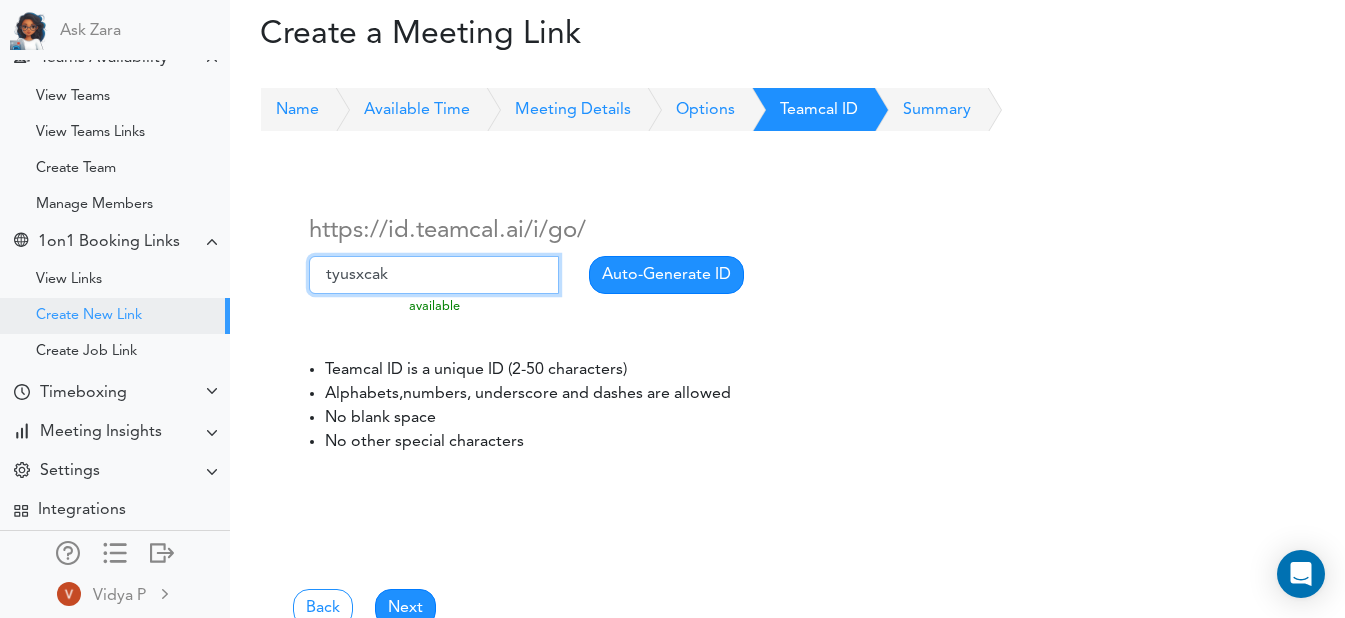 drag, startPoint x: 425, startPoint y: 277, endPoint x: 302, endPoint y: 283, distance: 123.146255 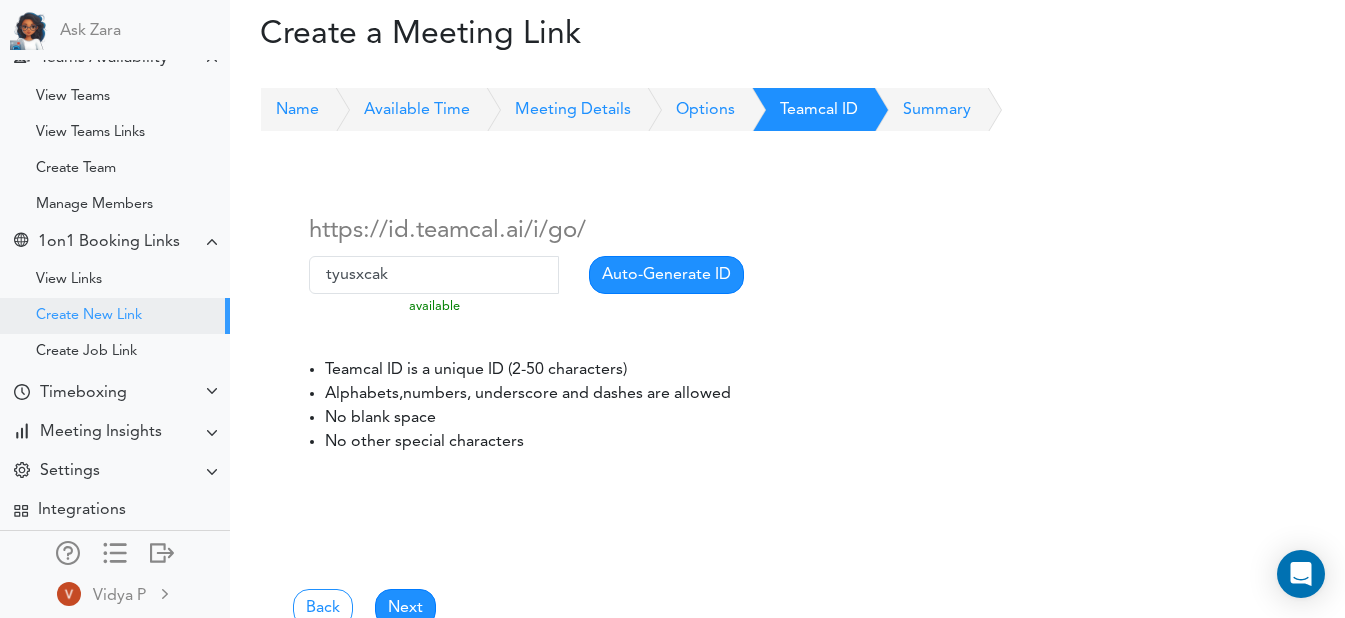 click on "https://id.teamcal.ai/i/go/
tyusxcak
available
already taken
Auto-Generate ID" at bounding box center [529, 260] 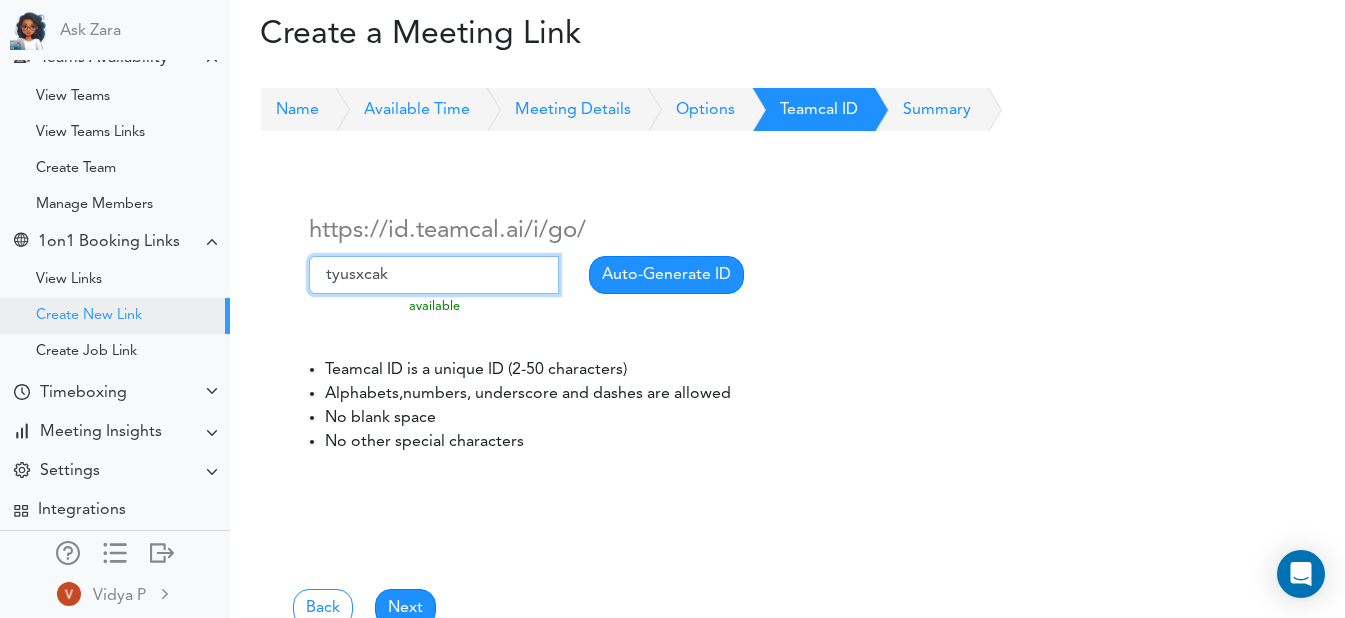 drag, startPoint x: 402, startPoint y: 273, endPoint x: 308, endPoint y: 266, distance: 94.26028 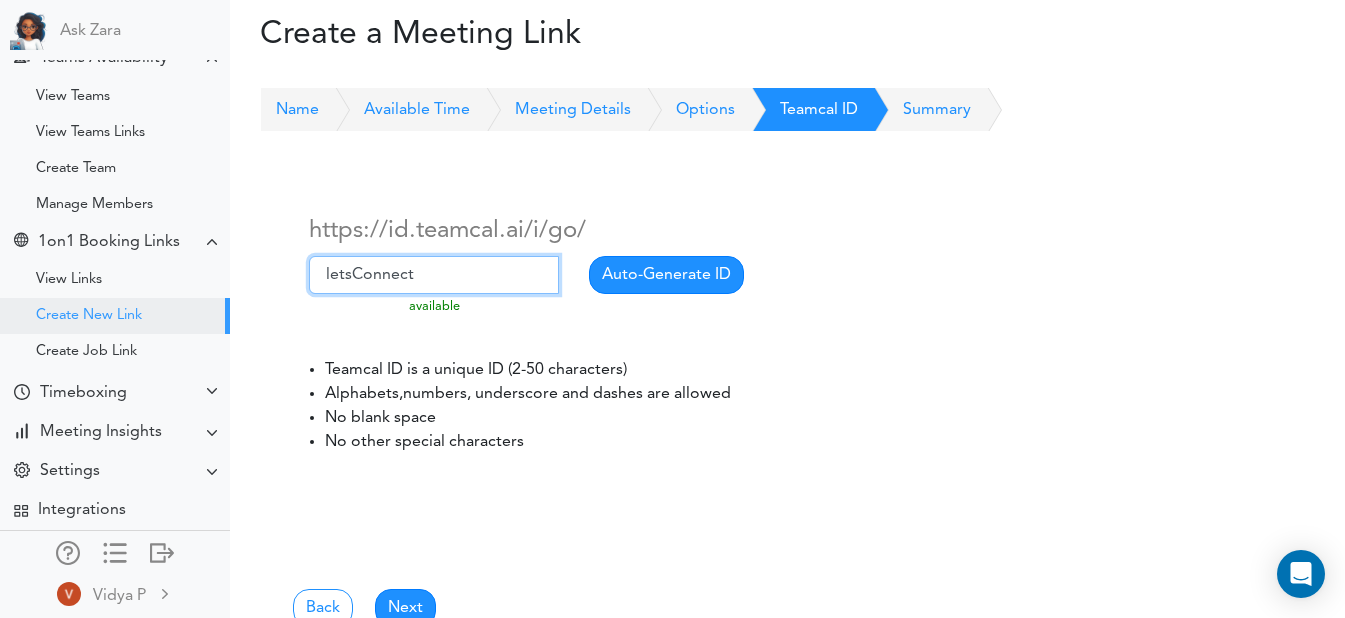 scroll, scrollTop: 129, scrollLeft: 0, axis: vertical 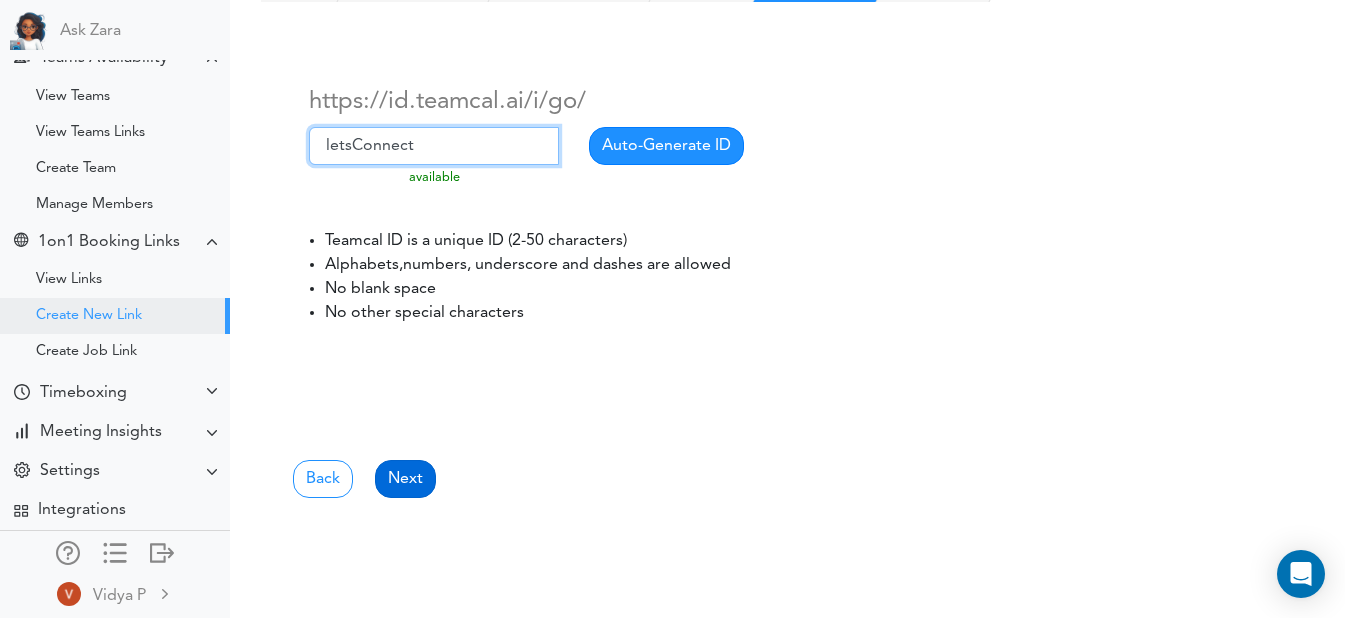type on "letsConnect" 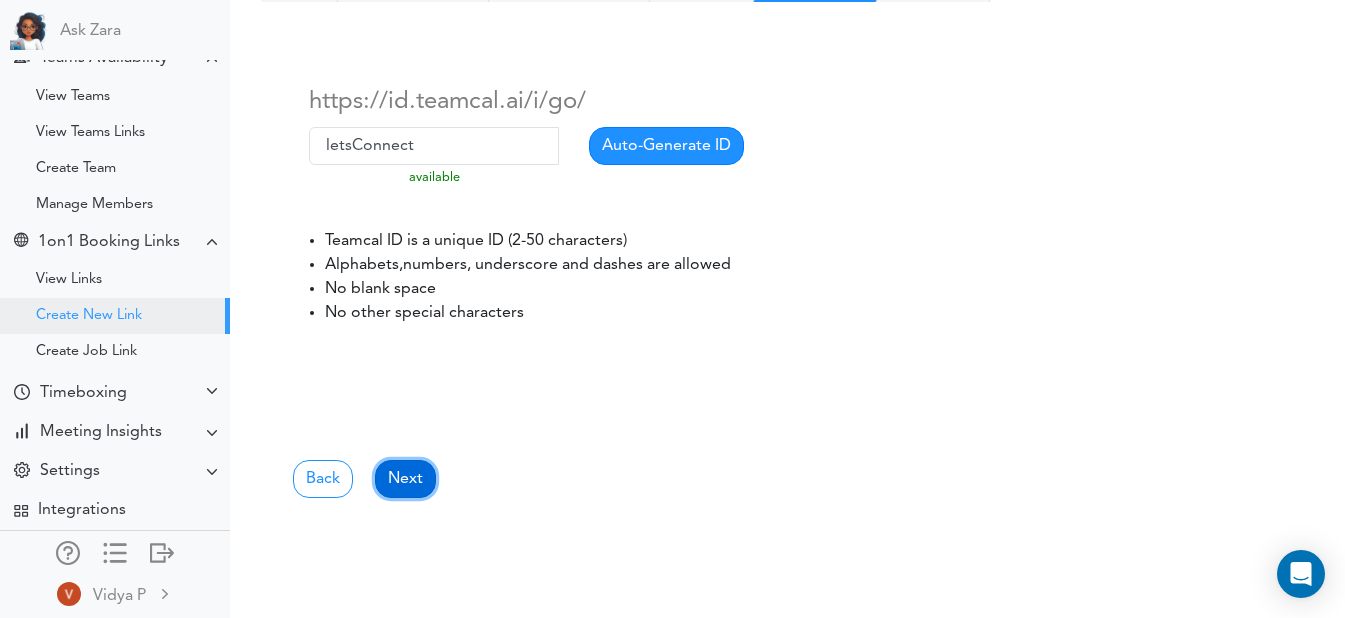 click on "Next" at bounding box center [405, 479] 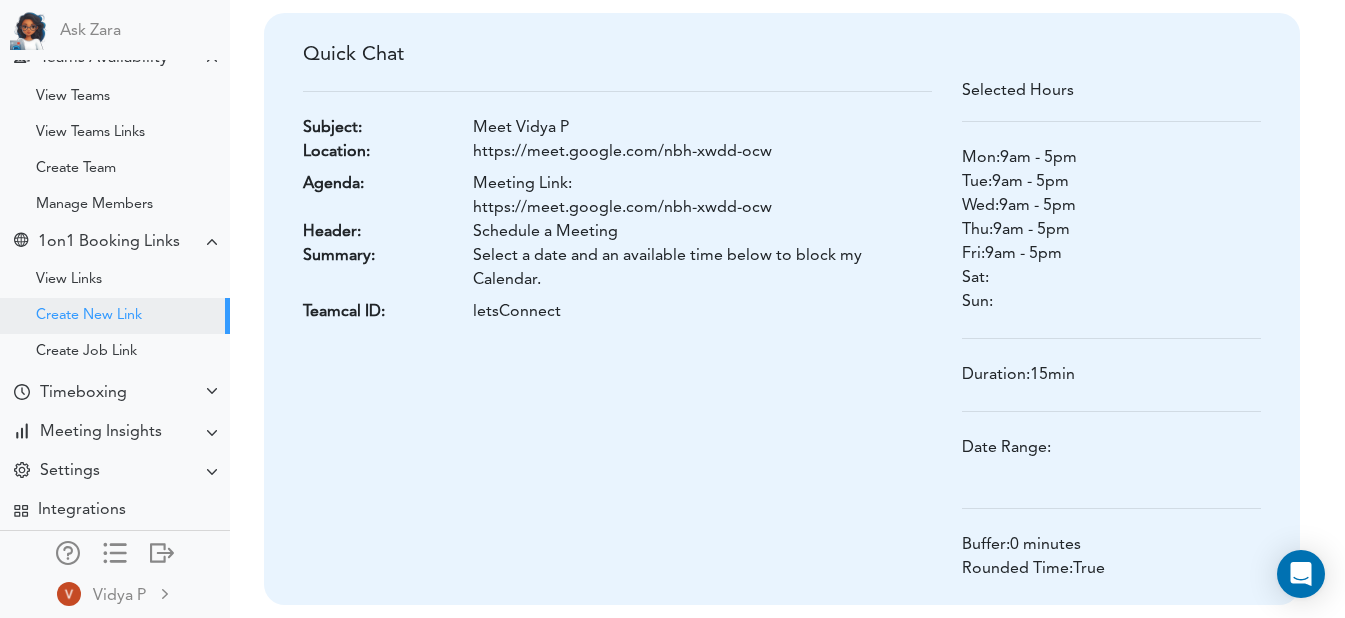 scroll, scrollTop: 0, scrollLeft: 6, axis: horizontal 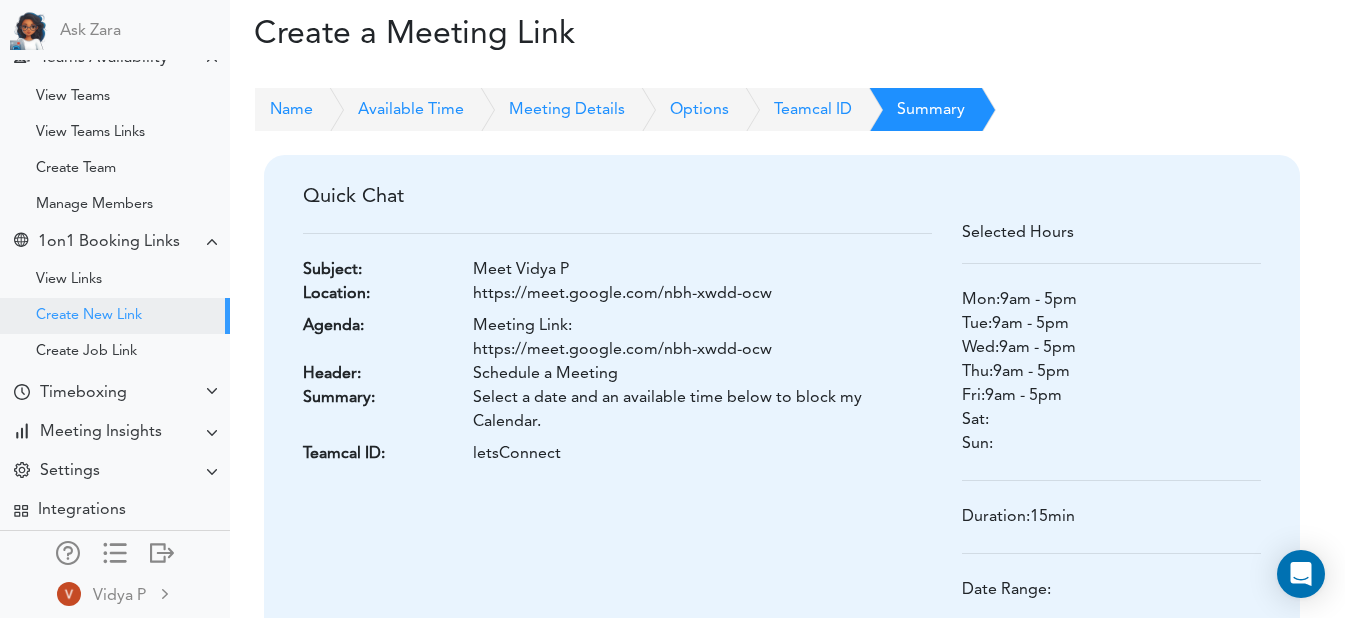 click on "Name" at bounding box center (284, 110) 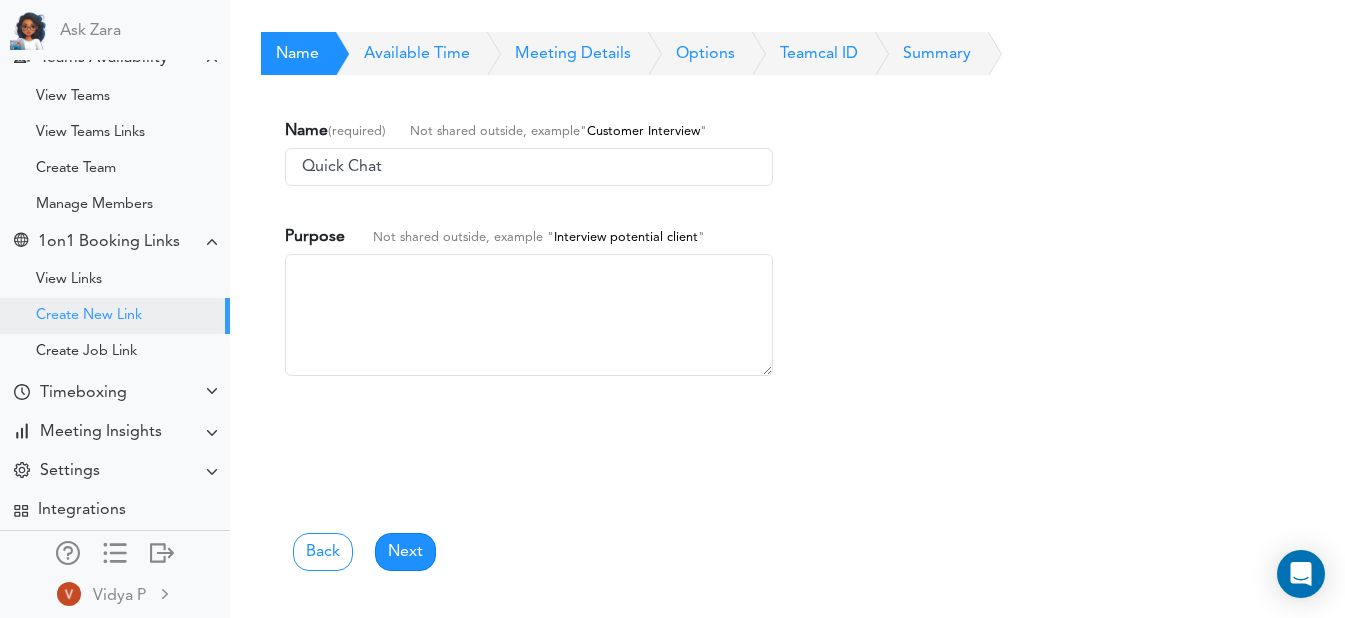 scroll, scrollTop: 47, scrollLeft: 0, axis: vertical 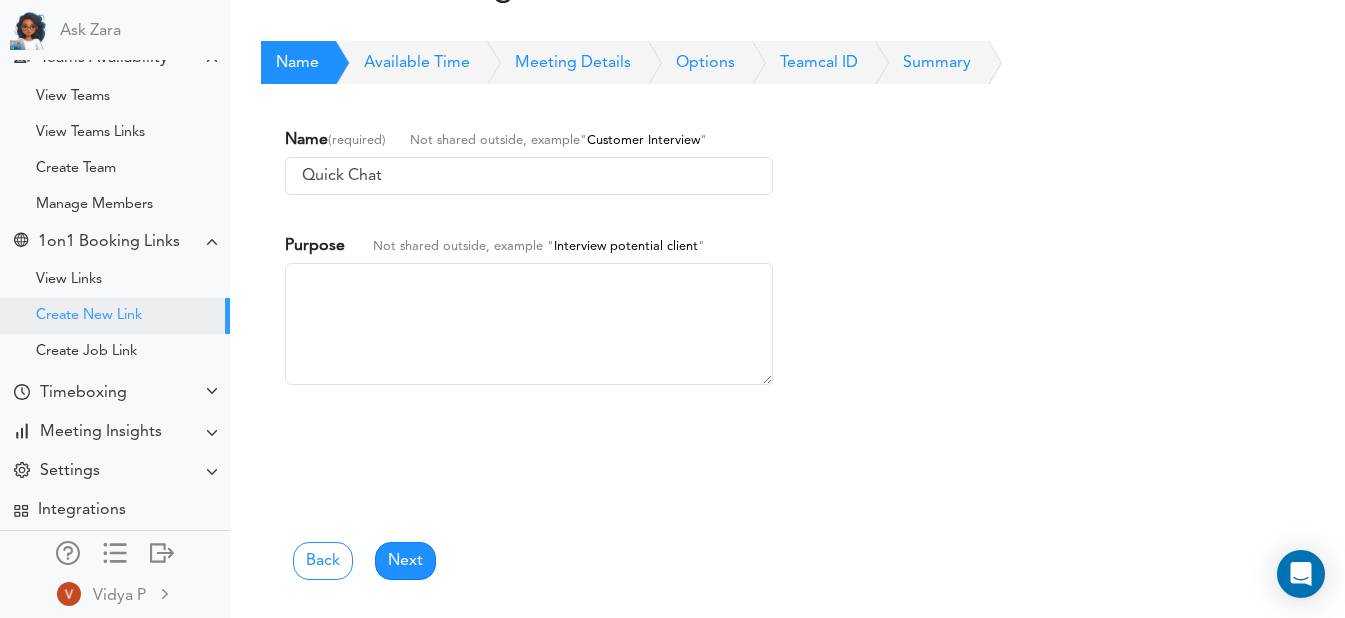 click on "Available Time" at bounding box center [394, 63] 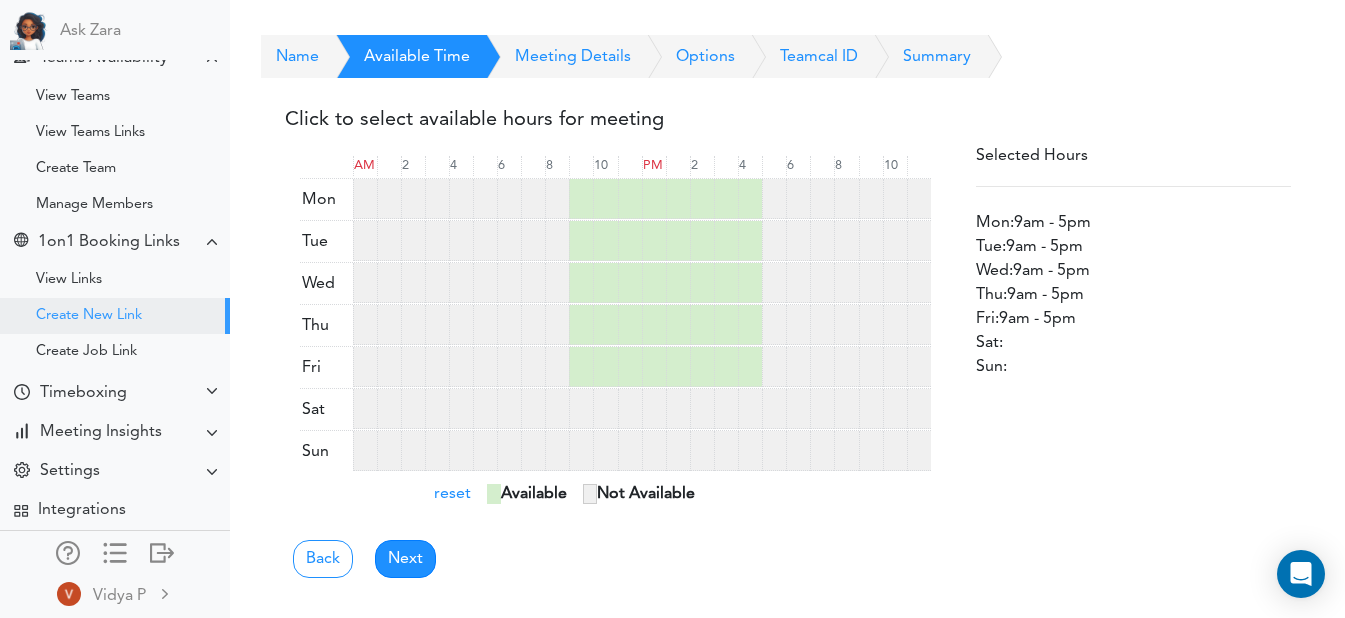 click on "Summary" at bounding box center (914, 57) 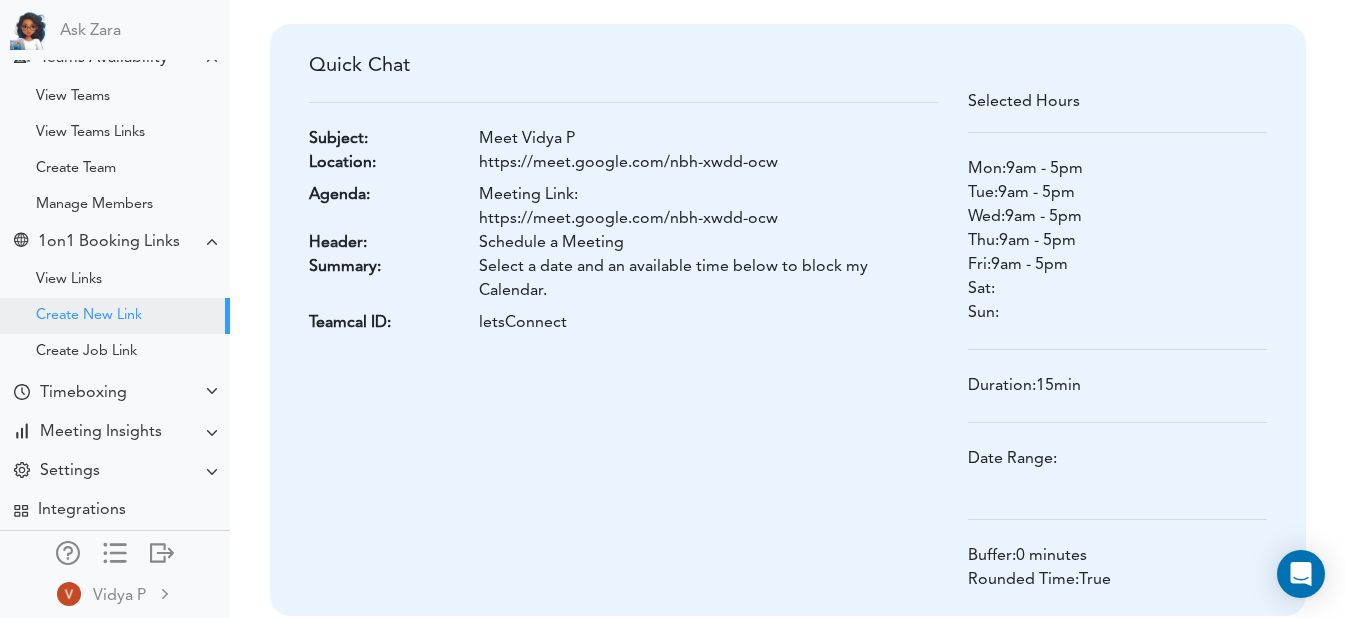 scroll, scrollTop: 0, scrollLeft: 0, axis: both 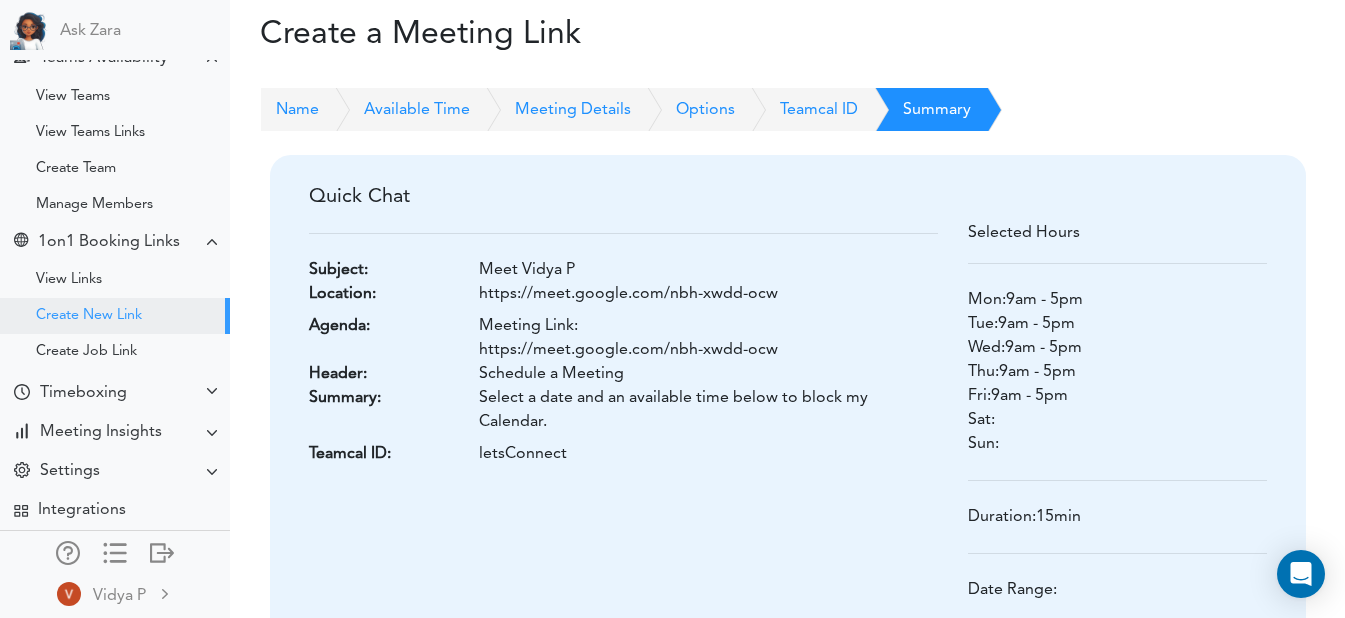 click on "Available Time" at bounding box center [394, 110] 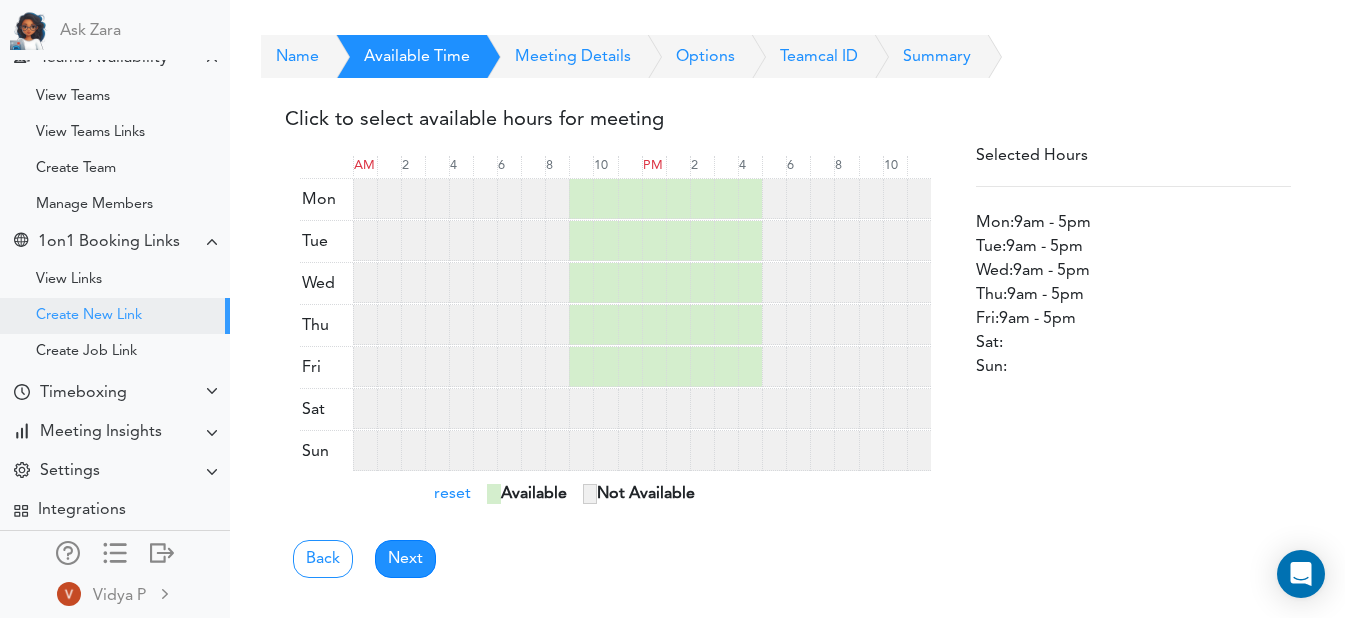 click on "Meeting Details" at bounding box center (550, 57) 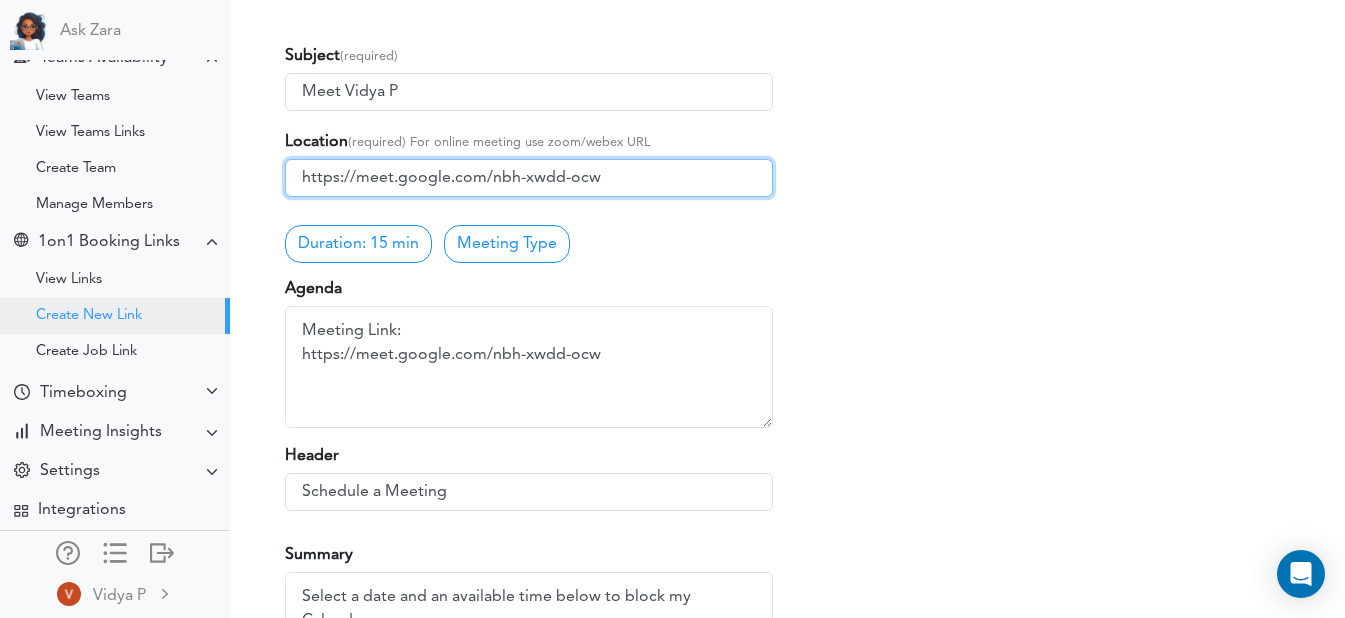 click on "https://meet.google.com/nbh-xwdd-ocw" at bounding box center (529, 178) 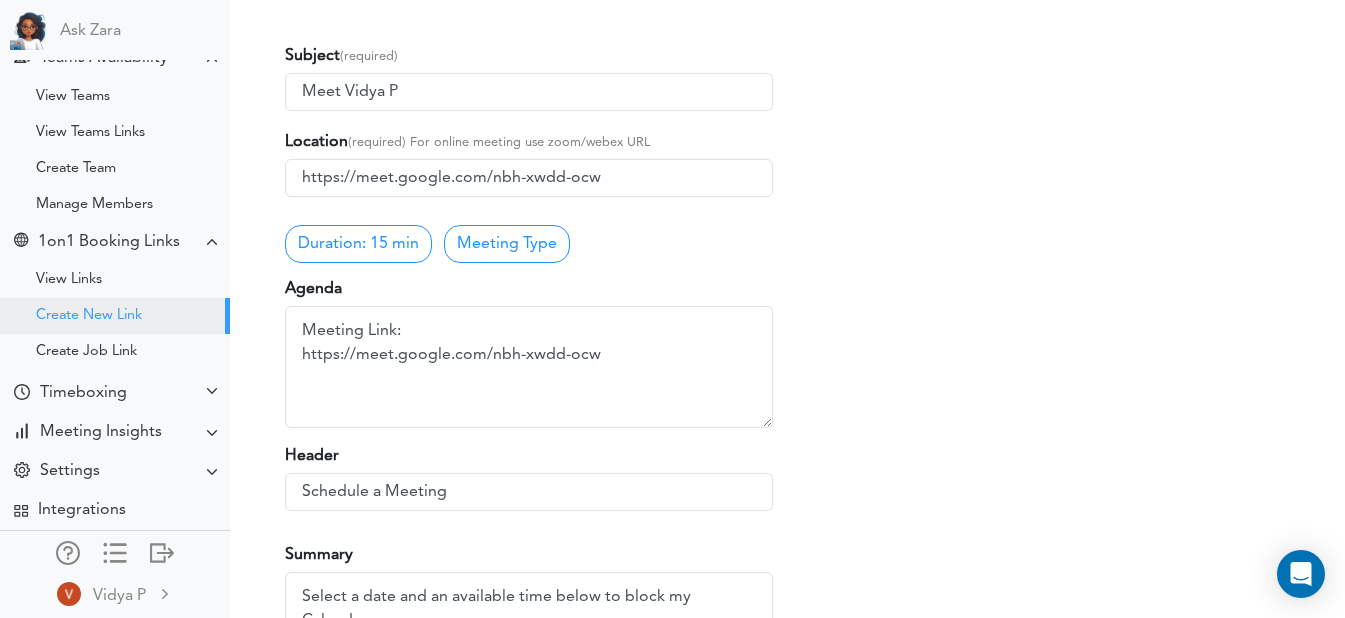 click on "Subject
(required)
Meet Vidya P
Location  (required) For online meeting
use zoom/webex URL
https://meet.google.com/nbh-xwdd-ocw
90 Min Agenda" at bounding box center (529, 507) 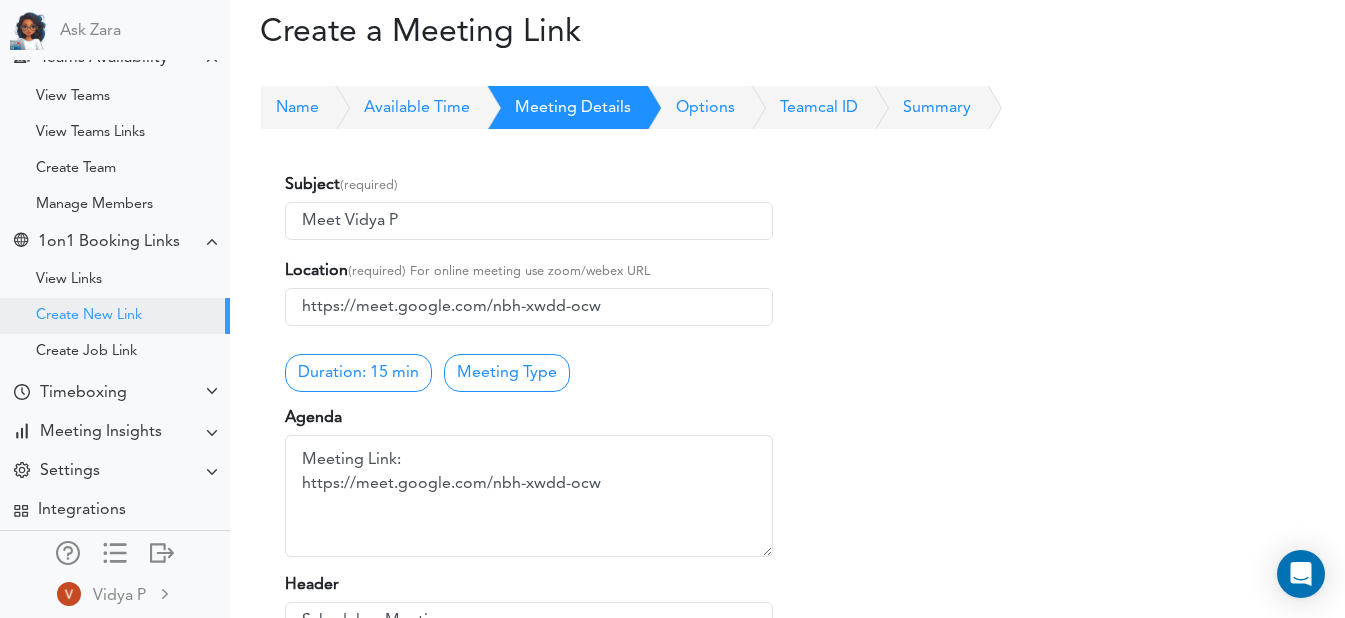 scroll, scrollTop: 0, scrollLeft: 0, axis: both 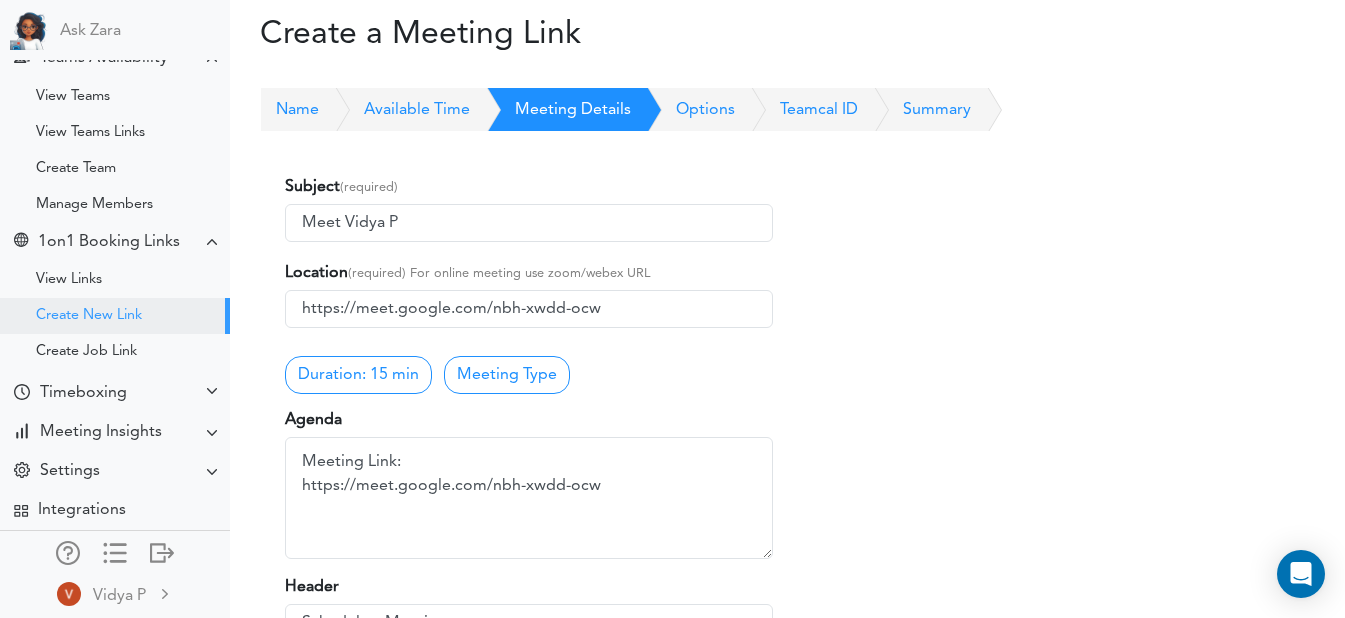 click on "Summary" at bounding box center [914, 110] 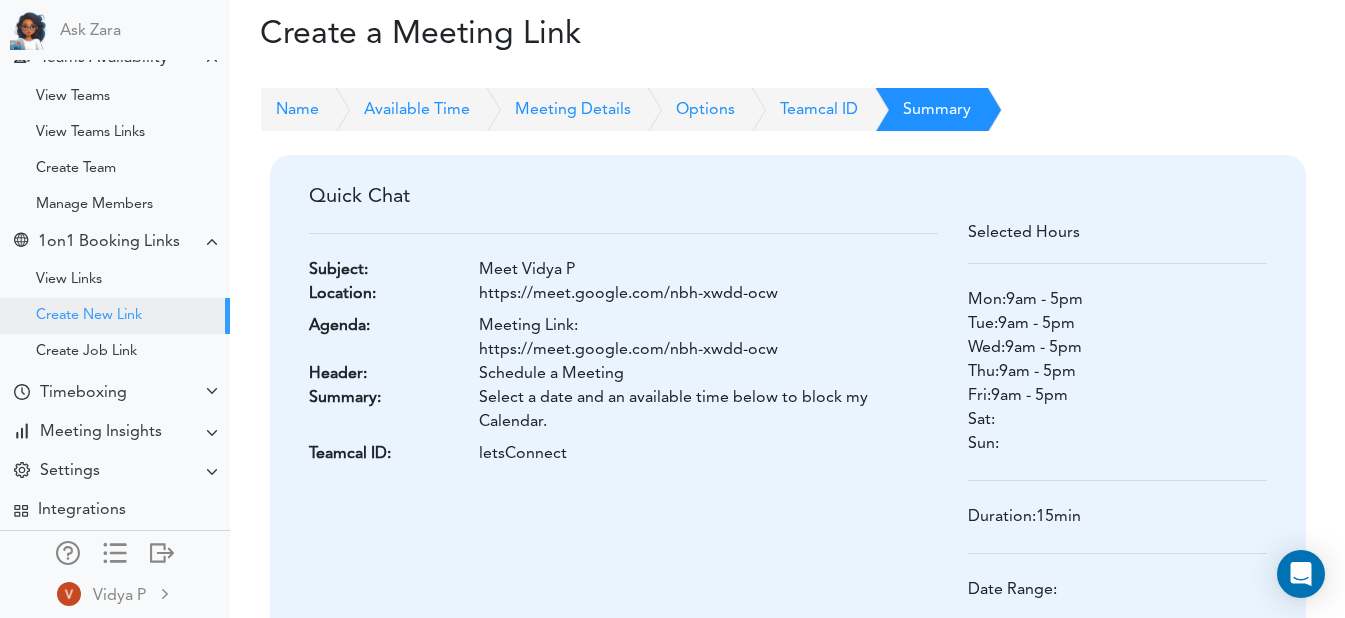 scroll, scrollTop: 241, scrollLeft: 0, axis: vertical 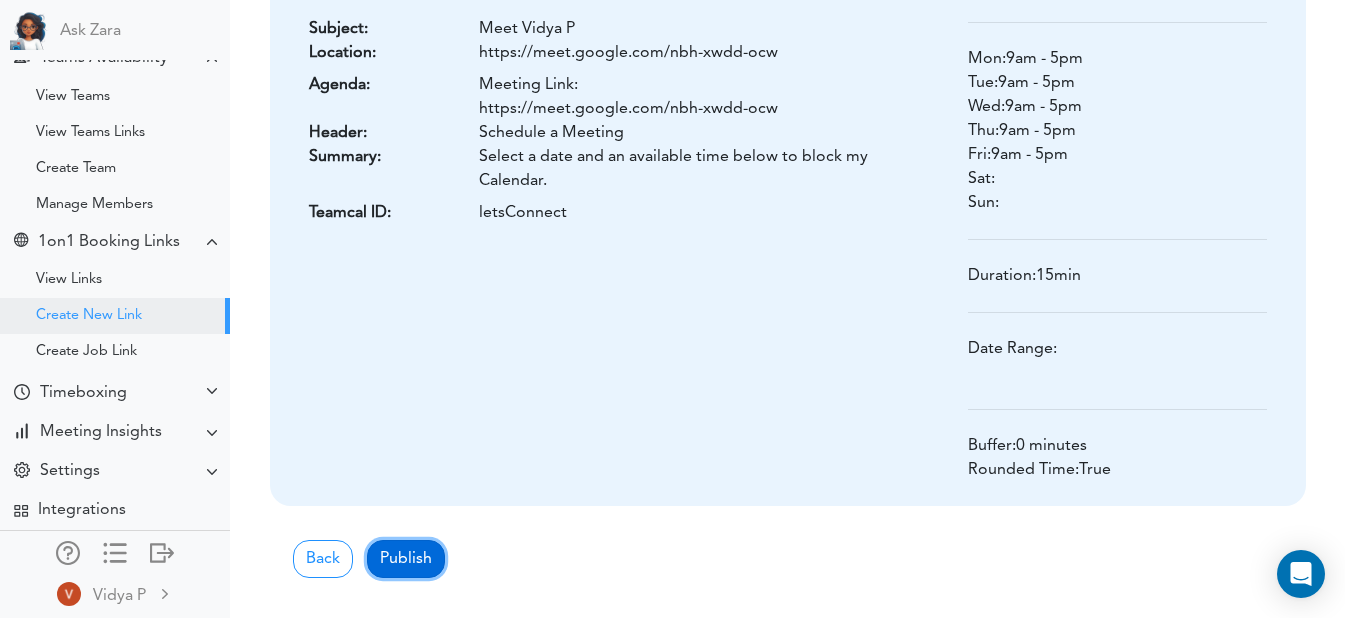 click on "Publish" at bounding box center [406, 559] 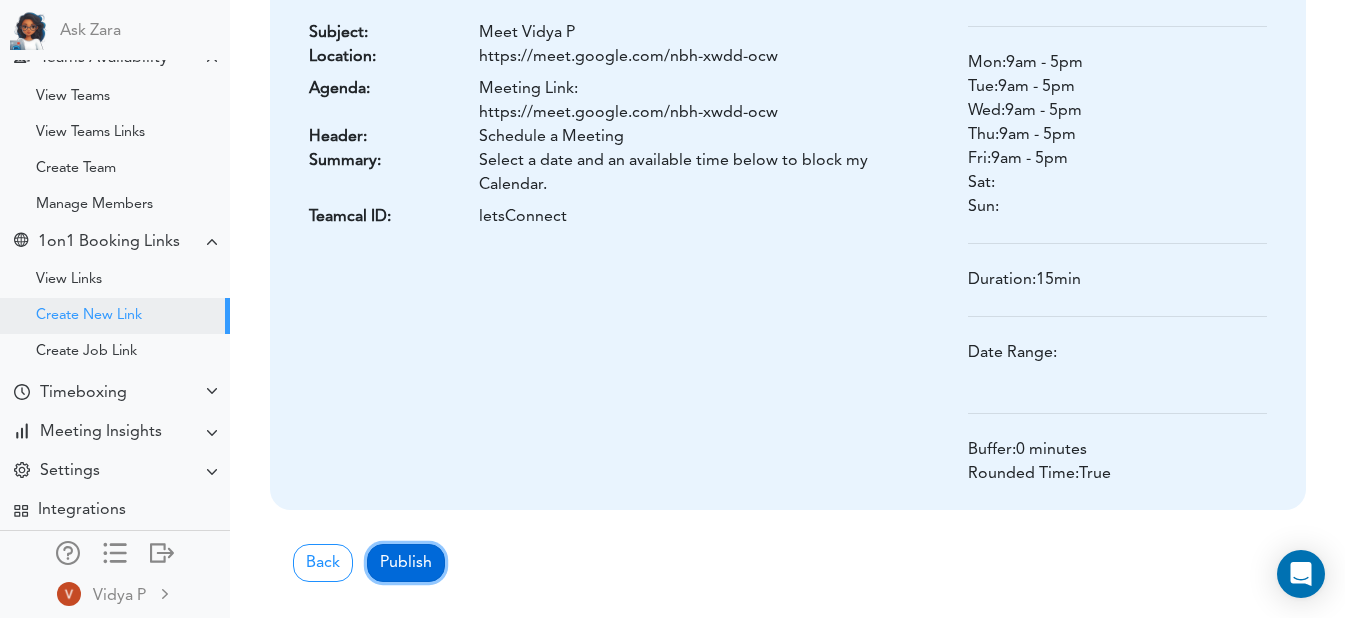 scroll, scrollTop: 245, scrollLeft: 0, axis: vertical 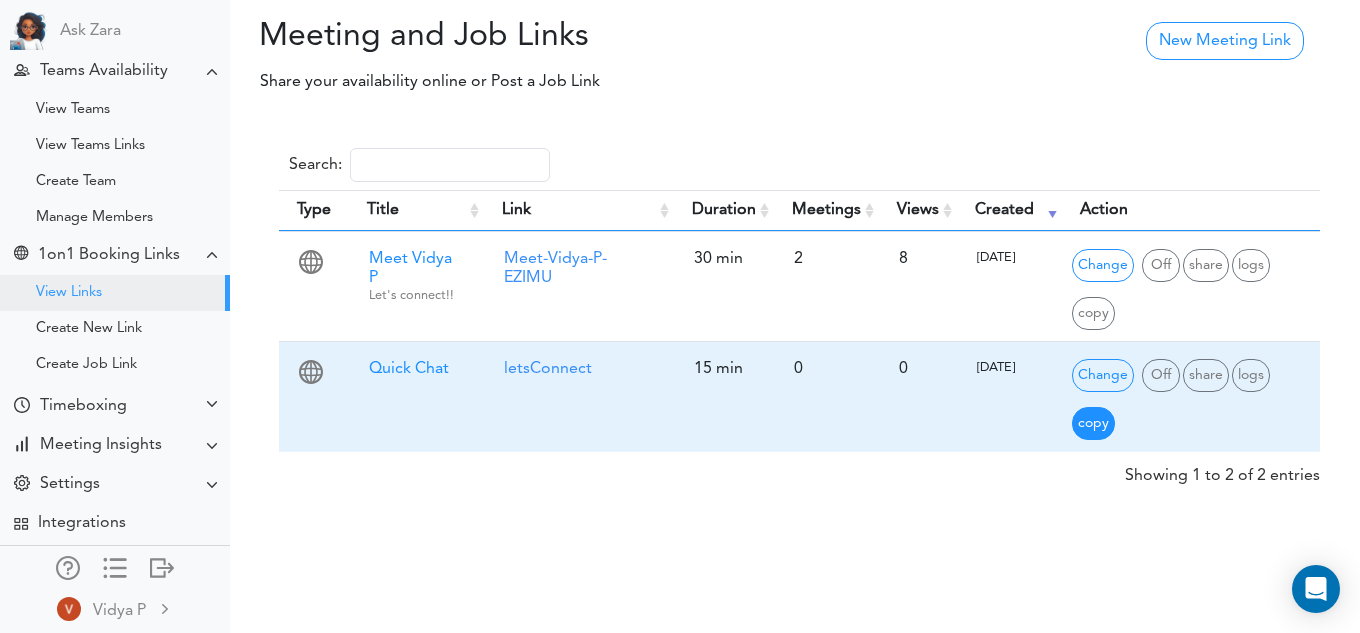 click on "copy" at bounding box center (1093, 423) 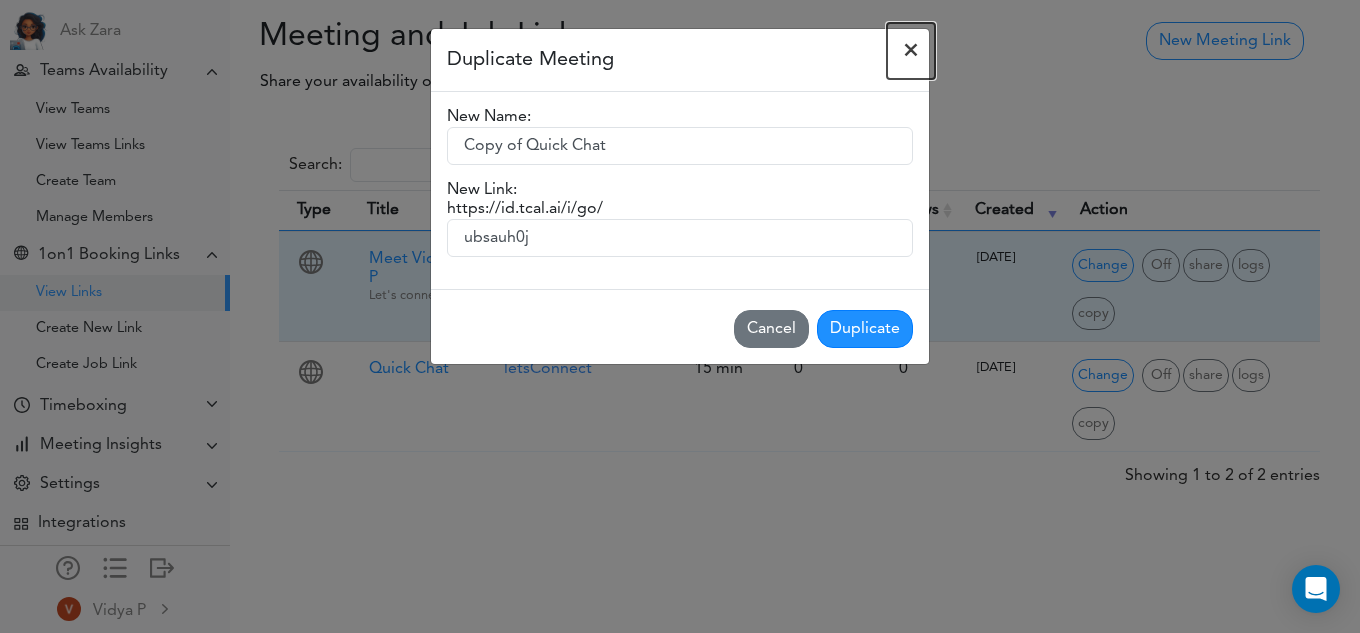 click on "×" at bounding box center (911, 51) 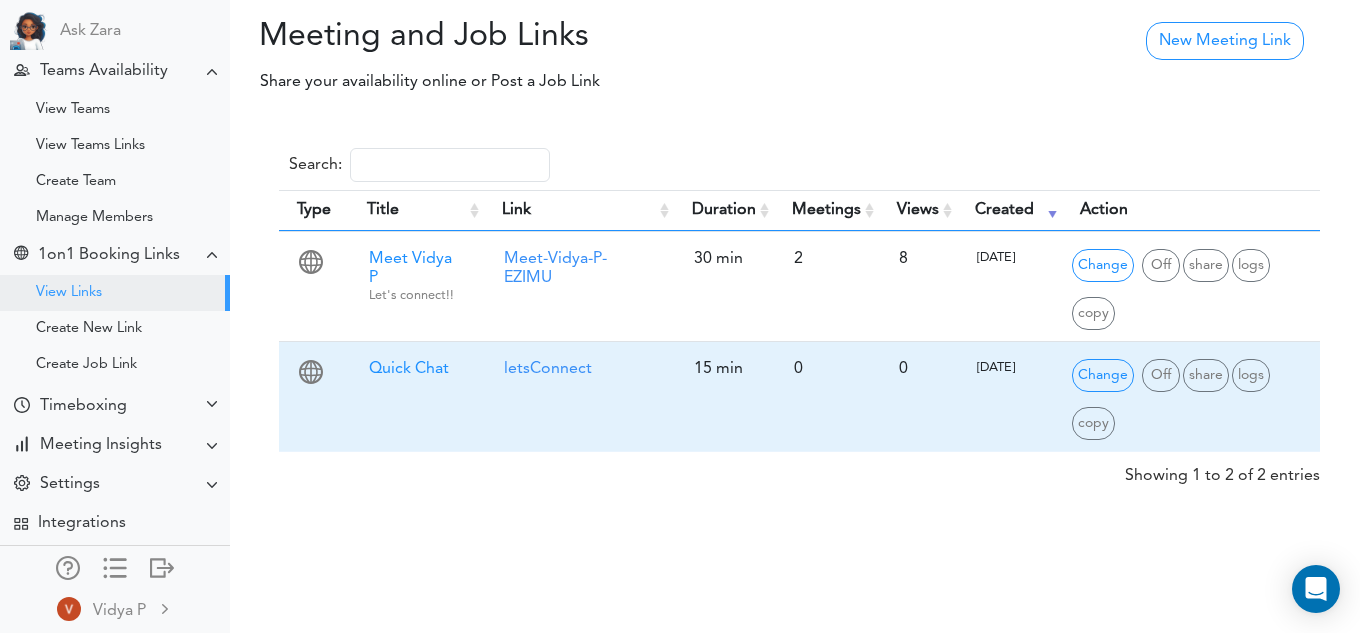 click on "Quick Chat" at bounding box center (409, 369) 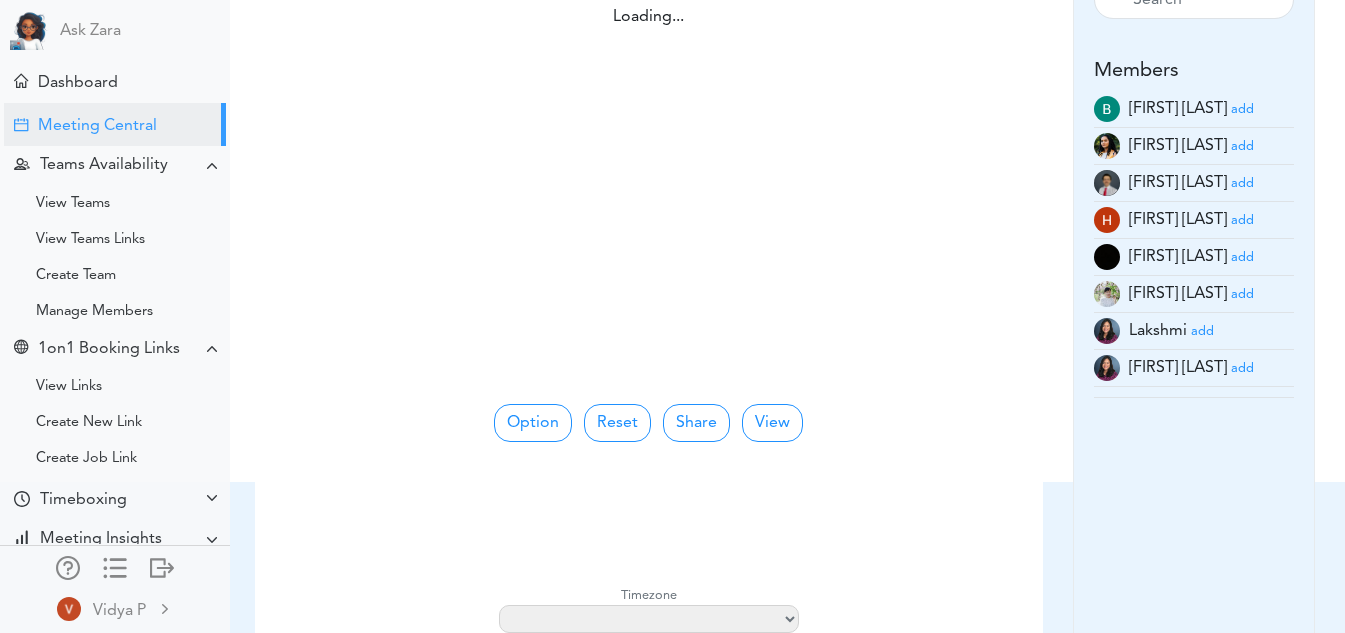 scroll, scrollTop: 0, scrollLeft: 0, axis: both 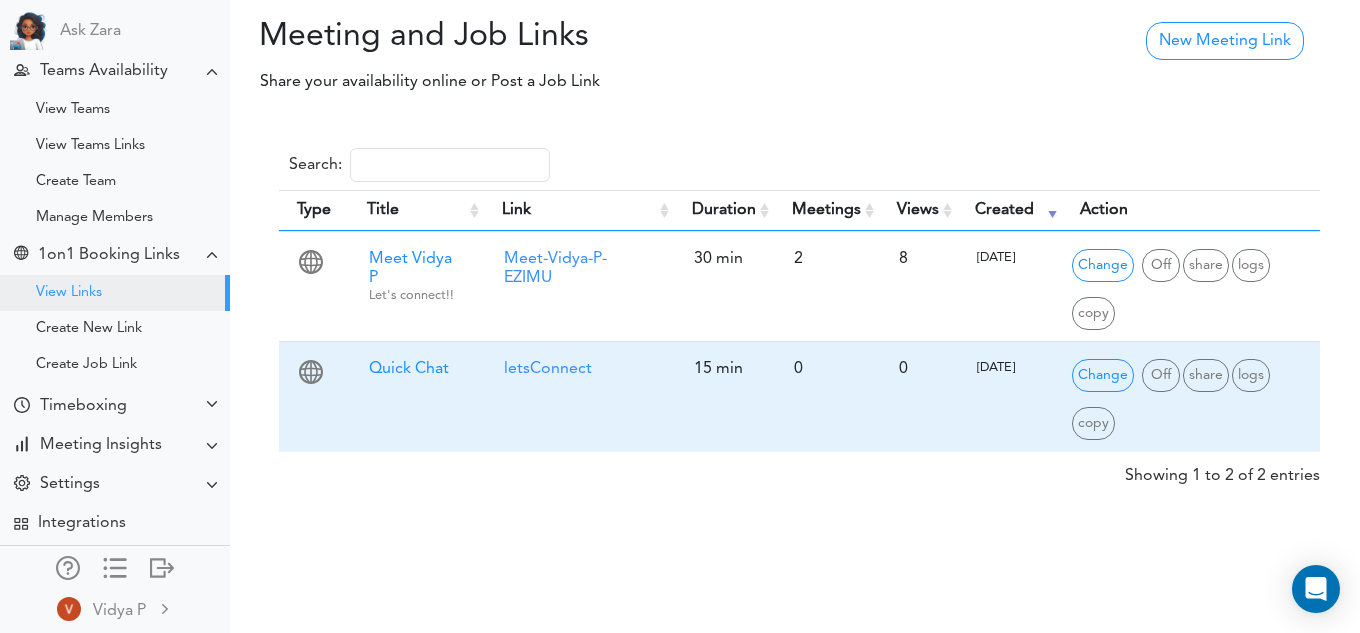 click on "[DATE]" at bounding box center (1009, 396) 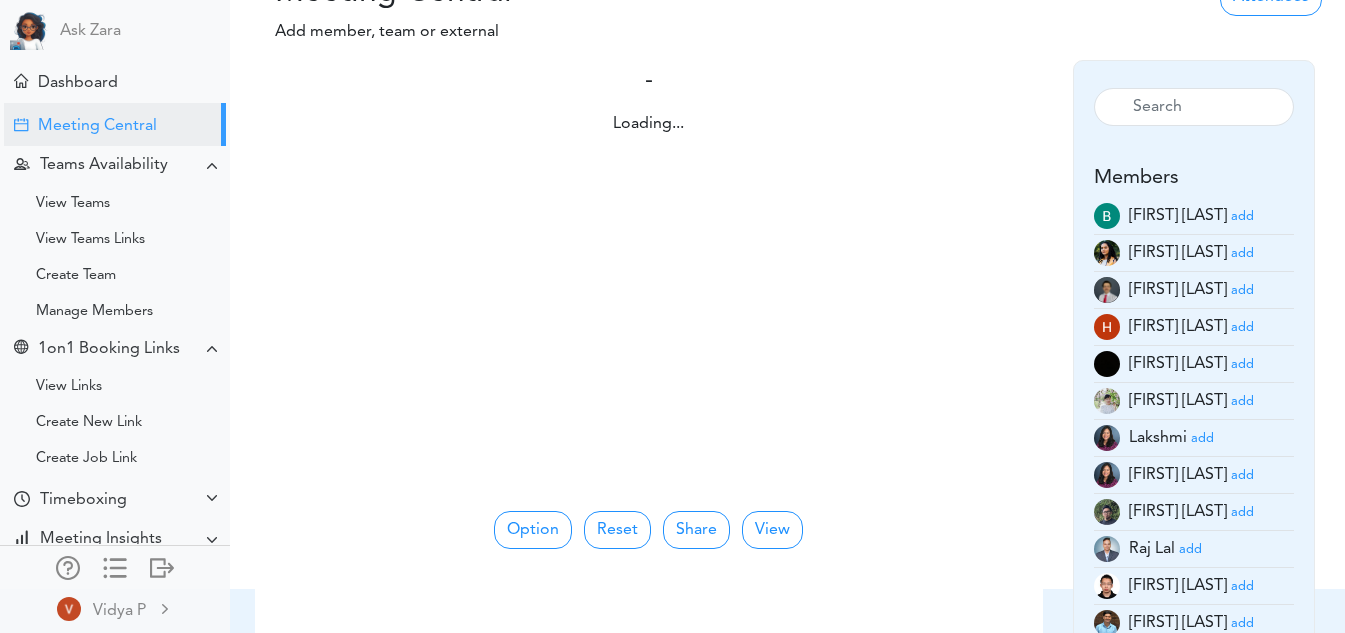 scroll, scrollTop: 0, scrollLeft: 0, axis: both 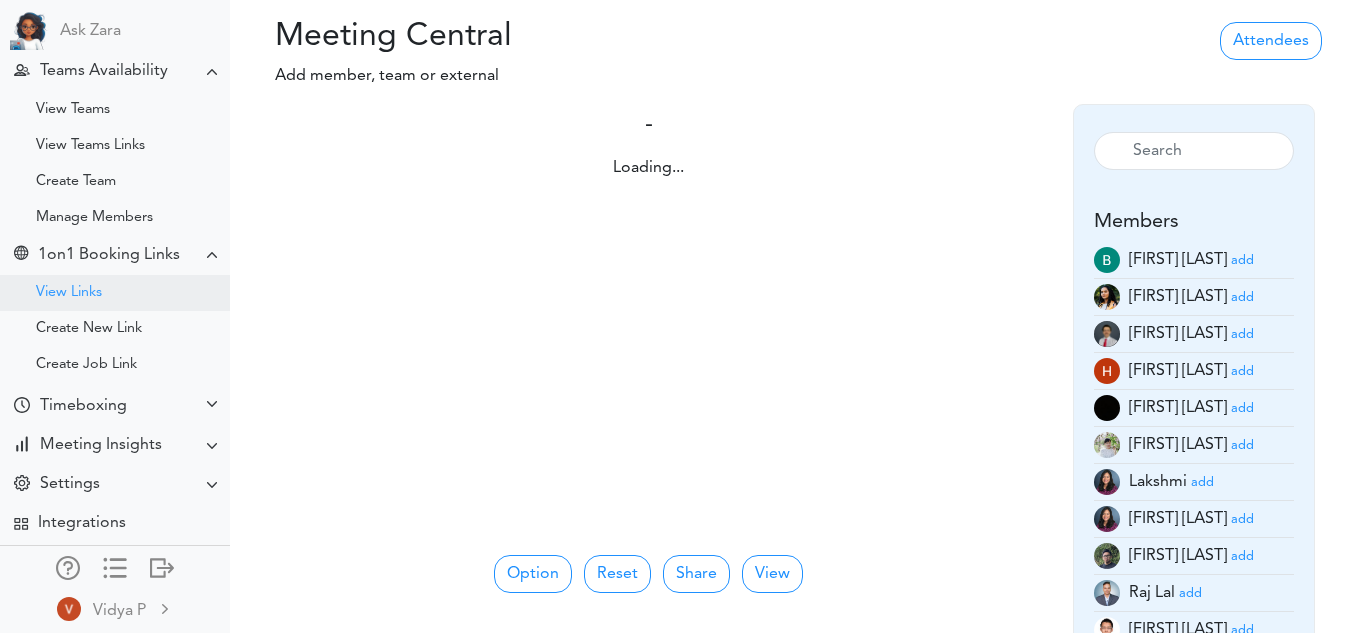 click on "View Links" at bounding box center (69, 293) 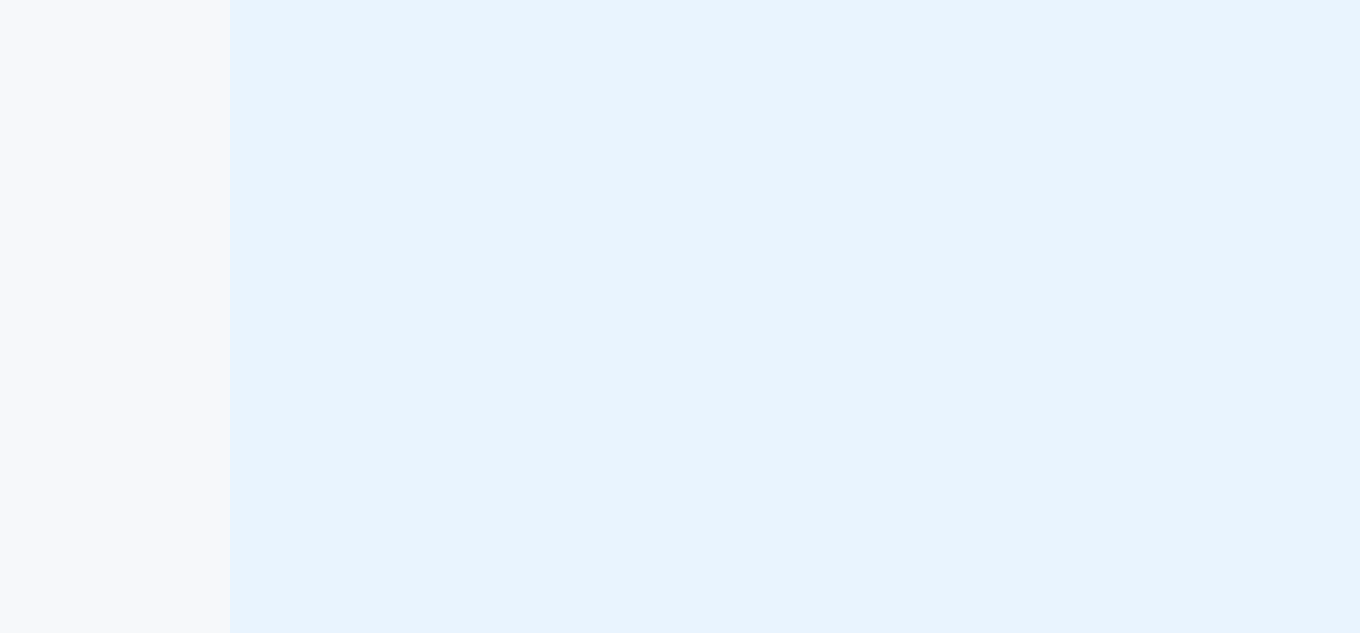 scroll, scrollTop: 0, scrollLeft: 0, axis: both 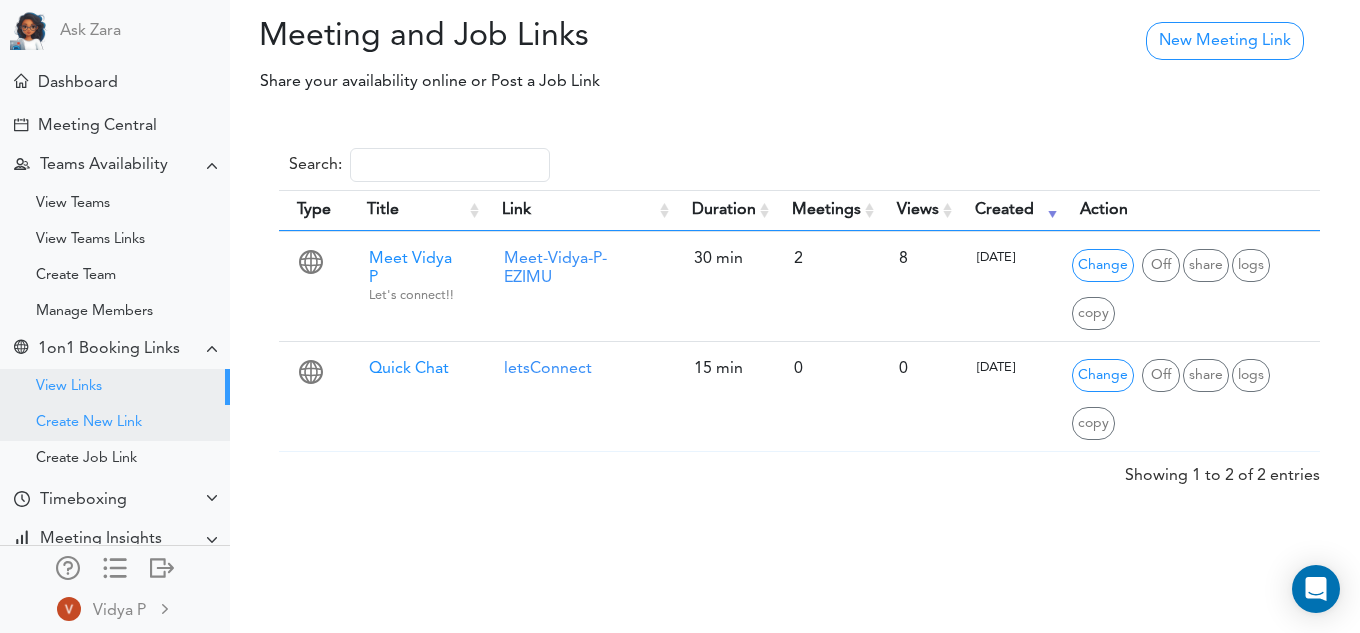 click on "Create New Link" at bounding box center (115, 423) 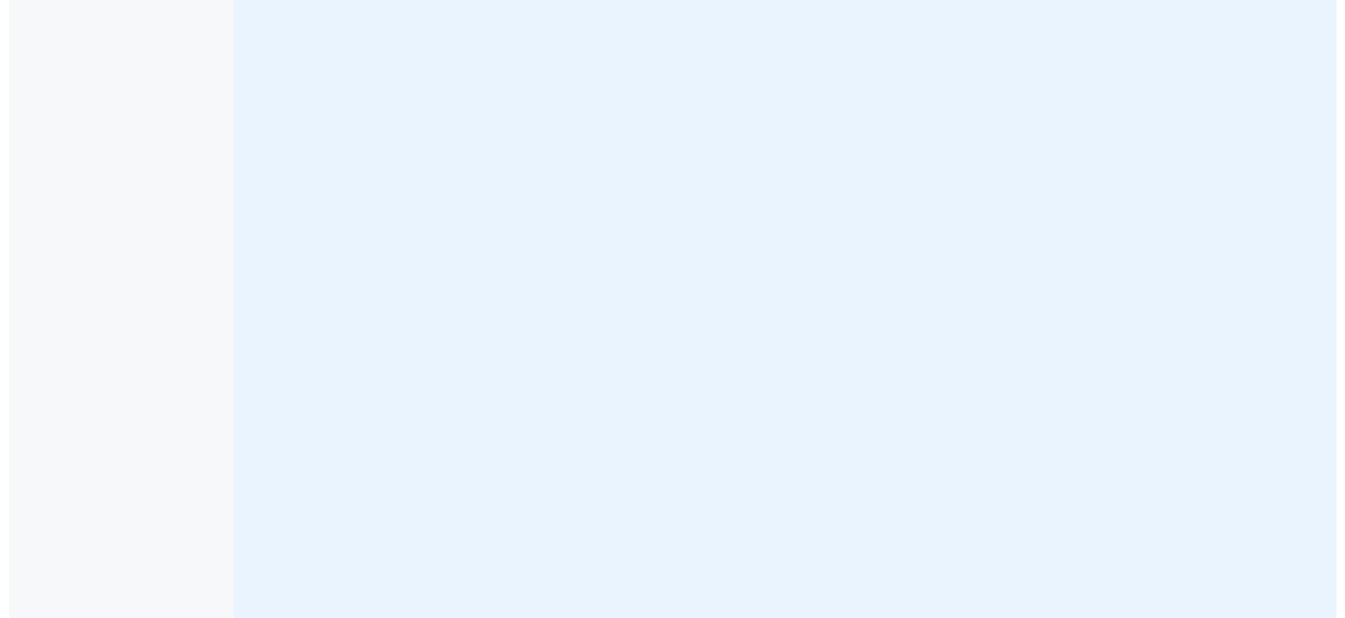 scroll, scrollTop: 0, scrollLeft: 0, axis: both 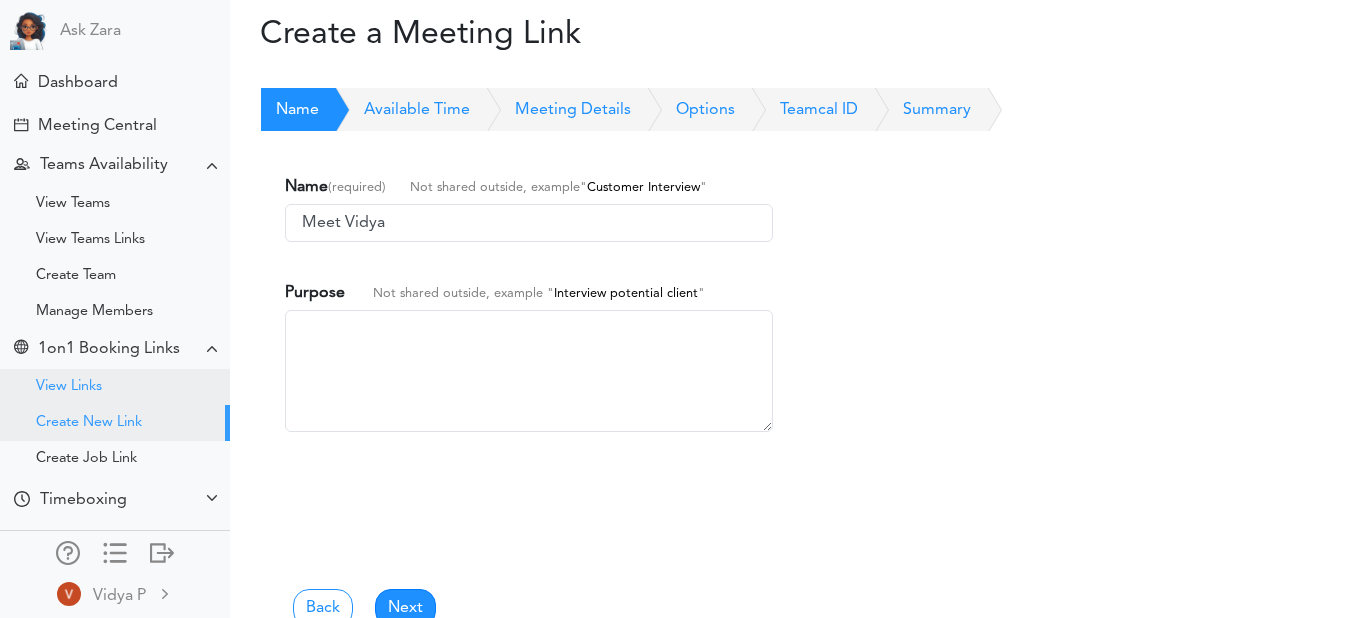 click on "View Links" at bounding box center (115, 387) 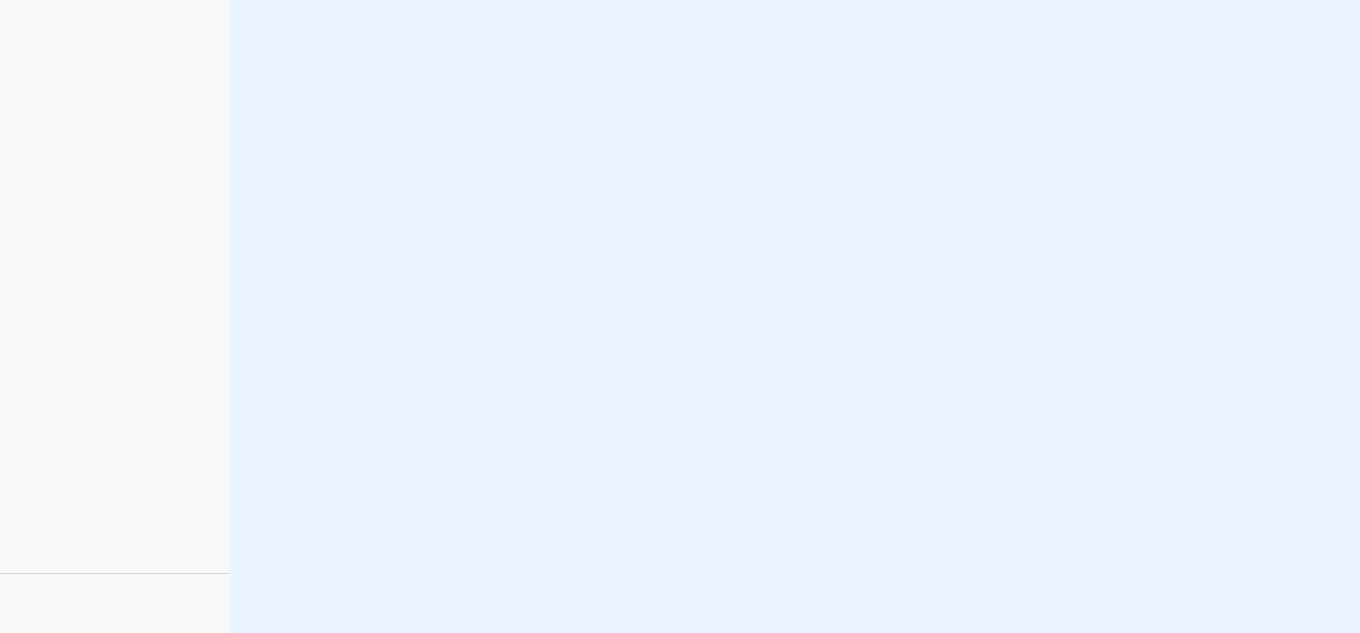 scroll, scrollTop: 0, scrollLeft: 0, axis: both 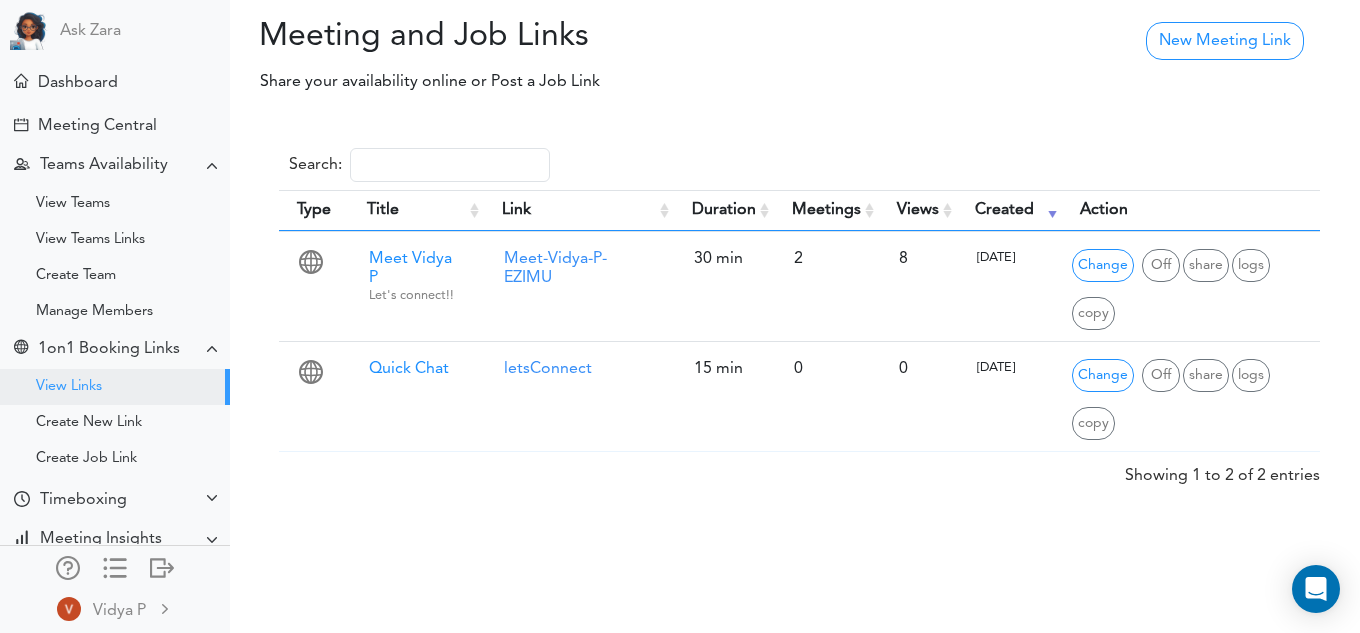 click on "Quick Chat" at bounding box center [416, 369] 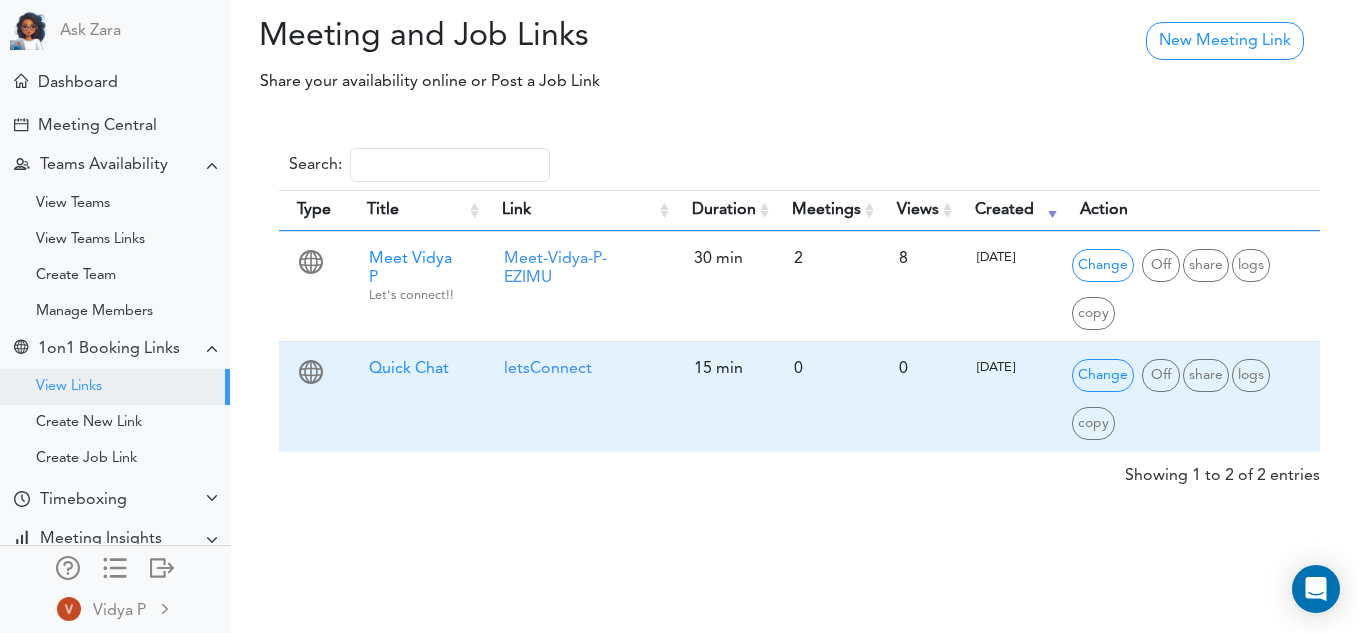 click on "Quick Chat" at bounding box center [409, 369] 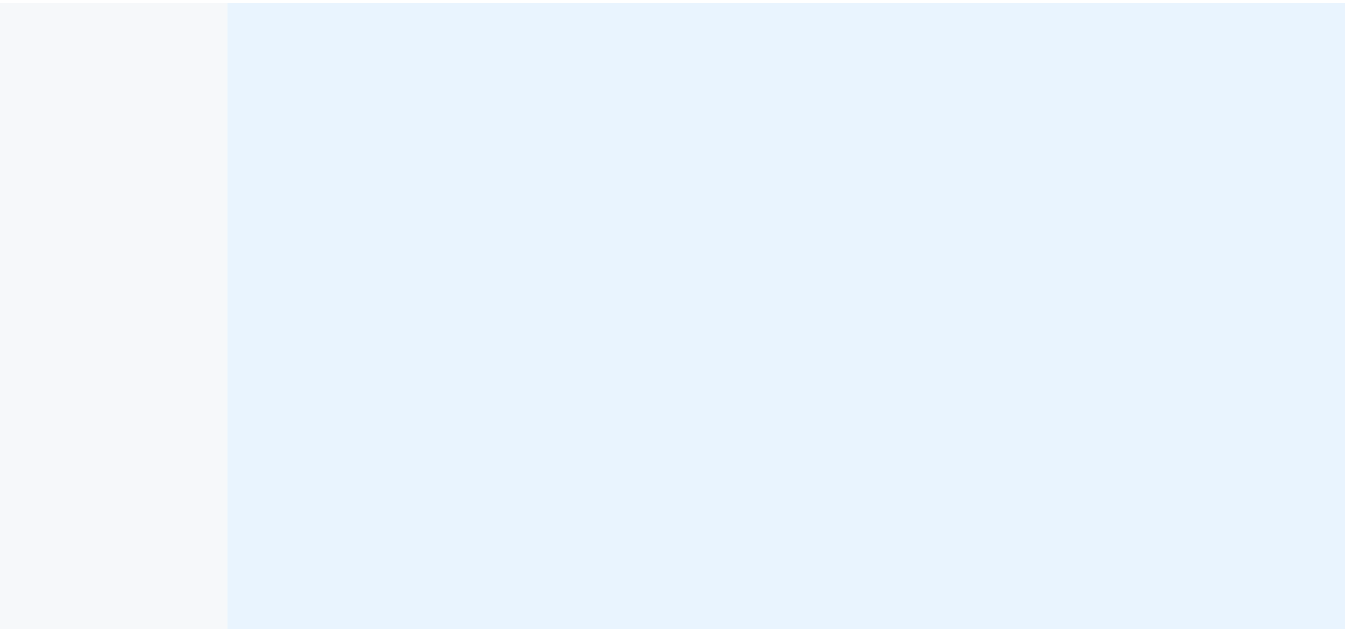 scroll, scrollTop: 0, scrollLeft: 0, axis: both 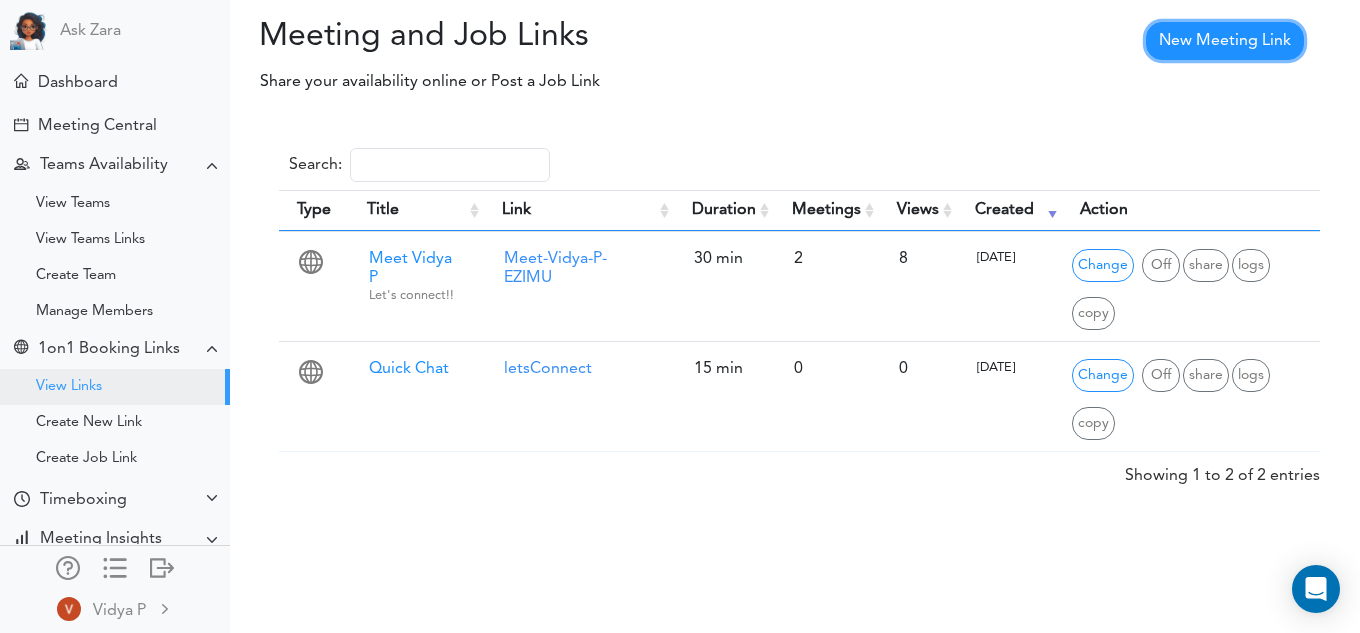 click on "New Meeting Link" at bounding box center [1225, 41] 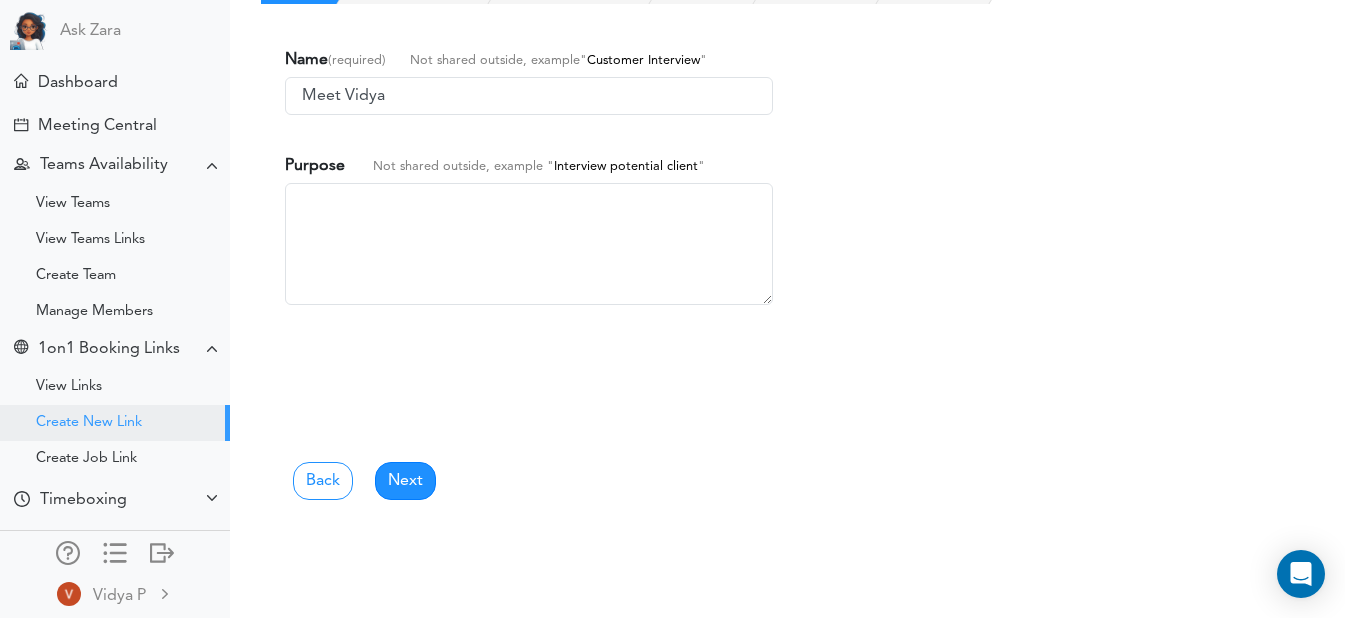 scroll, scrollTop: 129, scrollLeft: 0, axis: vertical 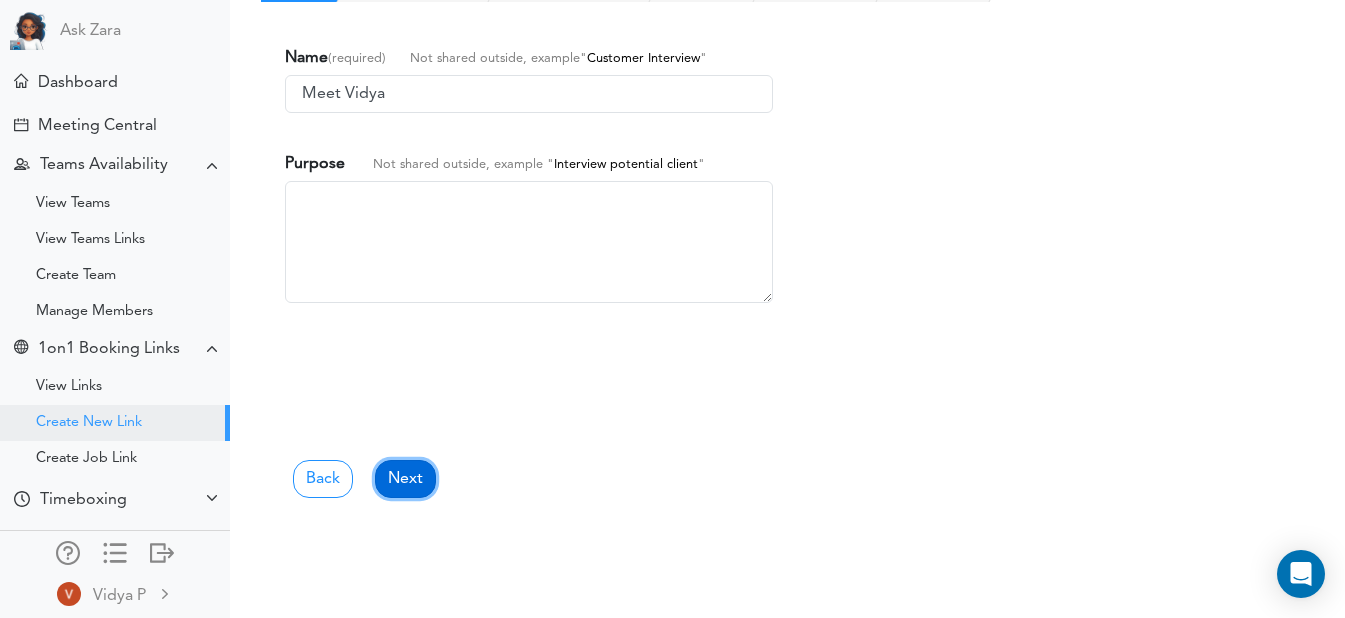 click on "Next" at bounding box center (405, 479) 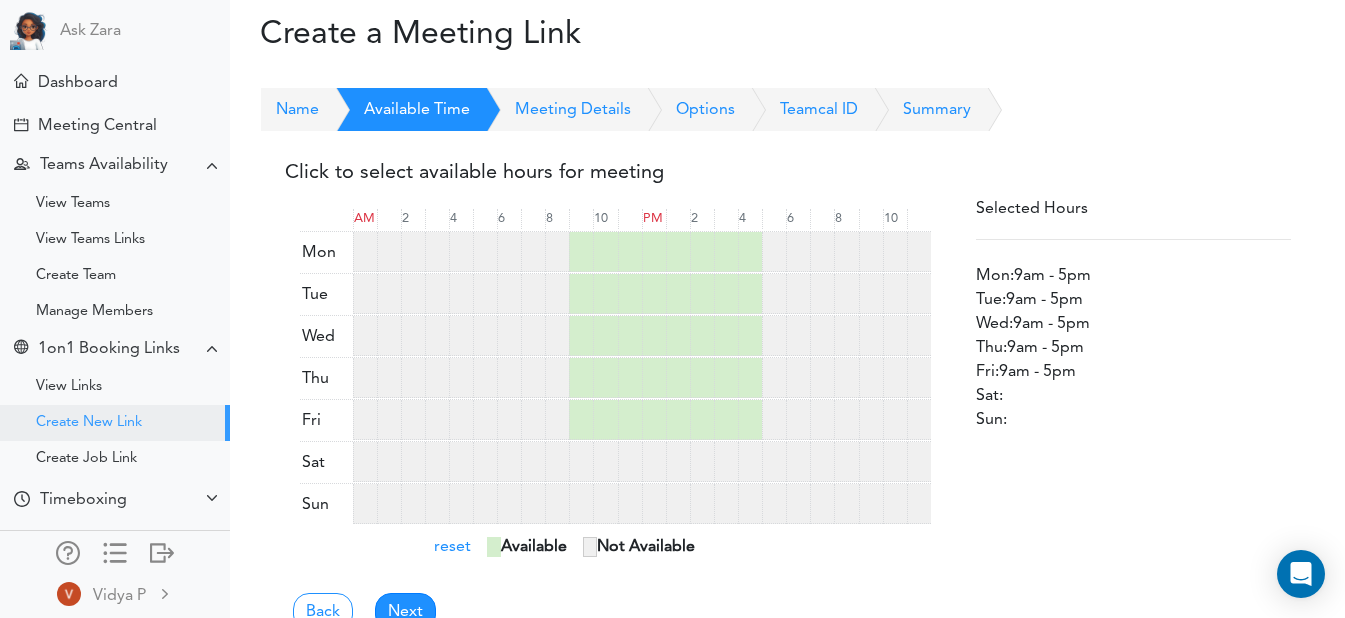 scroll, scrollTop: 53, scrollLeft: 0, axis: vertical 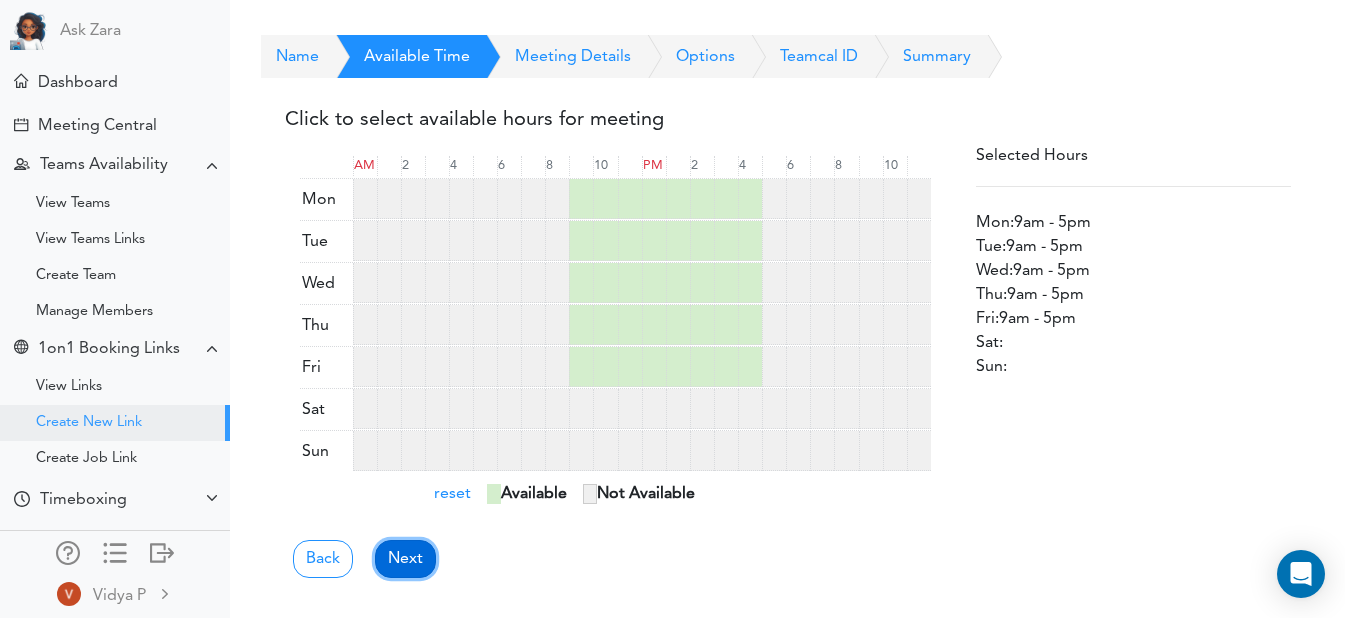 click on "Next" at bounding box center (405, 559) 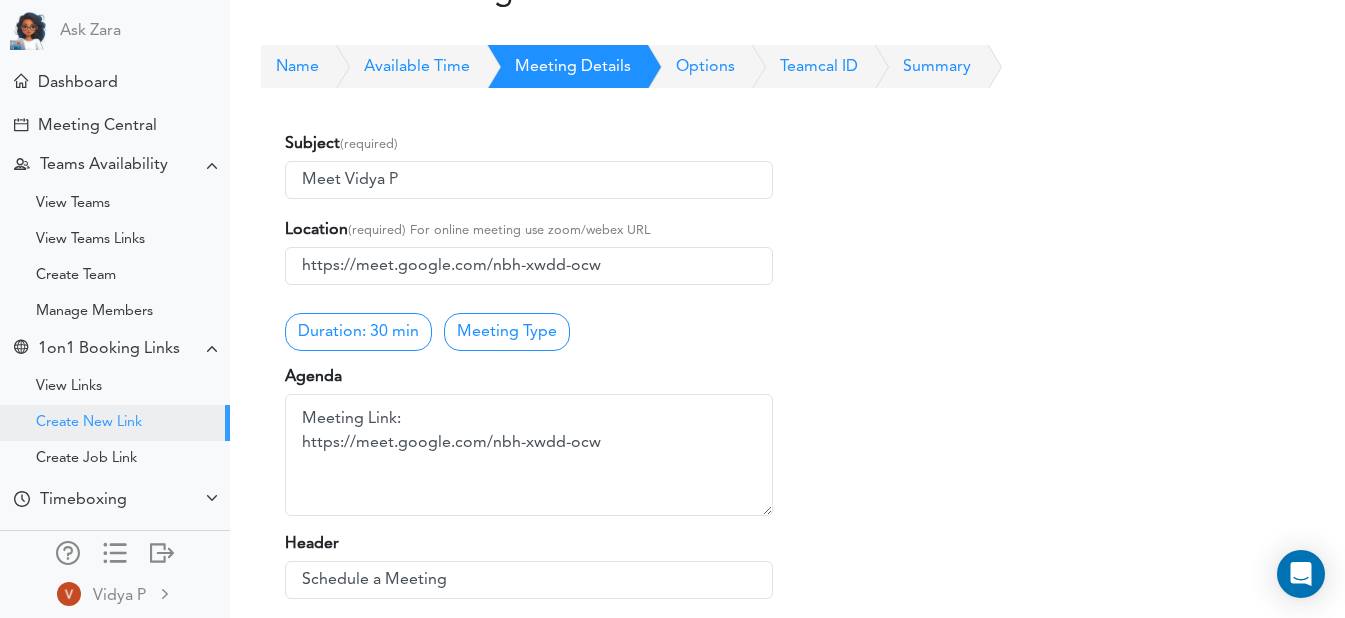 scroll, scrollTop: 42, scrollLeft: 0, axis: vertical 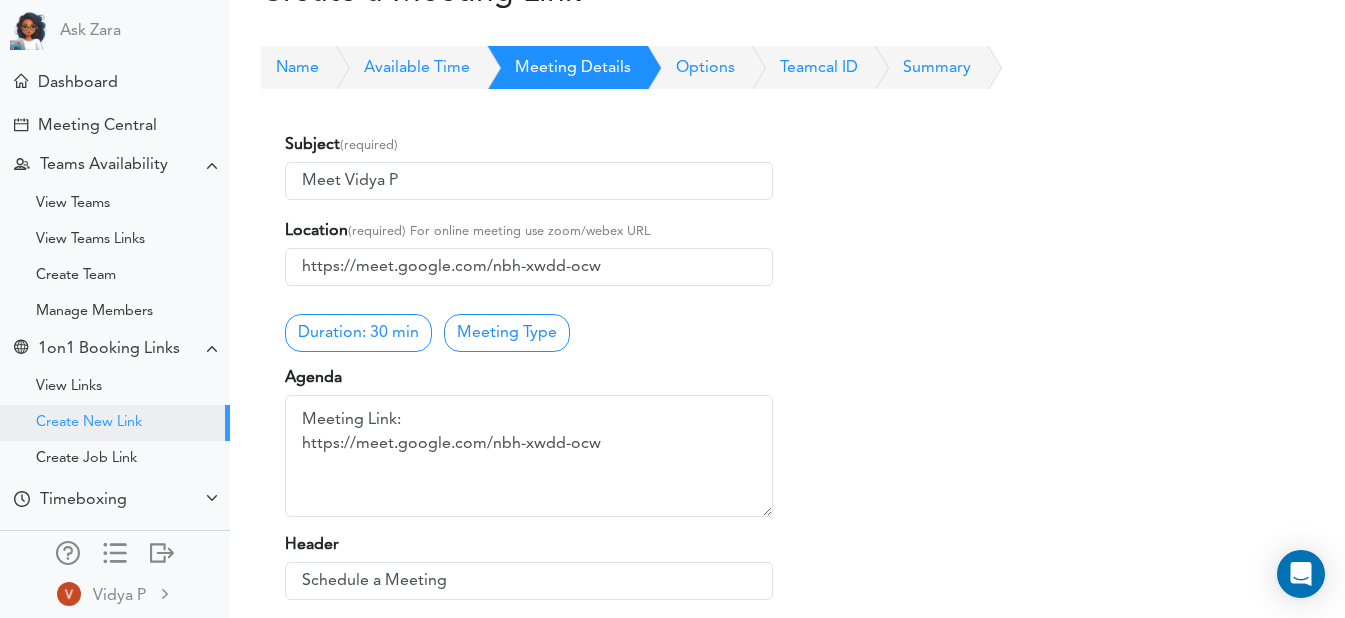 click on "Options" at bounding box center (683, 68) 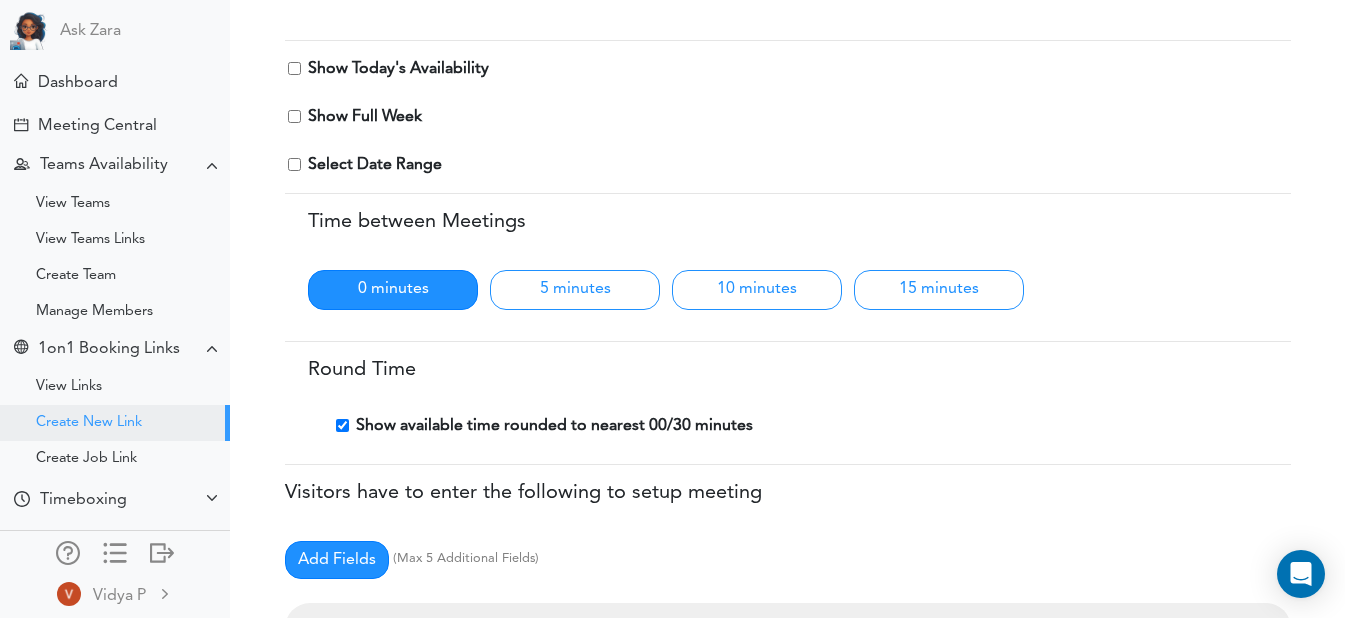 scroll, scrollTop: 0, scrollLeft: 0, axis: both 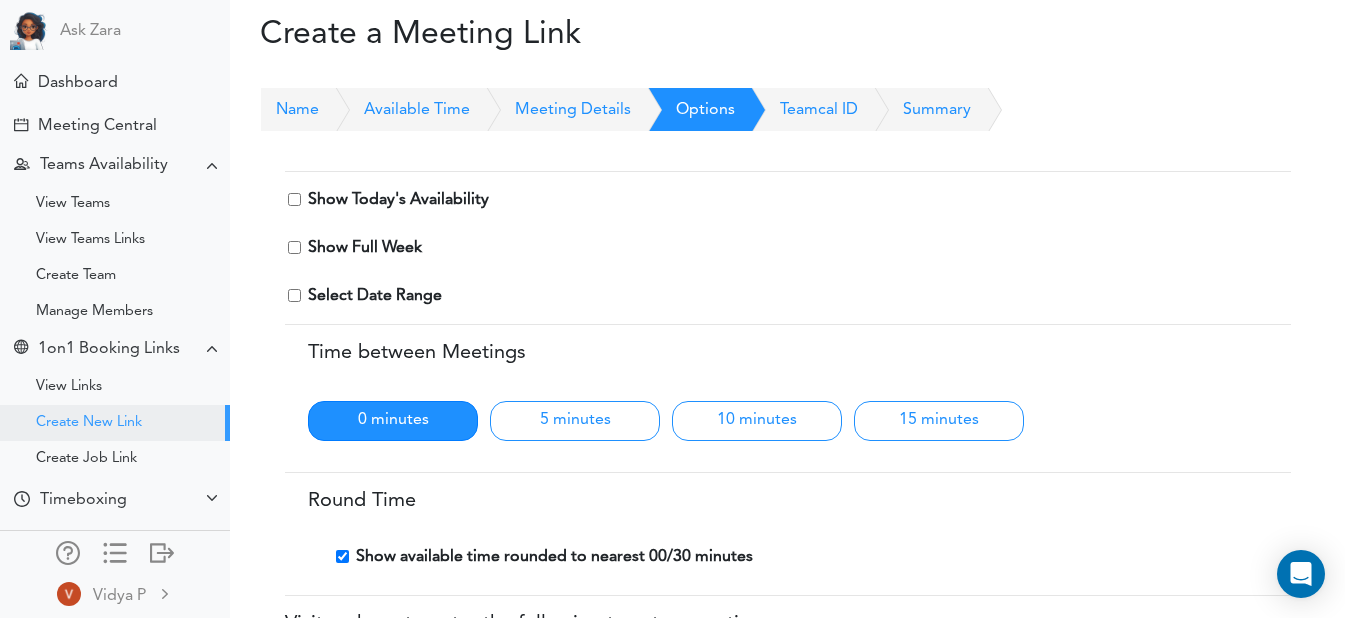 click on "Teamcal ID" at bounding box center [796, 110] 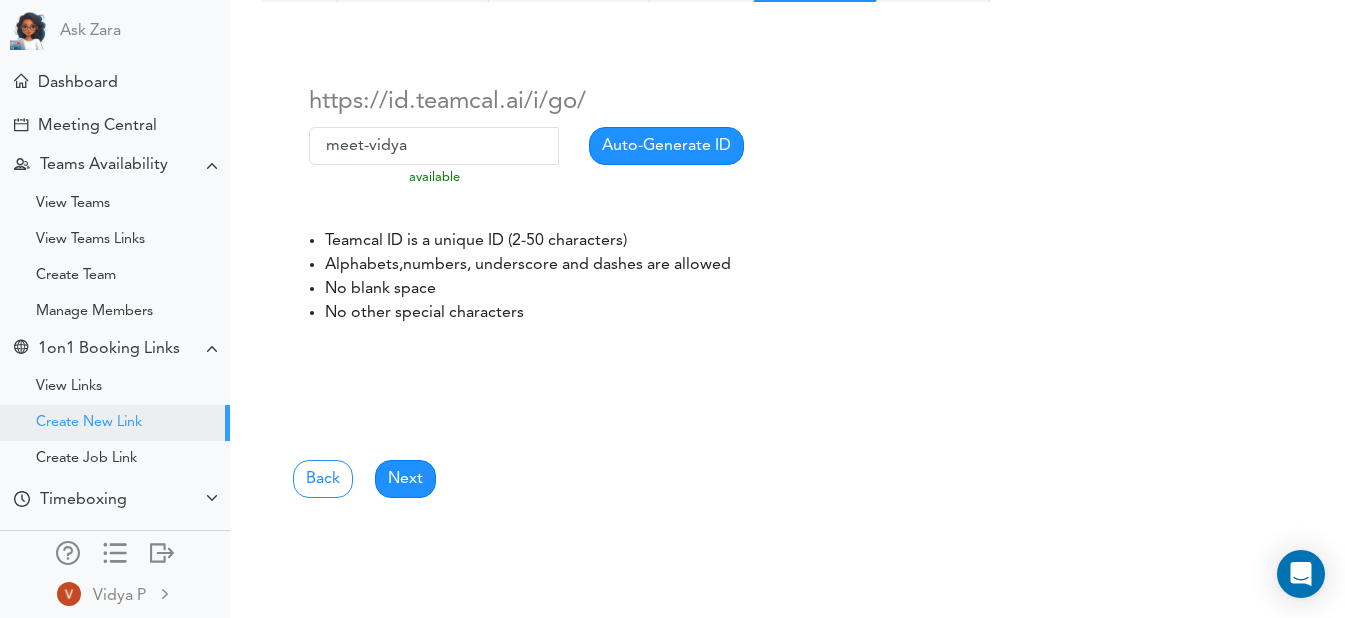 scroll, scrollTop: 0, scrollLeft: 0, axis: both 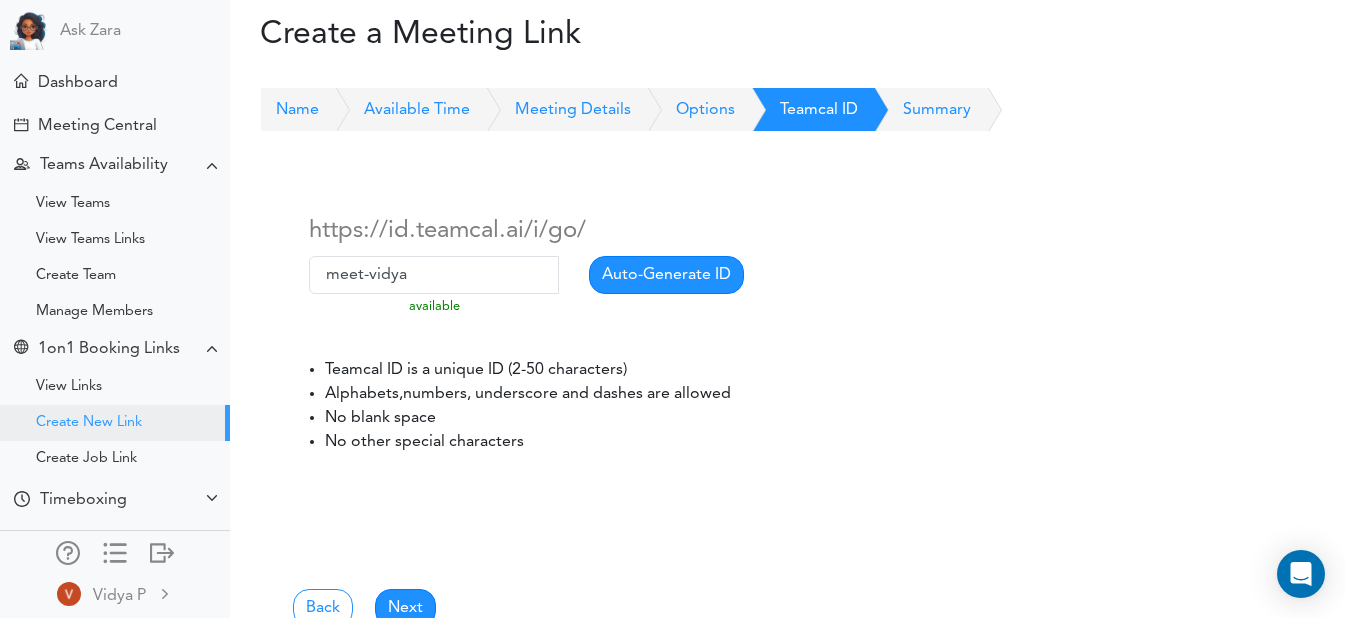click on "Summary" at bounding box center (914, 110) 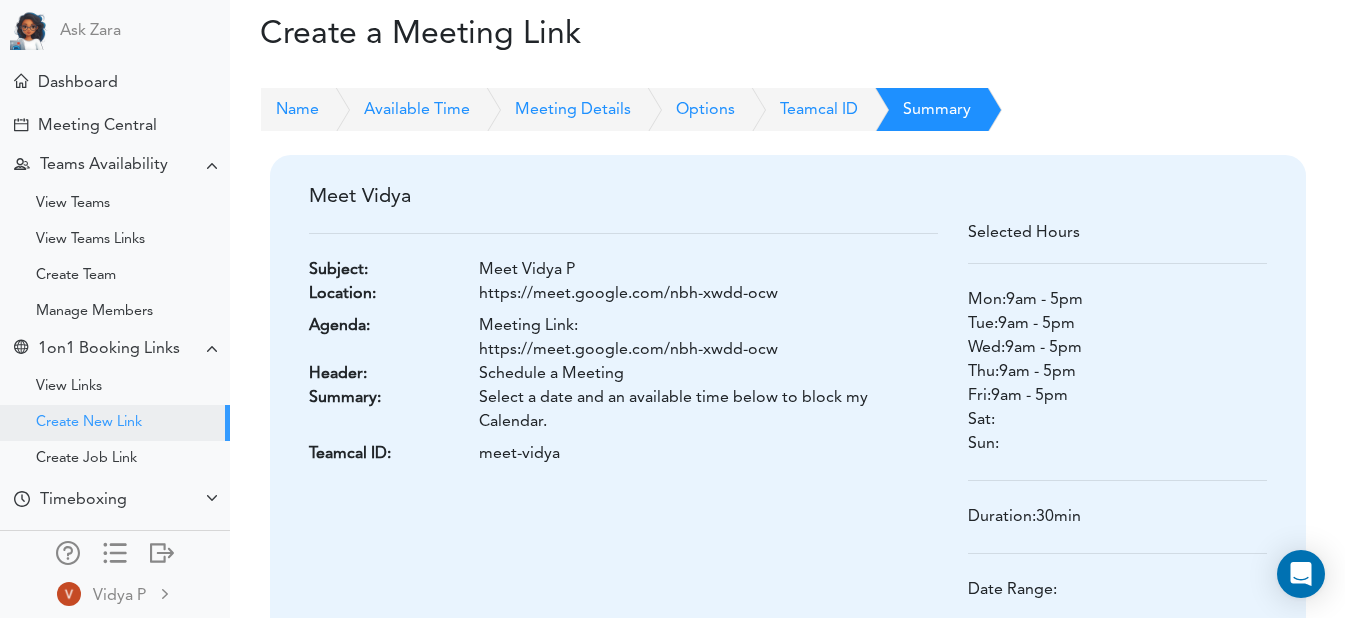 scroll, scrollTop: 131, scrollLeft: 0, axis: vertical 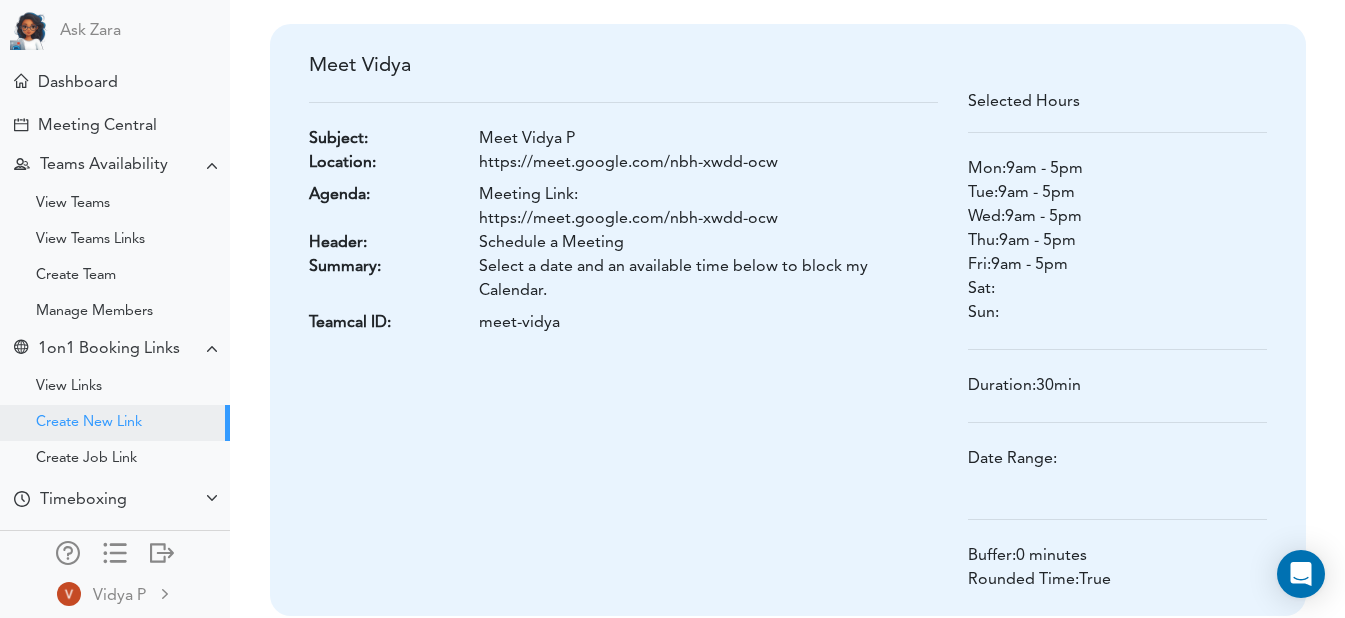 click on "Meet Vidya
Subject:
Meet Vidya P
Location:
https://meet.google.com/nbh-xwdd-ocw
Agenda:
Schedule a Meeting meet-vidya" at bounding box center [623, 194] 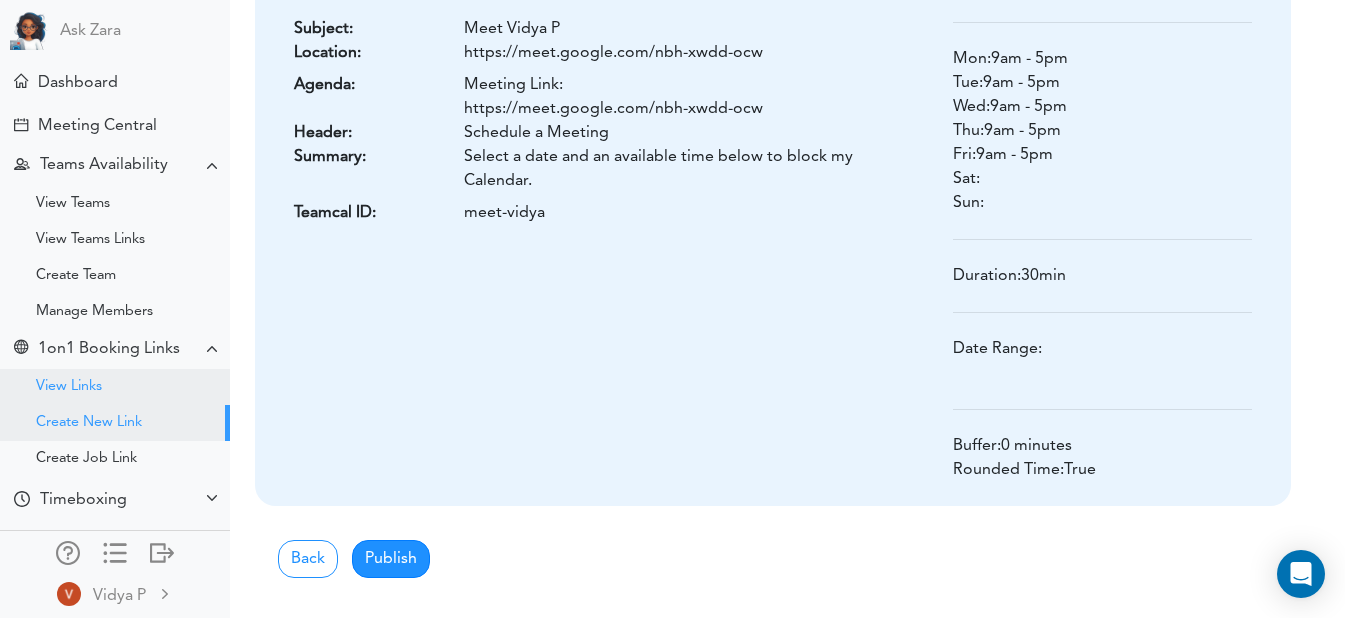 click on "View Links" at bounding box center [115, 387] 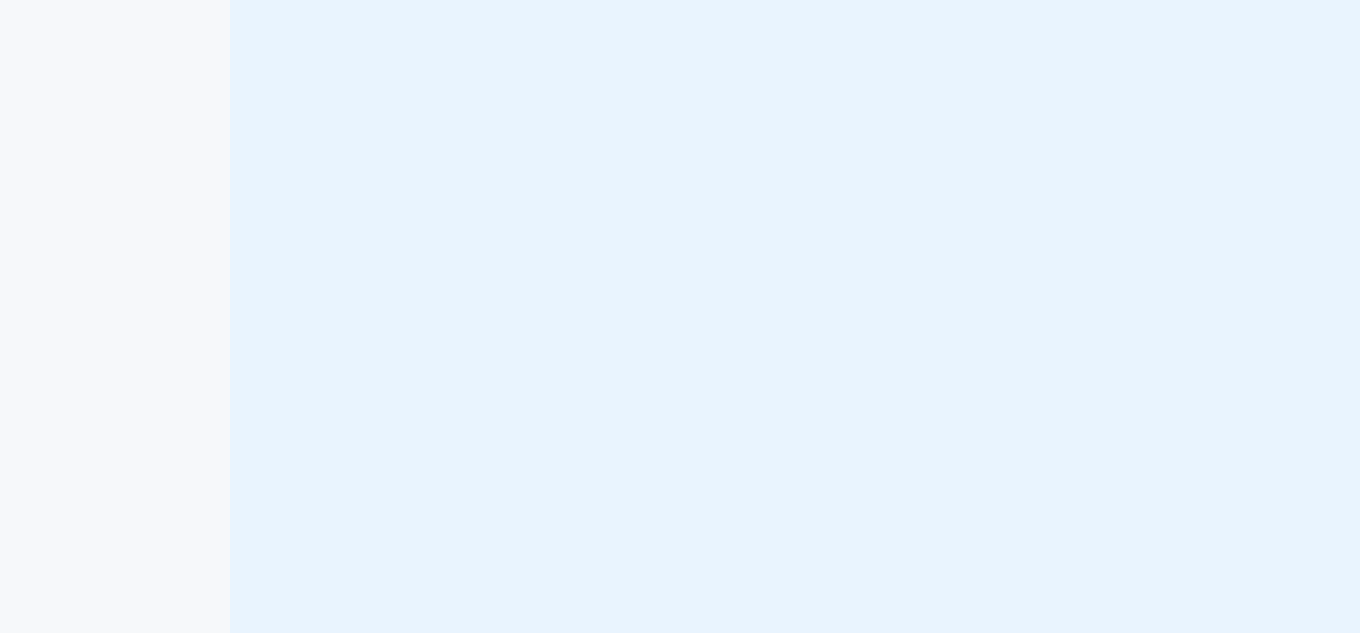 scroll, scrollTop: 0, scrollLeft: 0, axis: both 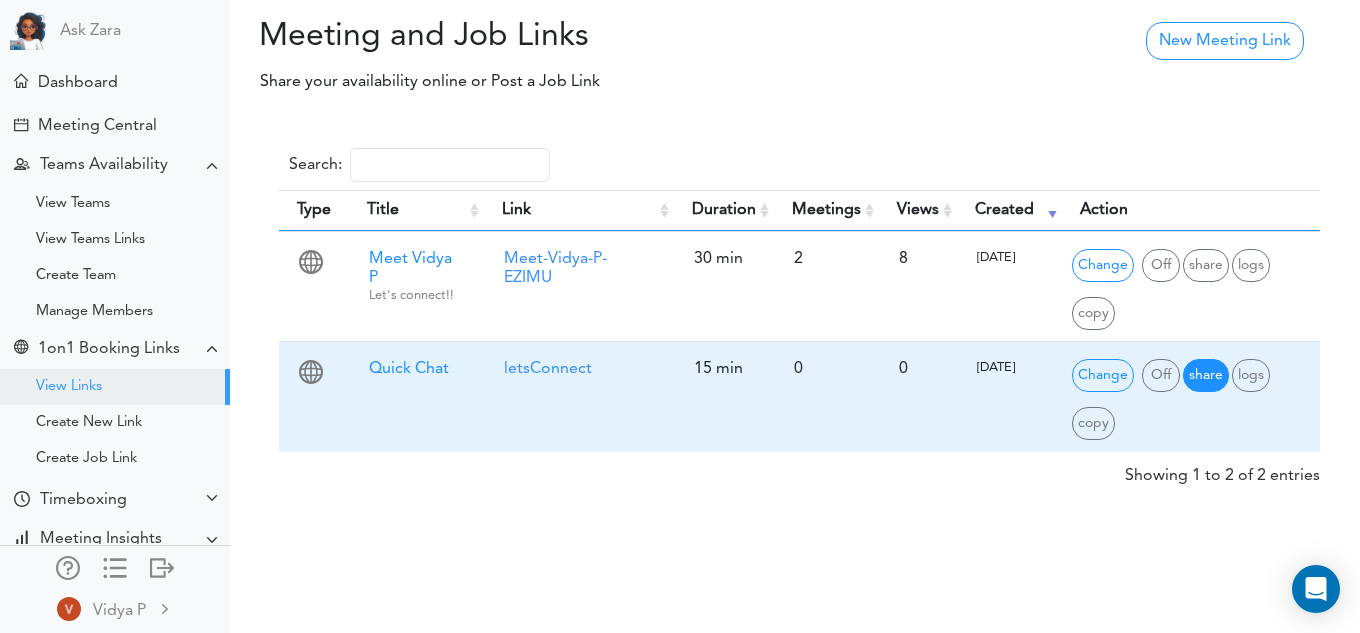 click on "share" at bounding box center (1206, 375) 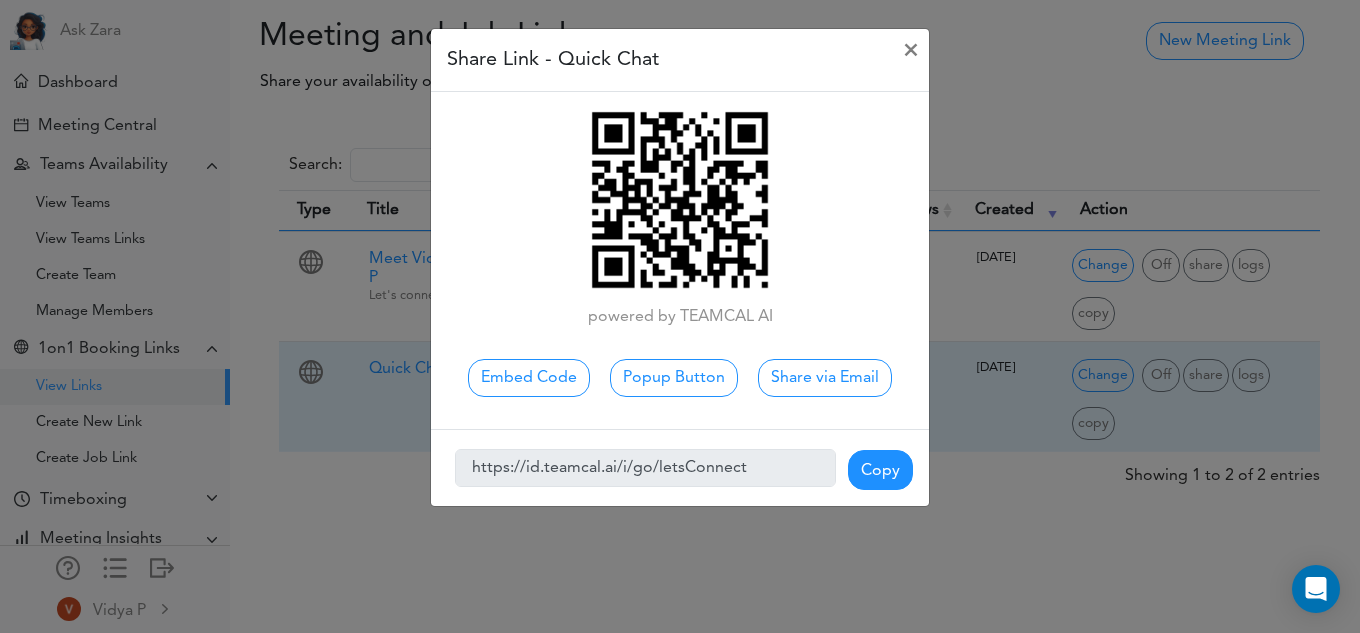click on "Copy" at bounding box center (880, 470) 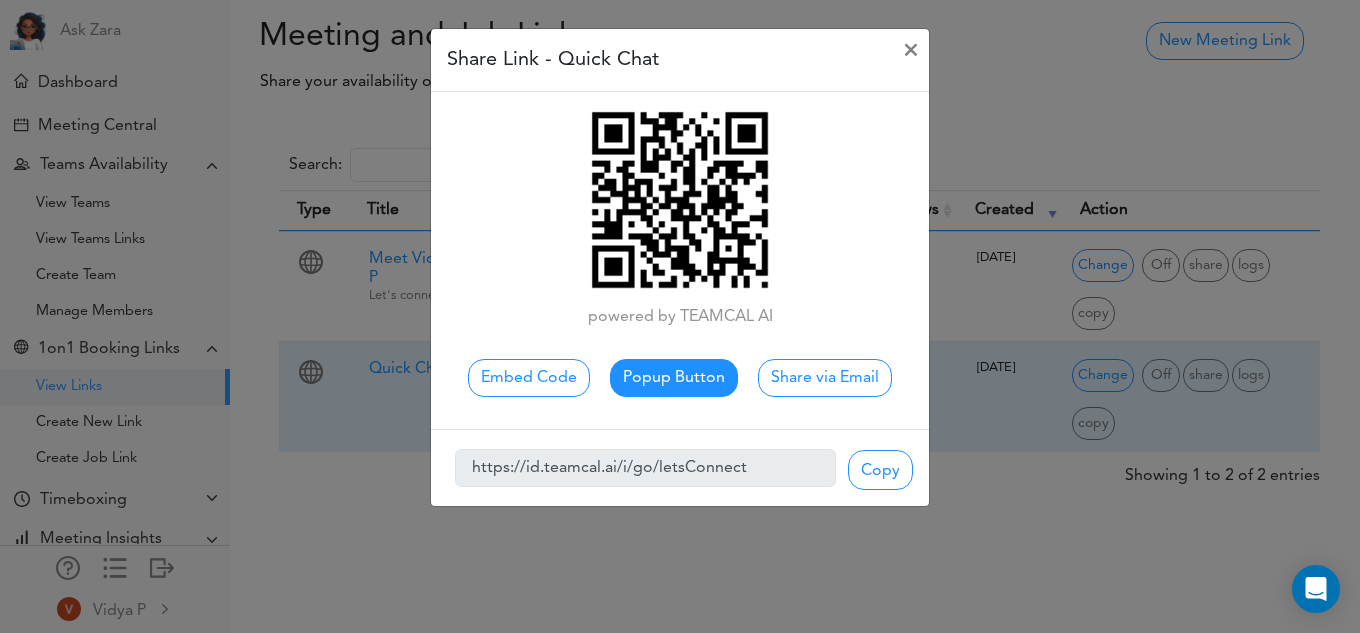 click on "Popup Button" at bounding box center (674, 378) 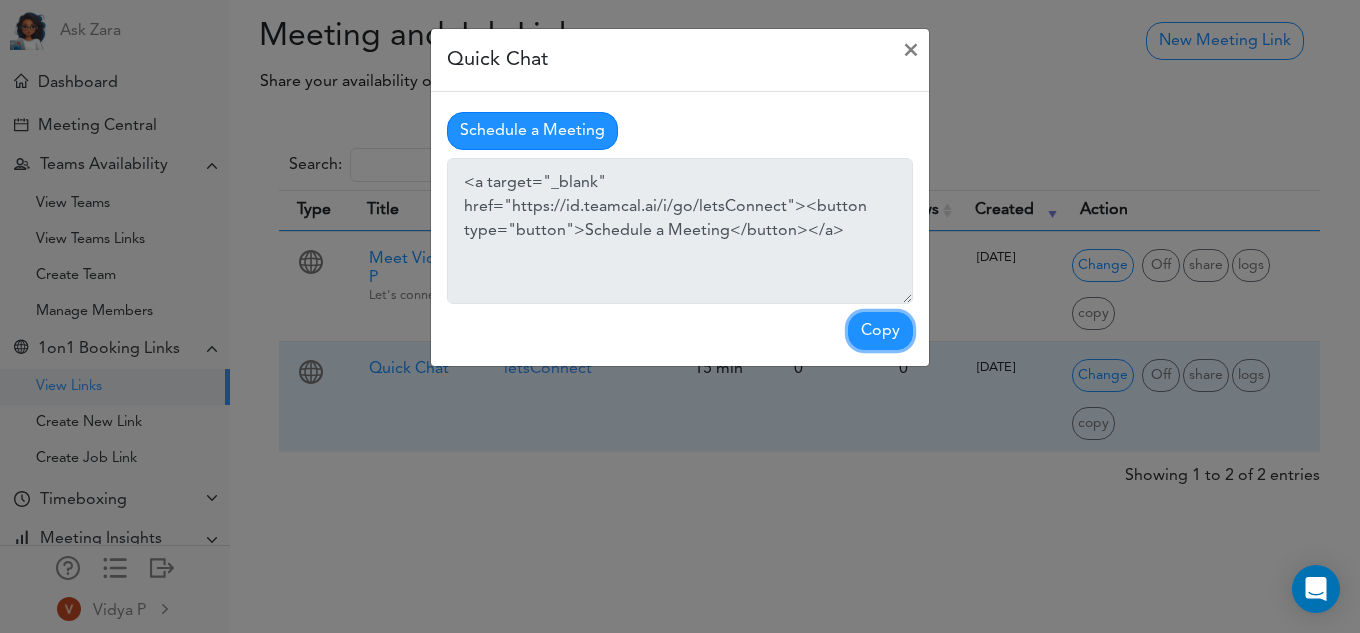 click on "Copy" at bounding box center [880, 331] 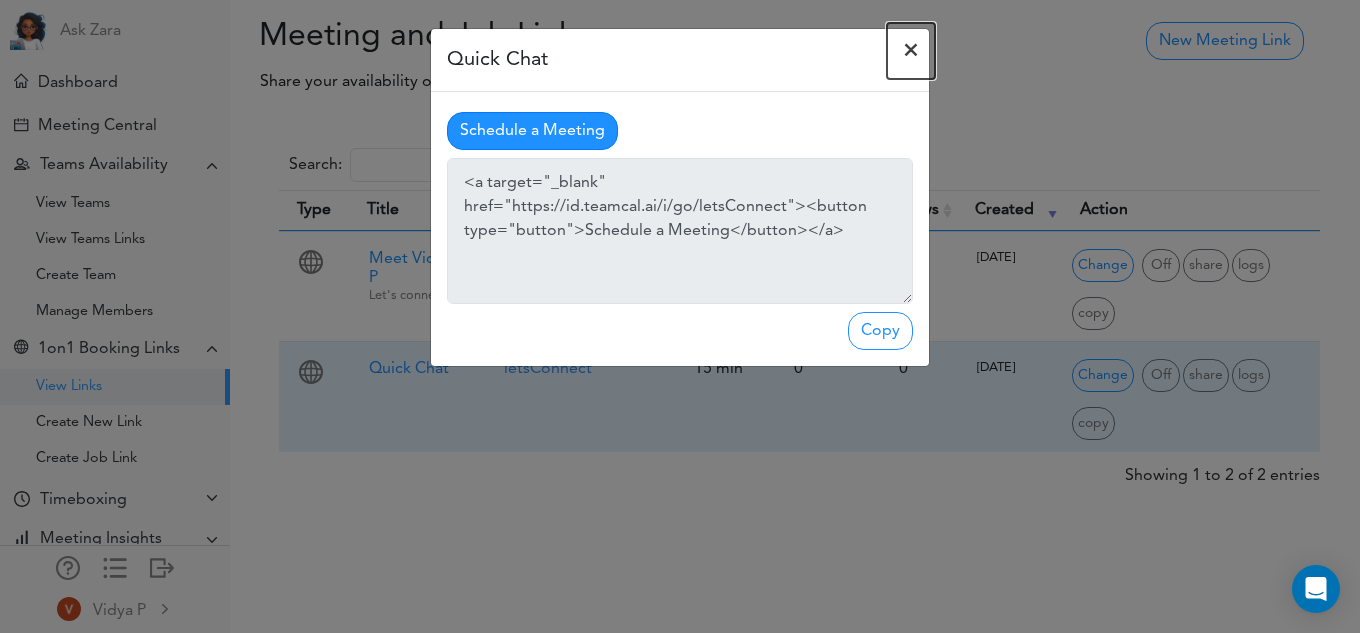 click on "×" at bounding box center (911, 51) 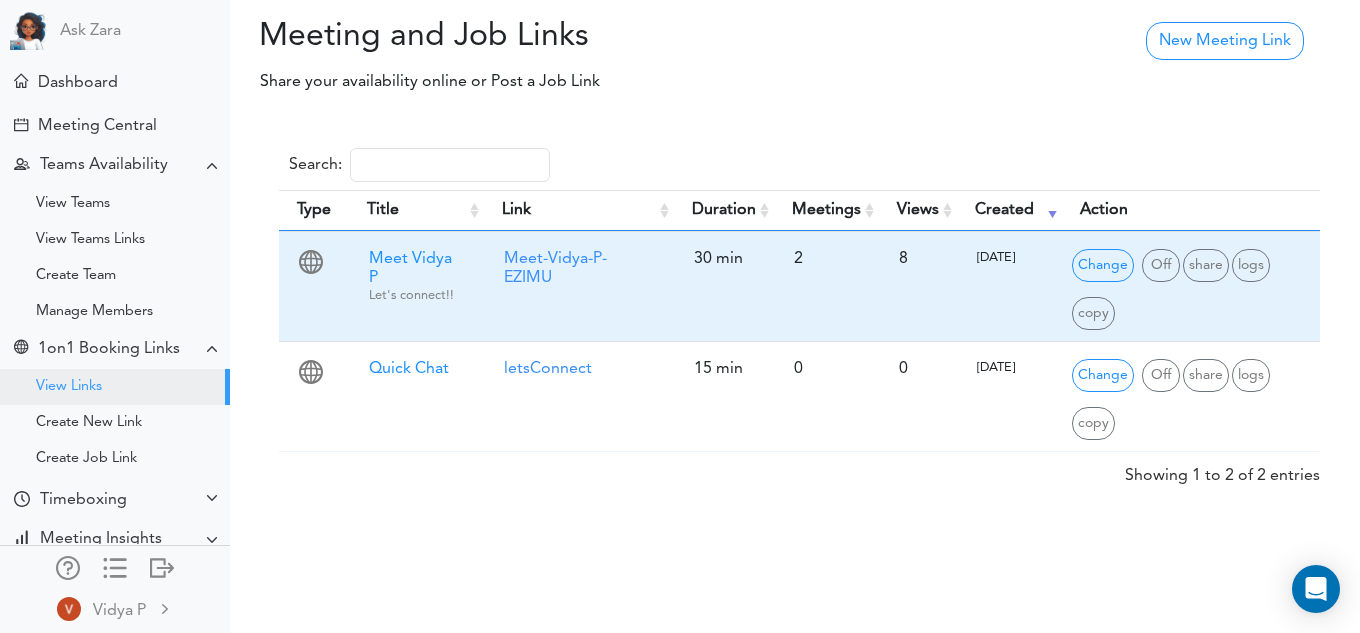 click on "[DATE]" at bounding box center (1009, 286) 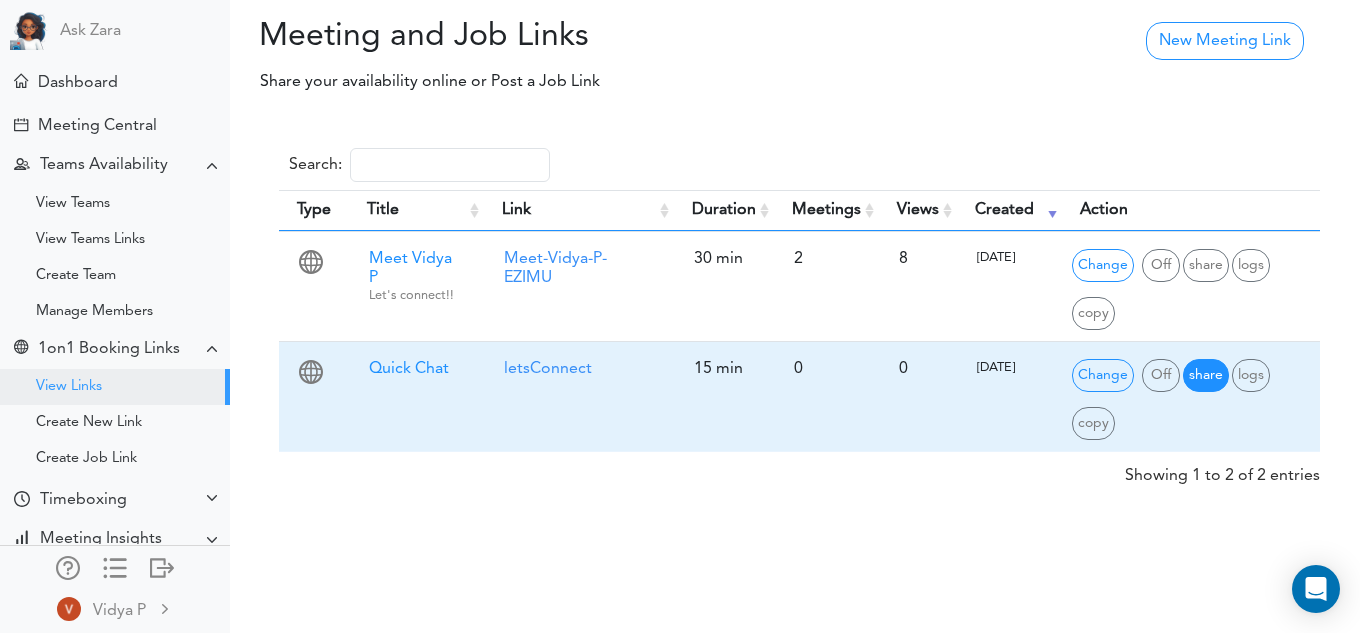 click on "share" at bounding box center [1206, 375] 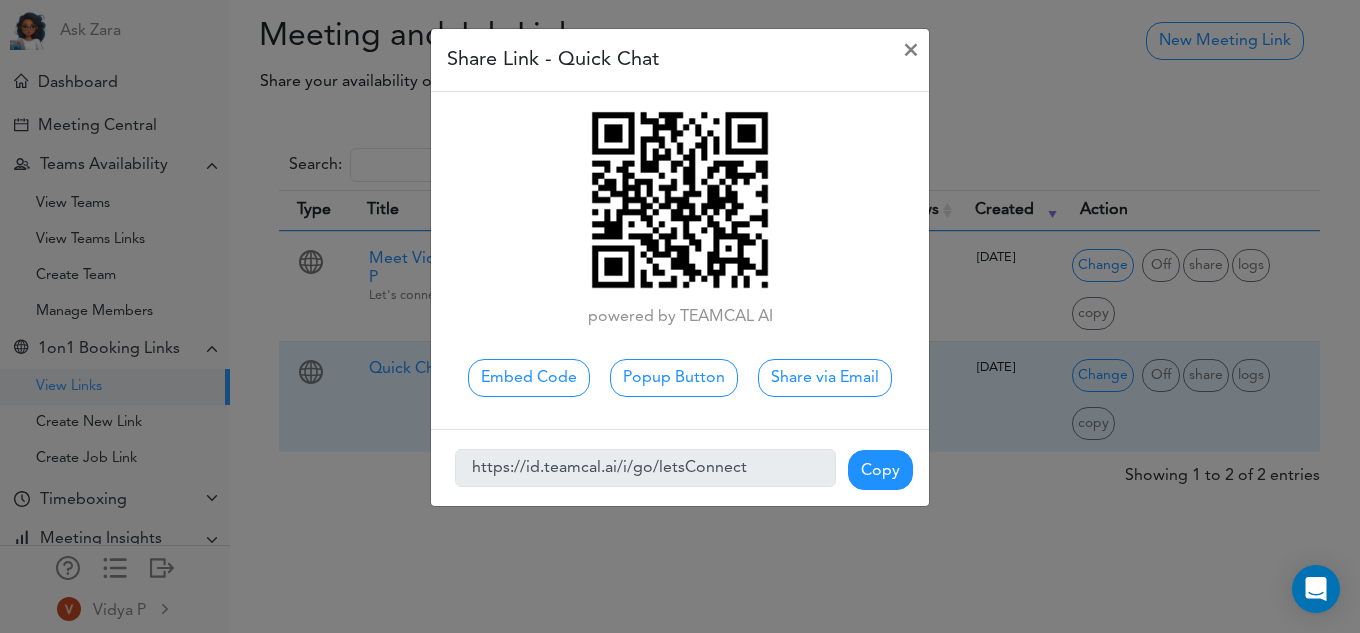 click on "Copy" at bounding box center (880, 470) 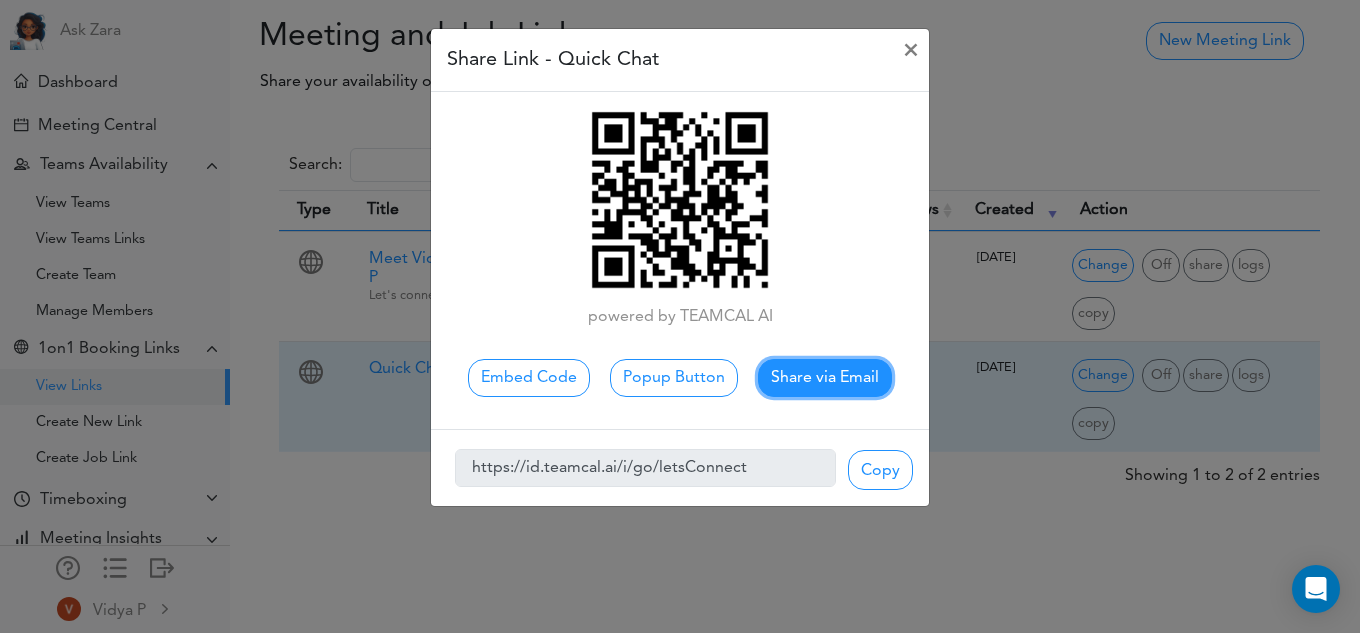 click on "Share via Email" at bounding box center (825, 378) 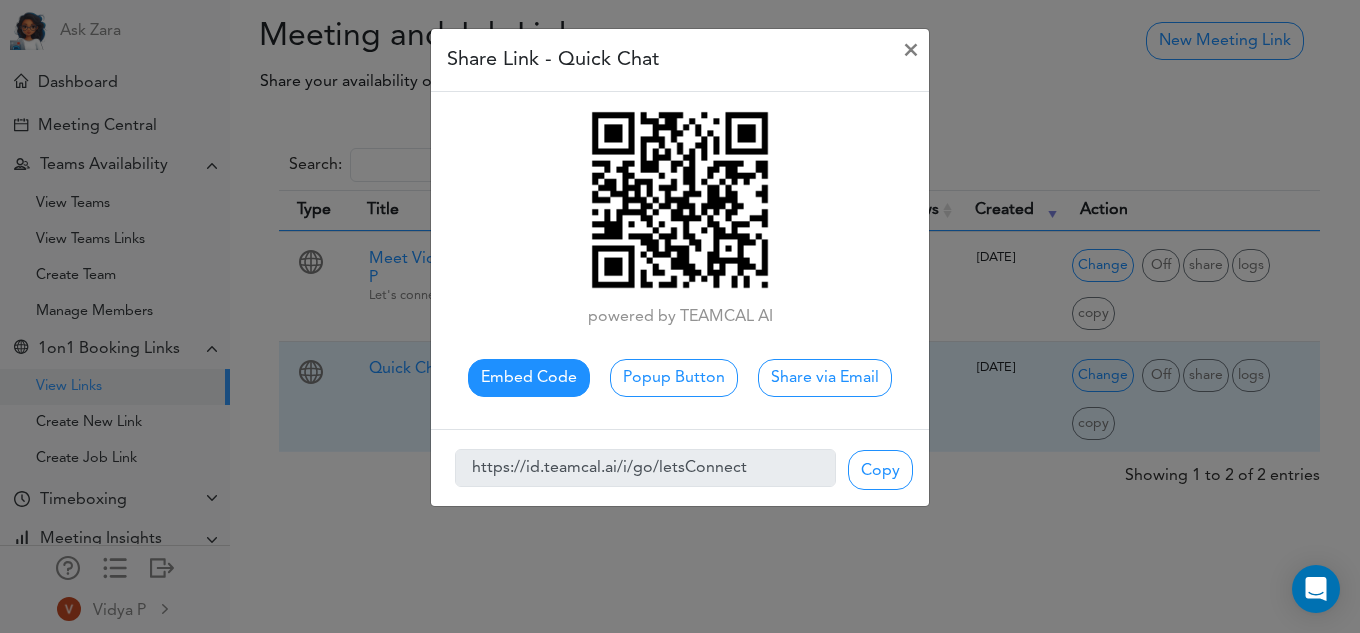 click on "Embed Code" at bounding box center (529, 378) 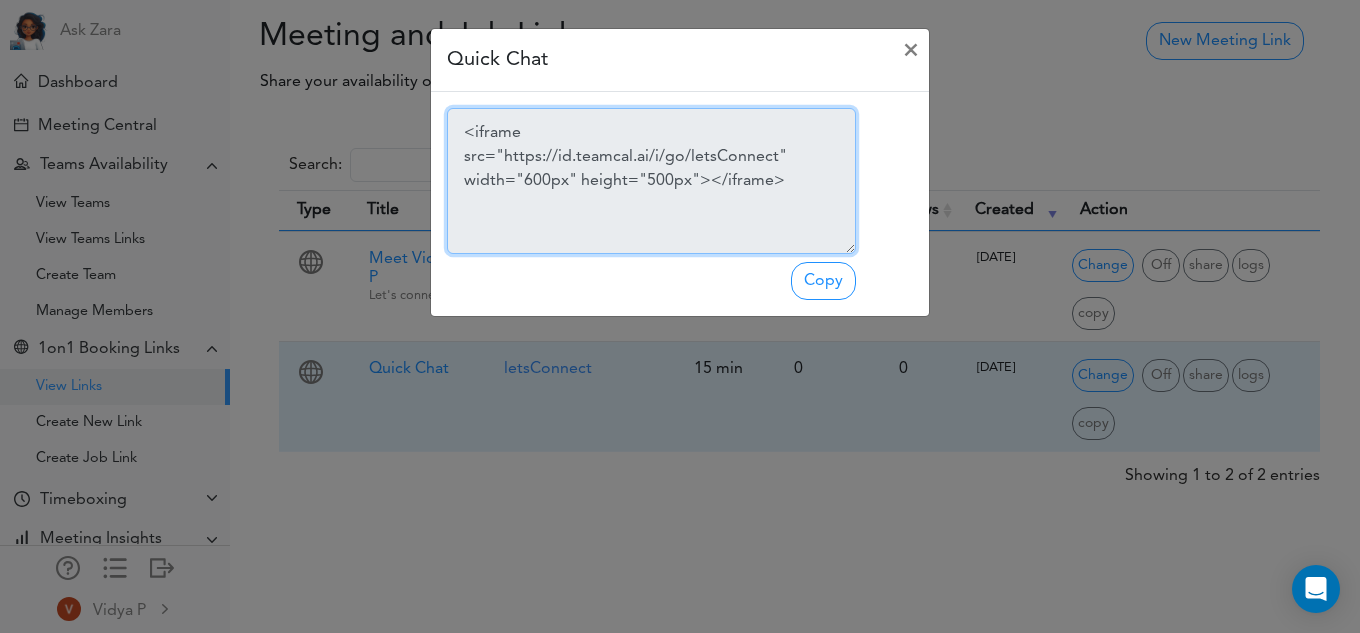 click on "<iframe src="https://id.teamcal.ai/i/go/letsConnect" width="600px" height="500px"></iframe>" at bounding box center (651, 181) 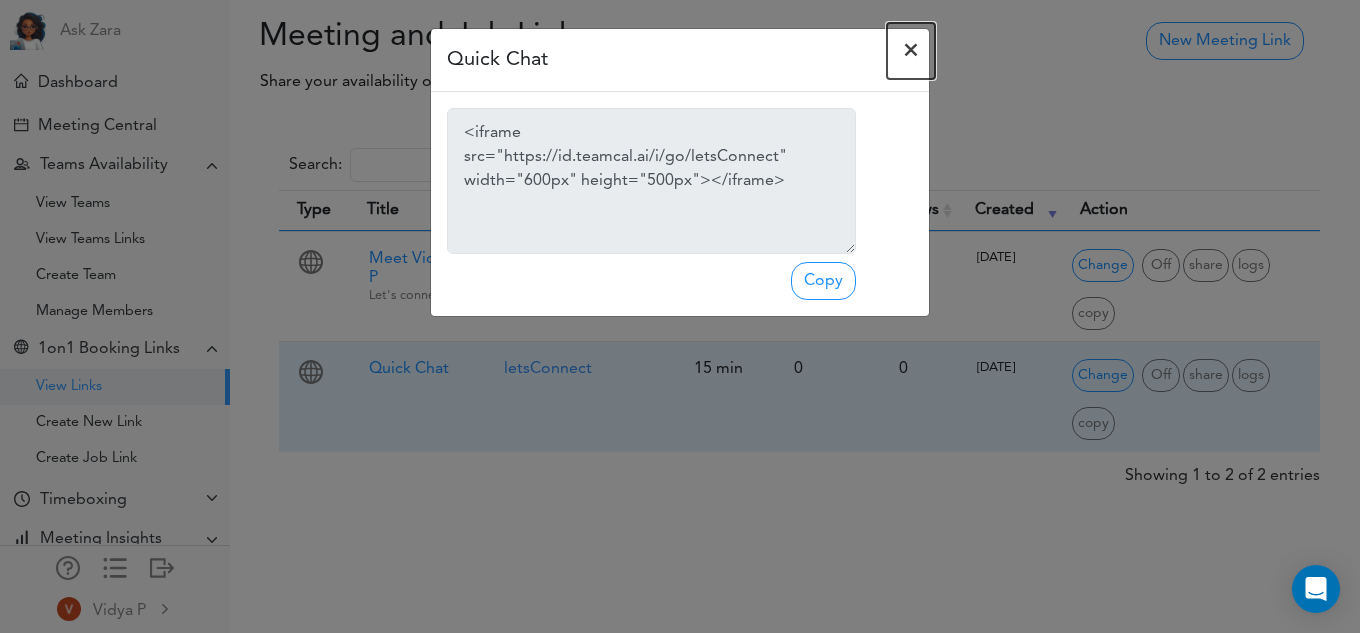 click on "×" at bounding box center (911, 51) 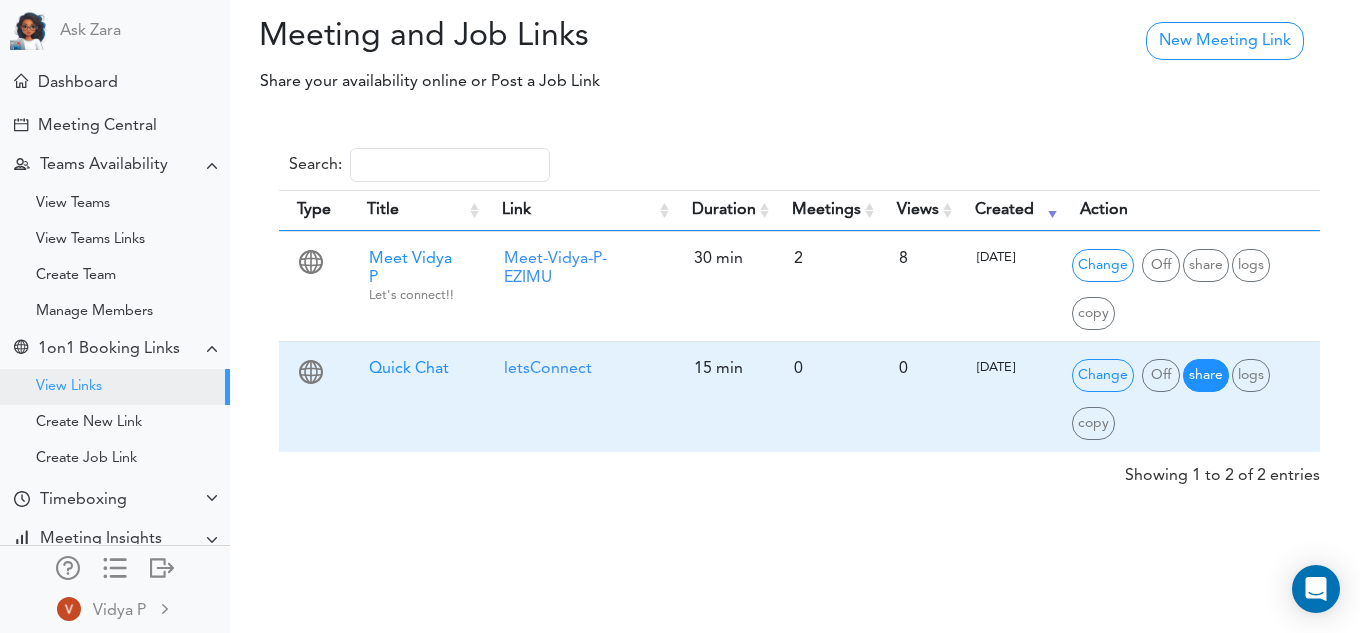 click on "share" at bounding box center [1206, 375] 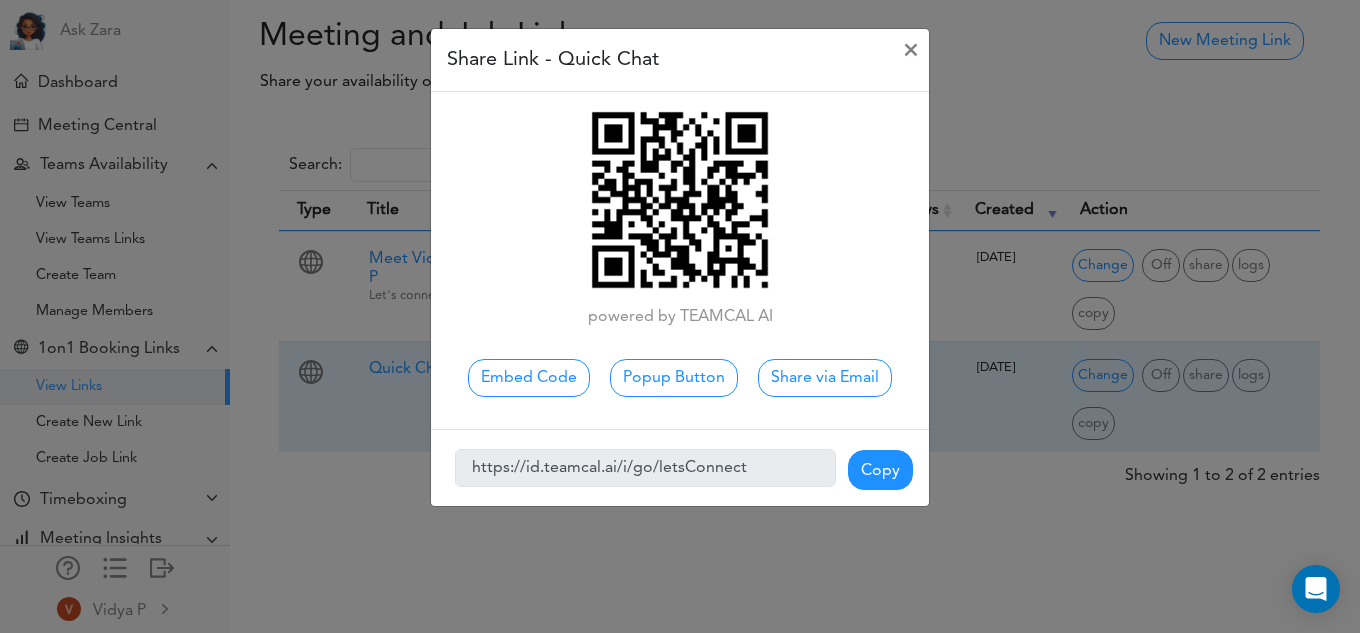 click on "Copy" at bounding box center [880, 470] 